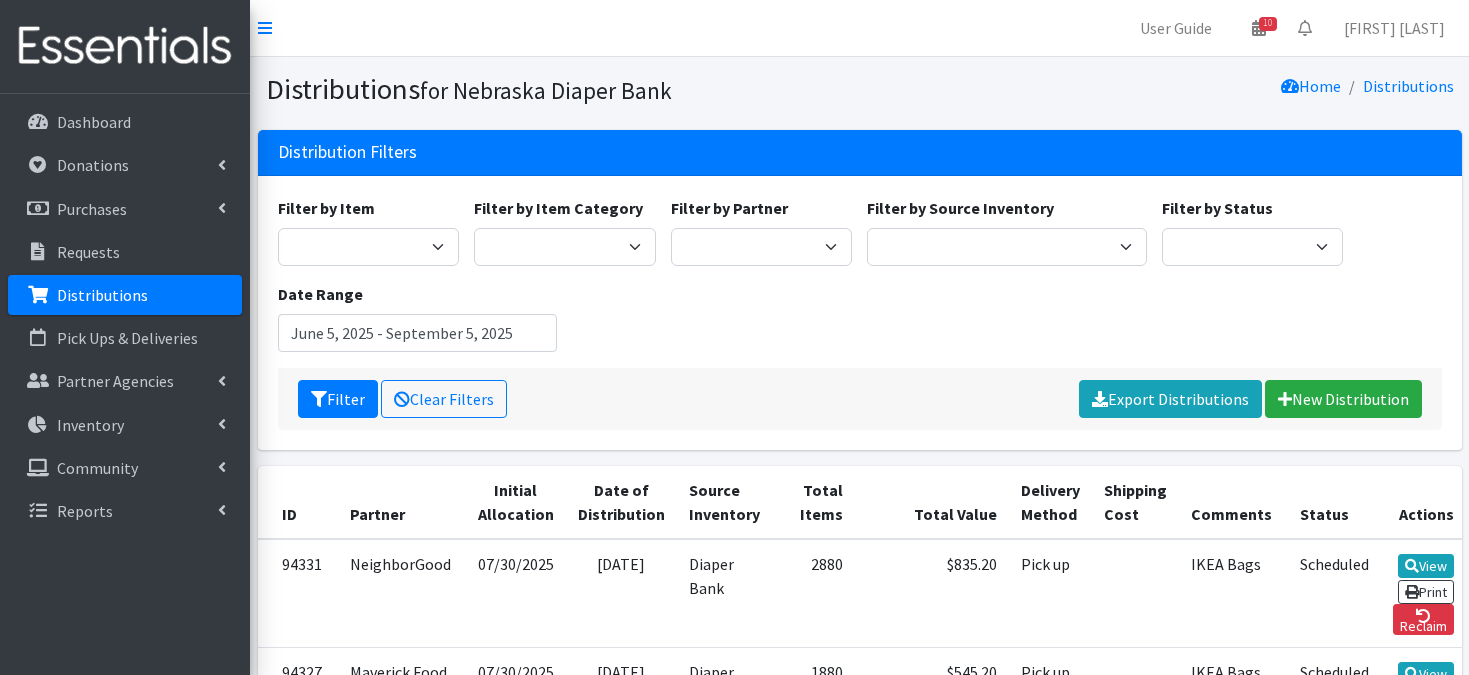 scroll, scrollTop: 0, scrollLeft: 0, axis: both 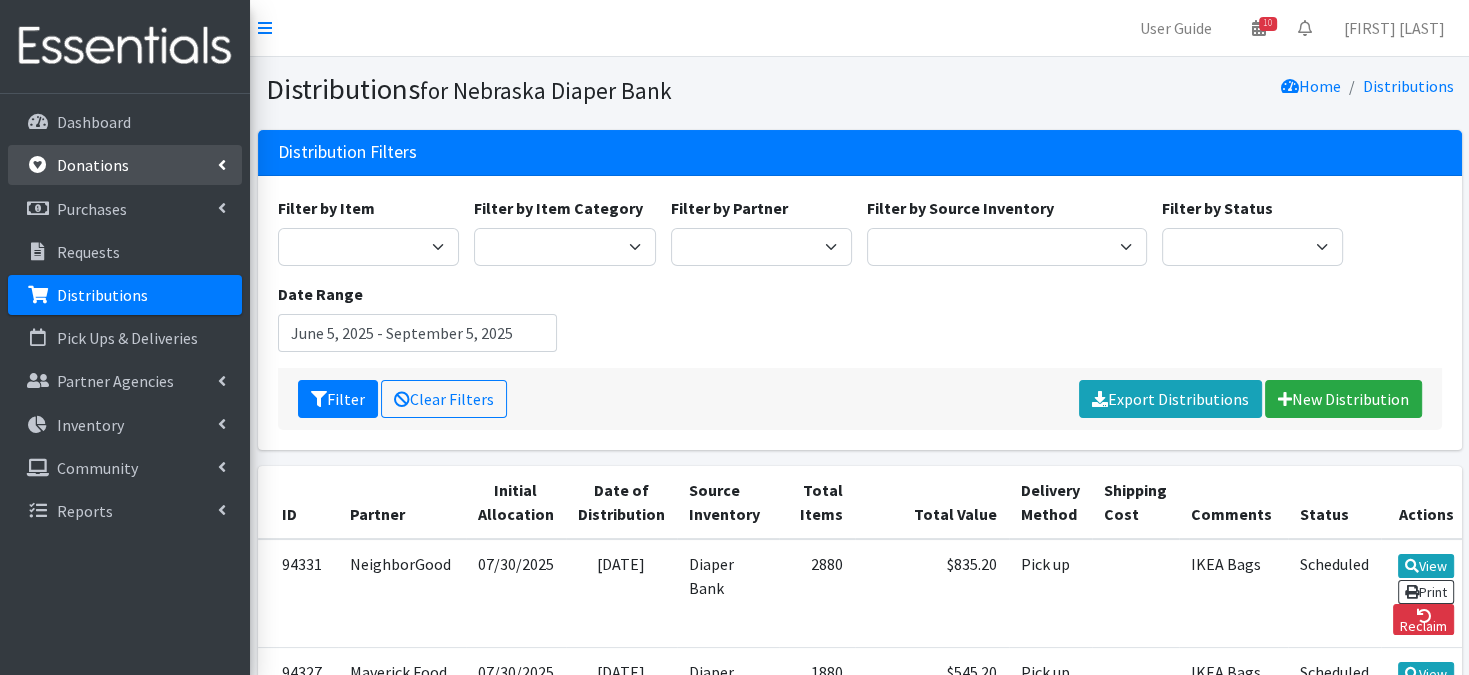 click on "Donations" at bounding box center (93, 165) 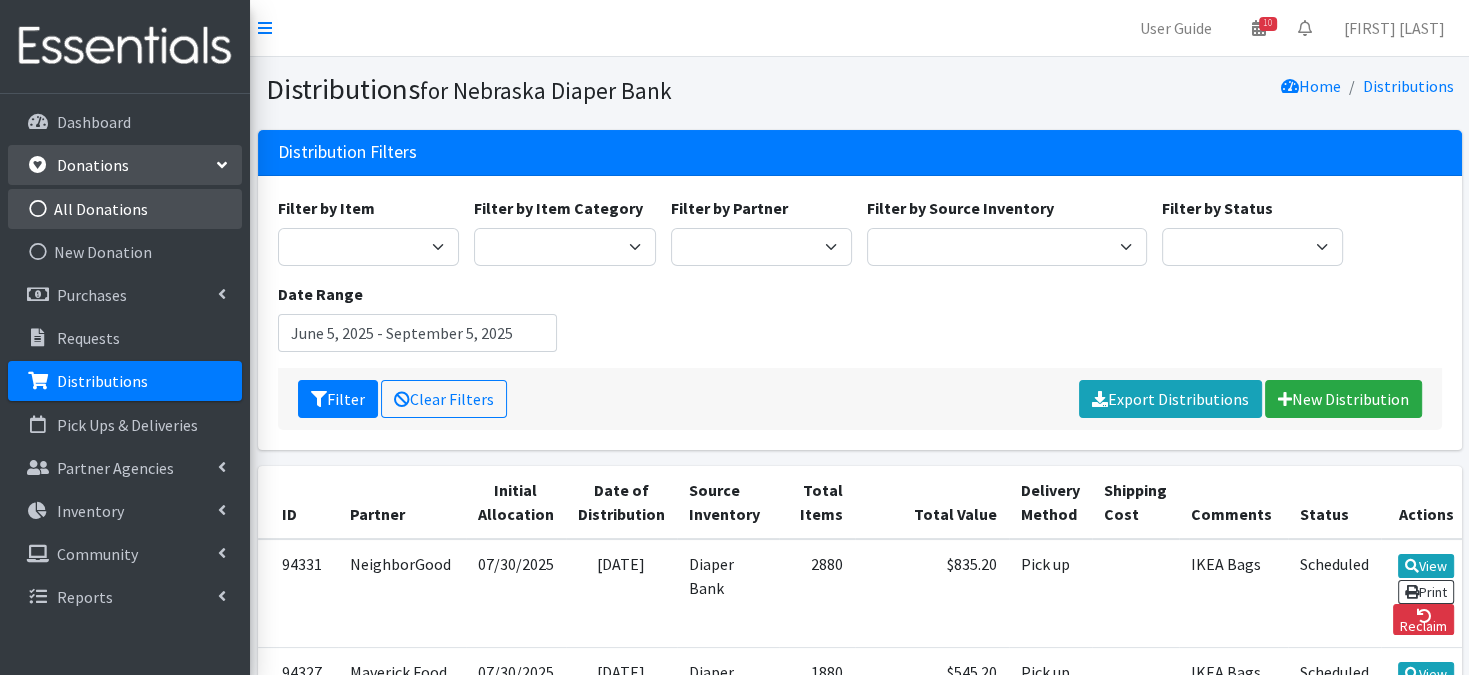 click at bounding box center (38, 209) 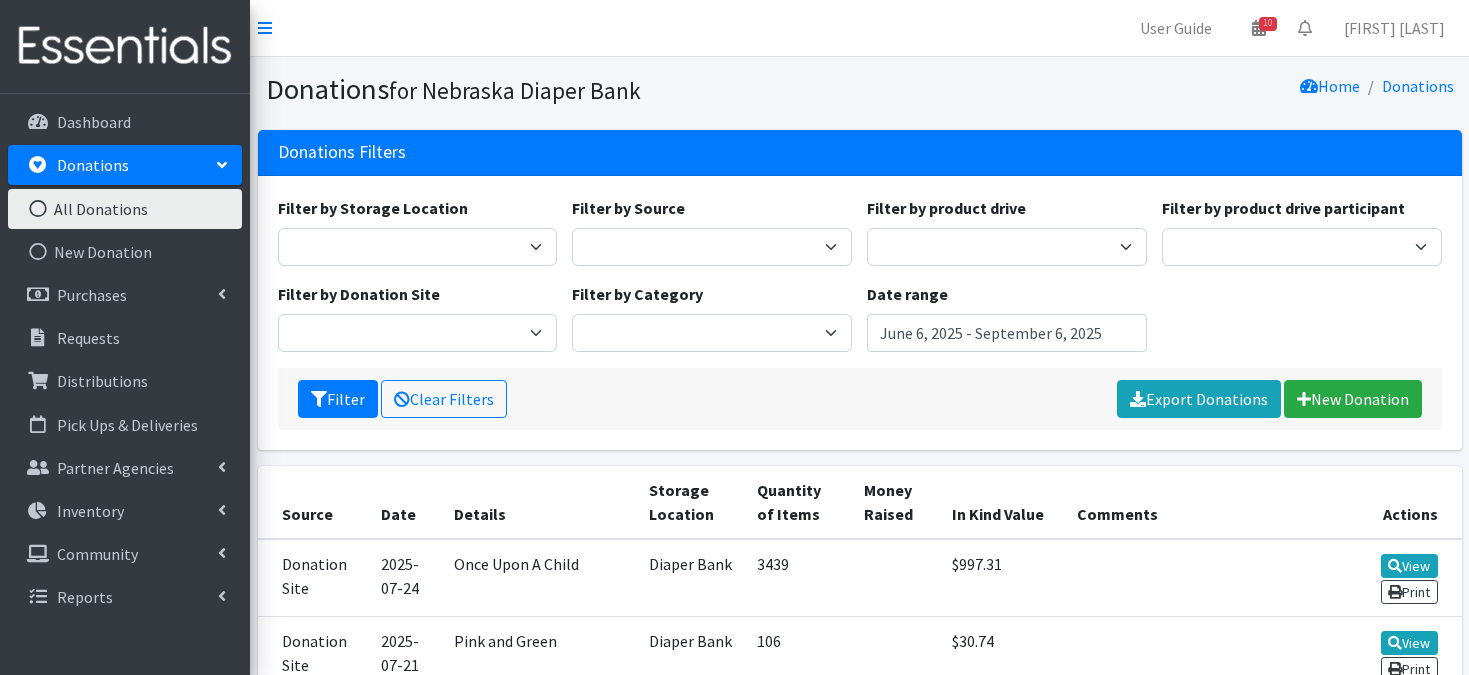 scroll, scrollTop: 0, scrollLeft: 0, axis: both 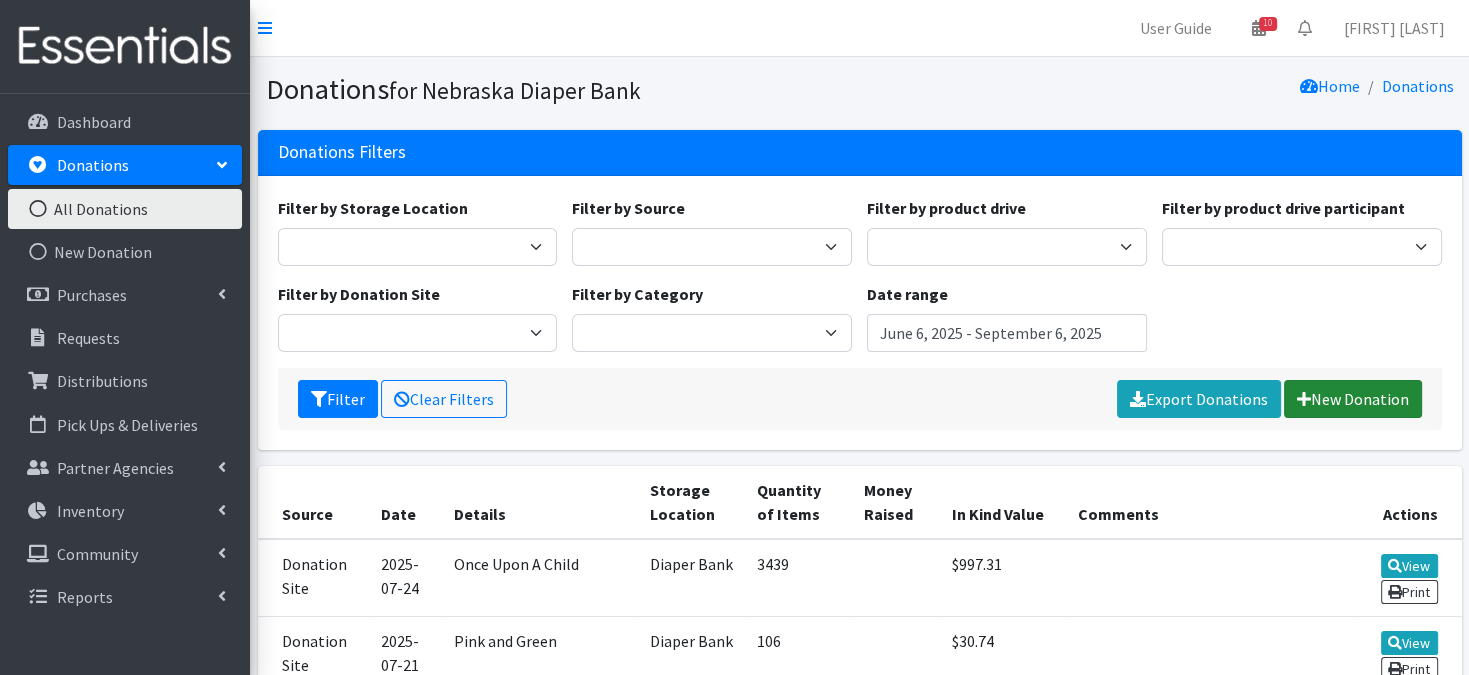 click on "New Donation" at bounding box center [1353, 399] 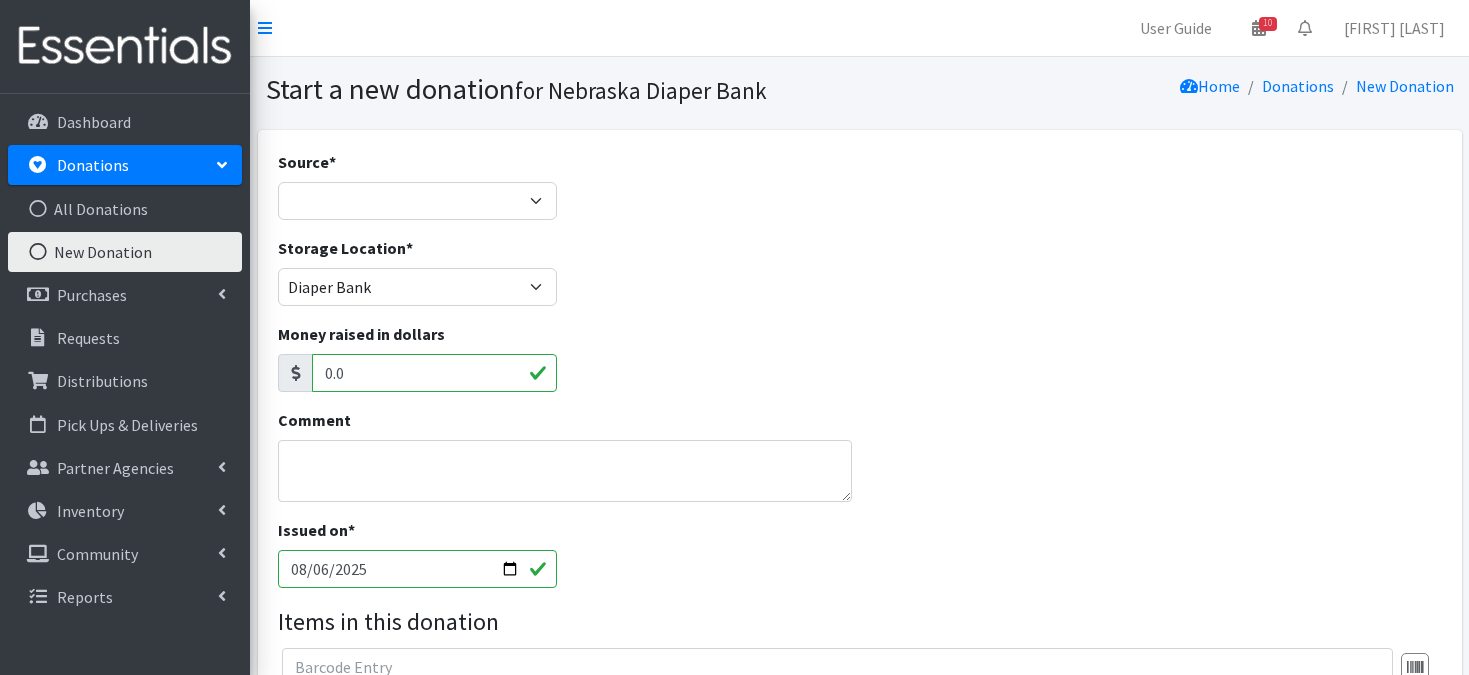 scroll, scrollTop: 0, scrollLeft: 0, axis: both 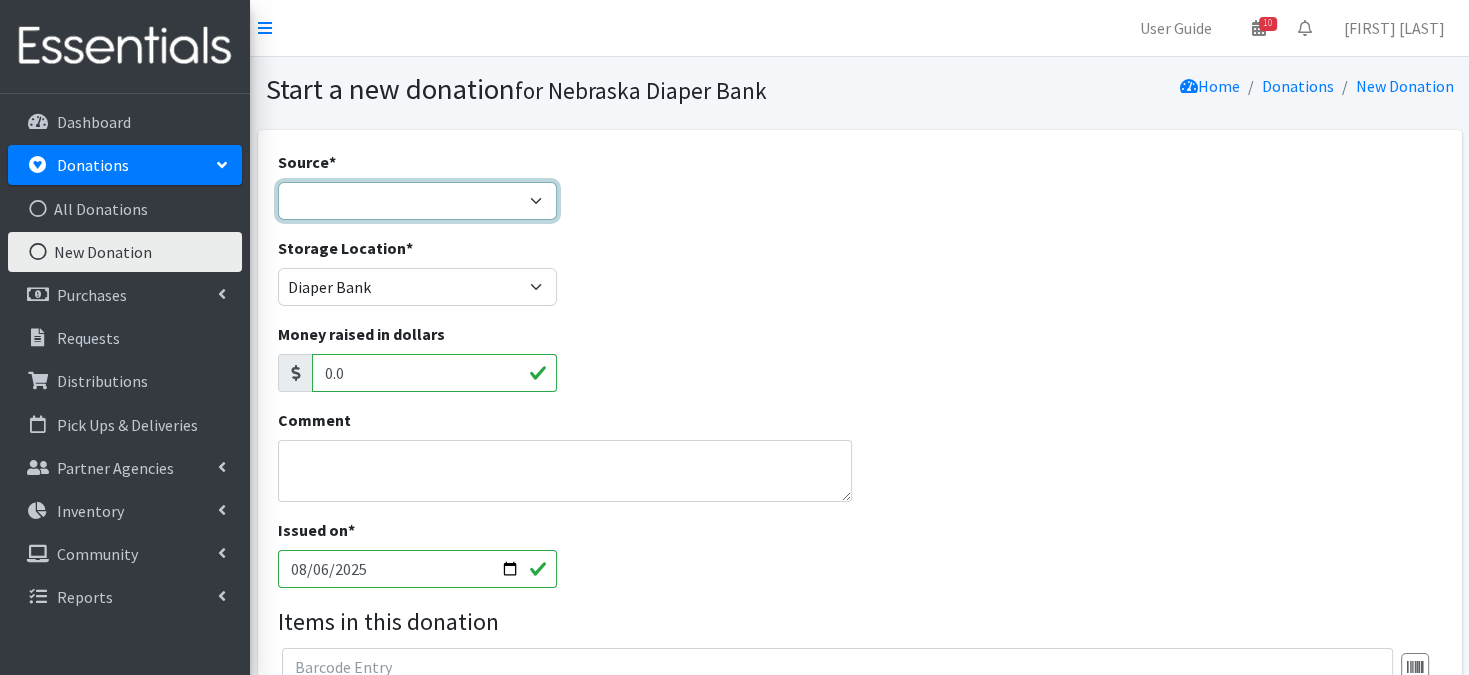 click on "Product Drive
Manufacturer
Donation Site
Misc. Donation" at bounding box center [418, 201] 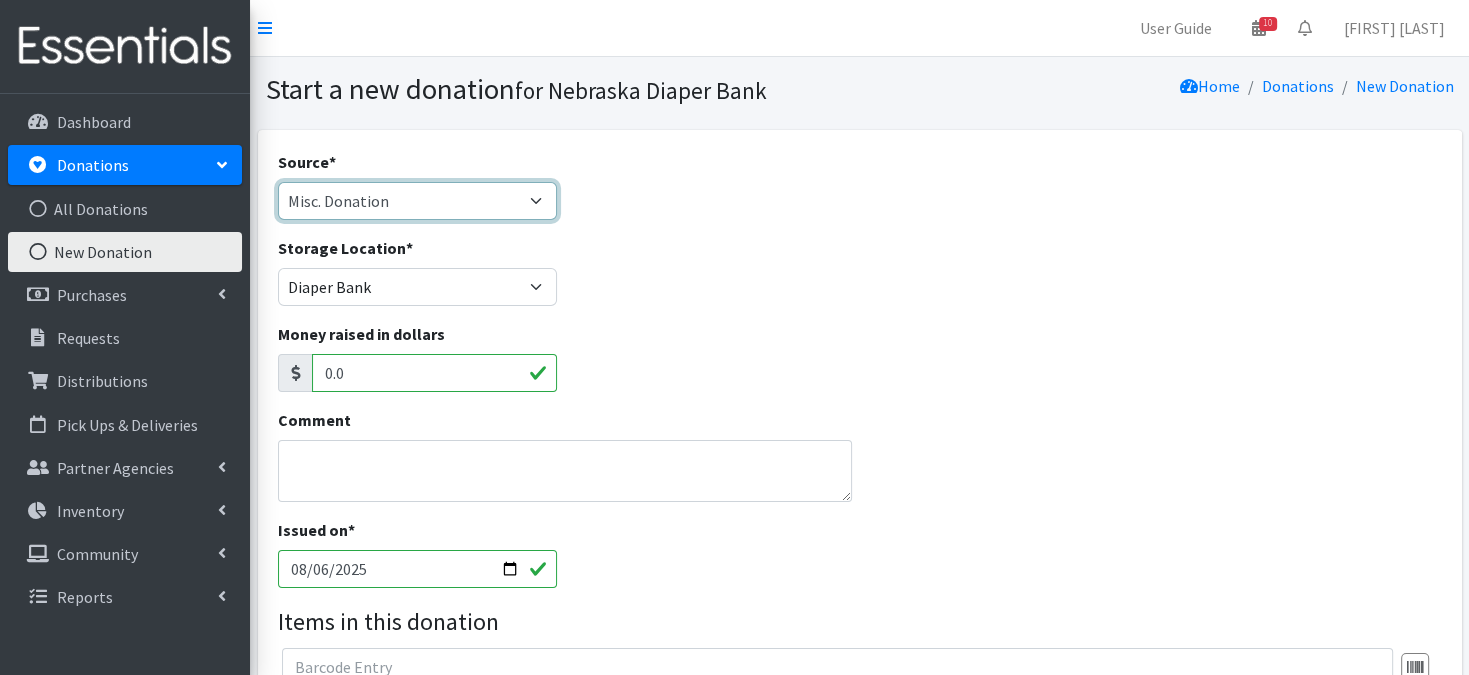click on "Product Drive
Manufacturer
Donation Site
Misc. Donation" at bounding box center [418, 201] 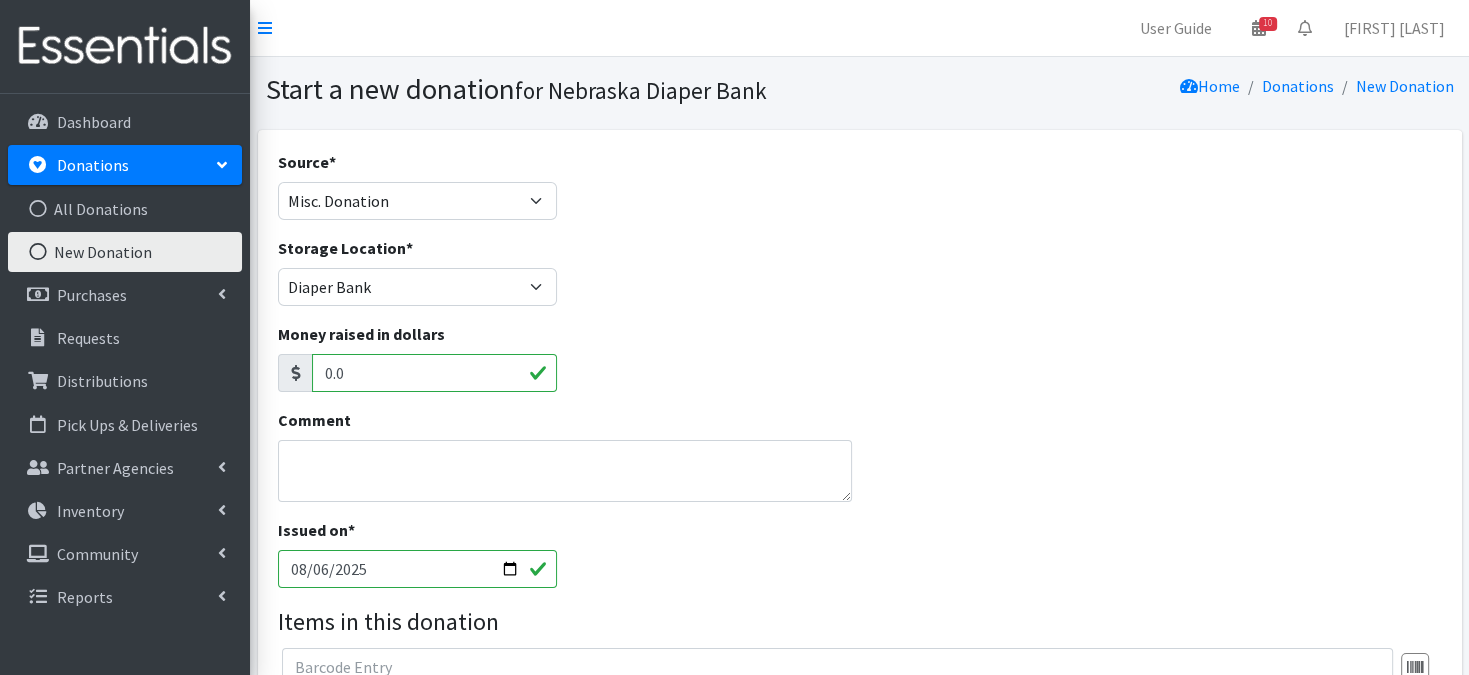 click on "2025-08-06" at bounding box center (418, 569) 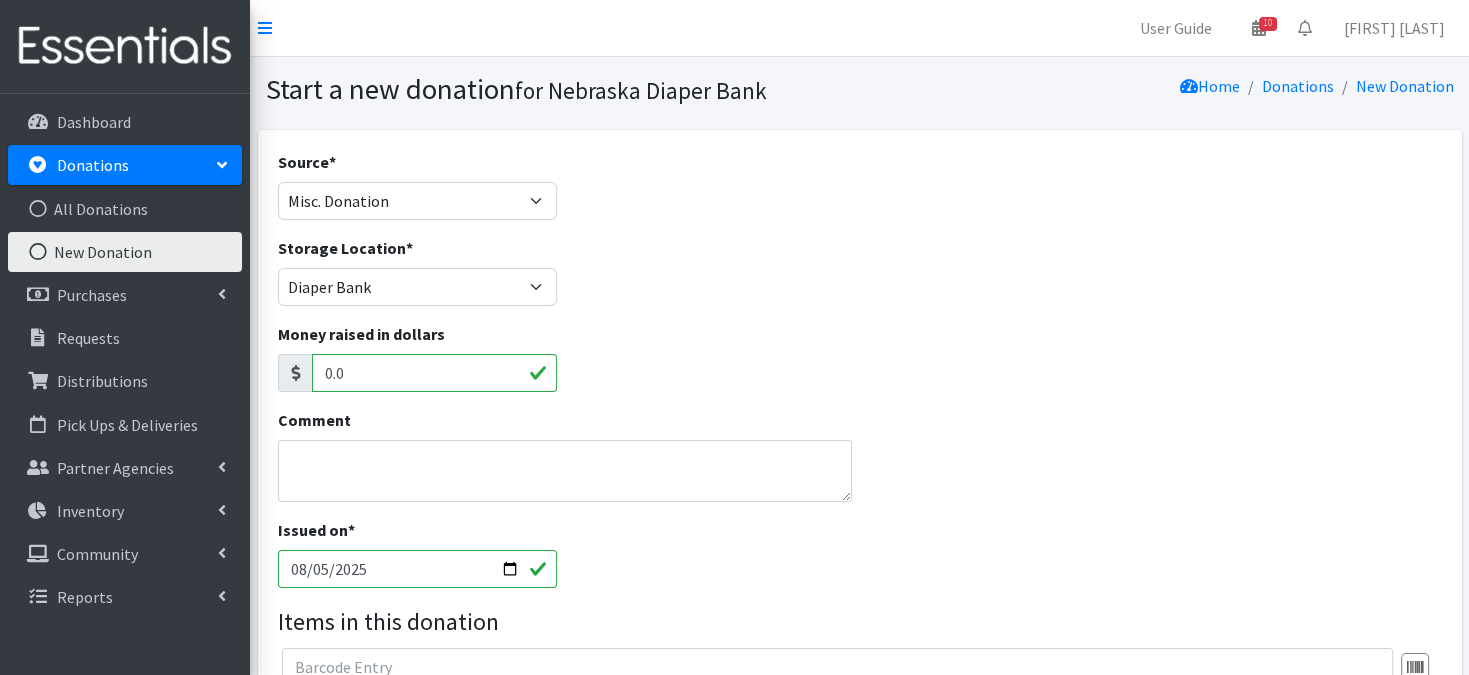 type on "2025-08-05" 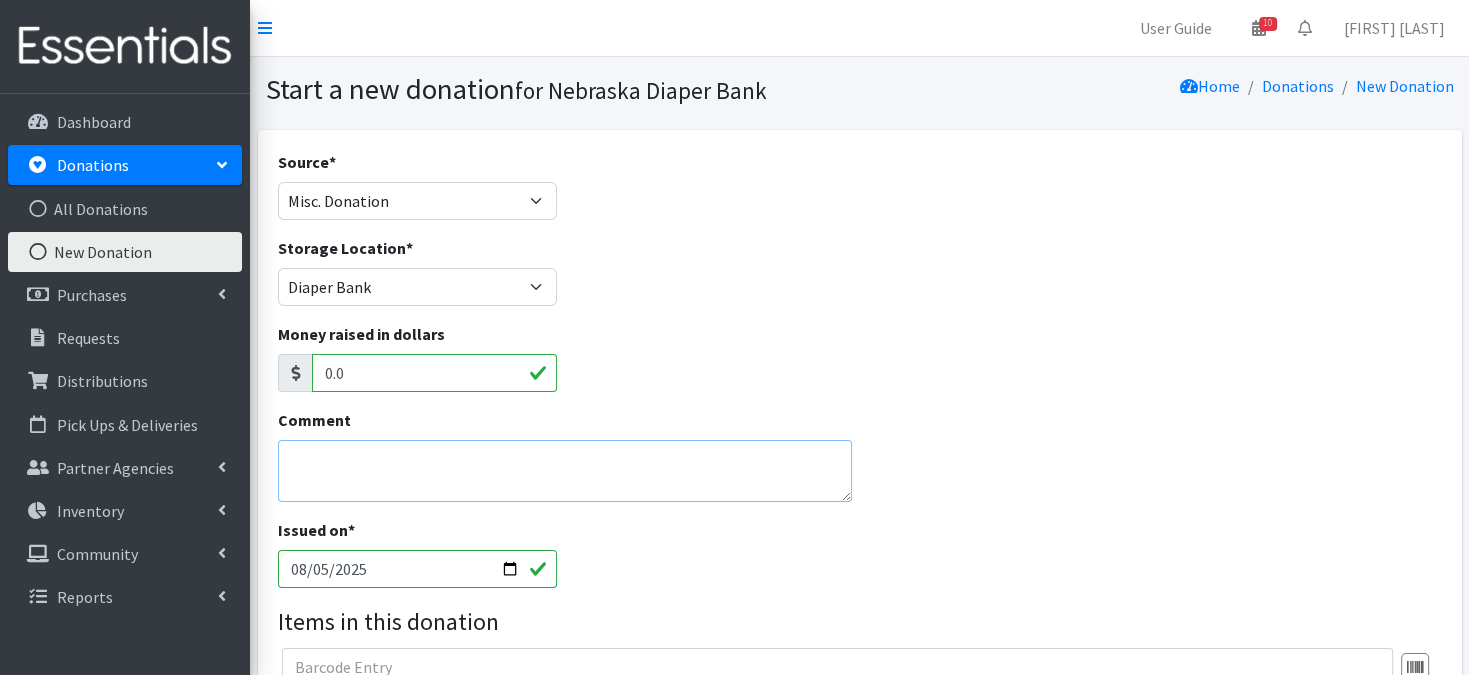 click on "Comment" at bounding box center [565, 471] 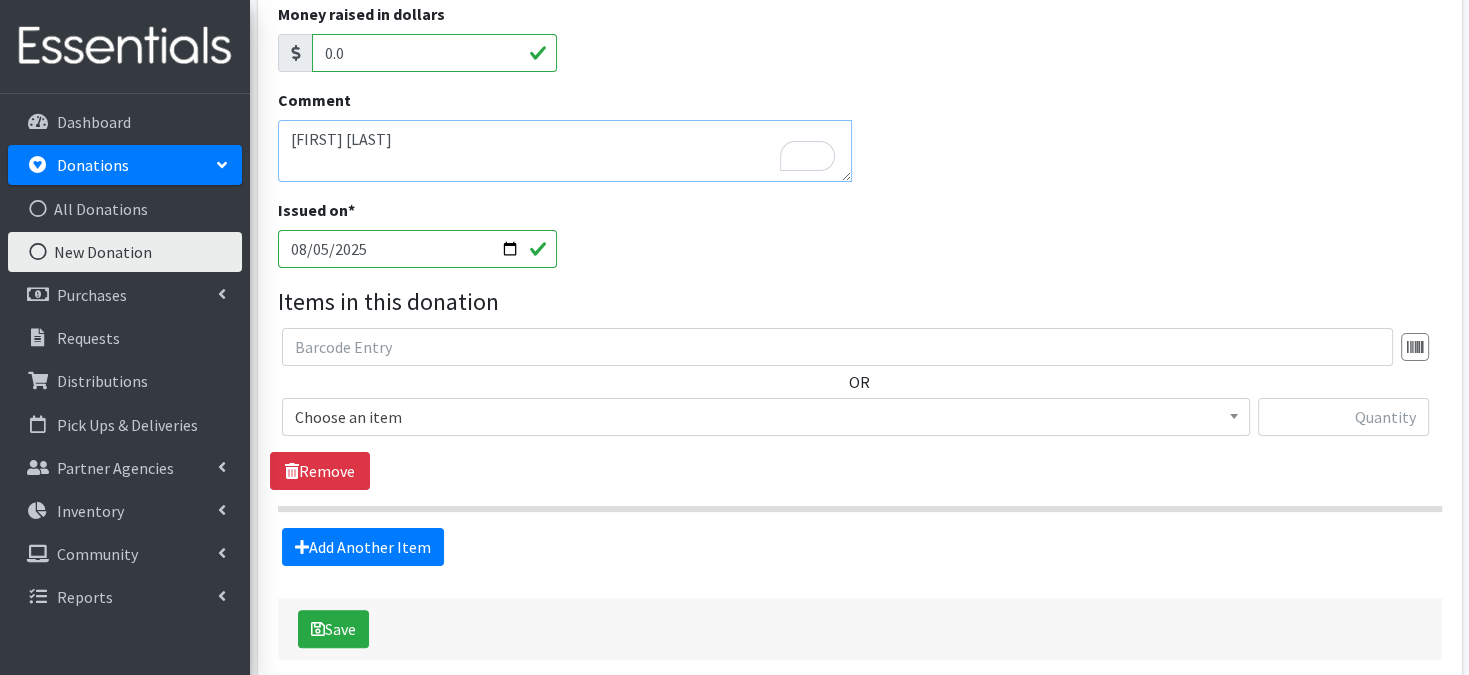 scroll, scrollTop: 413, scrollLeft: 0, axis: vertical 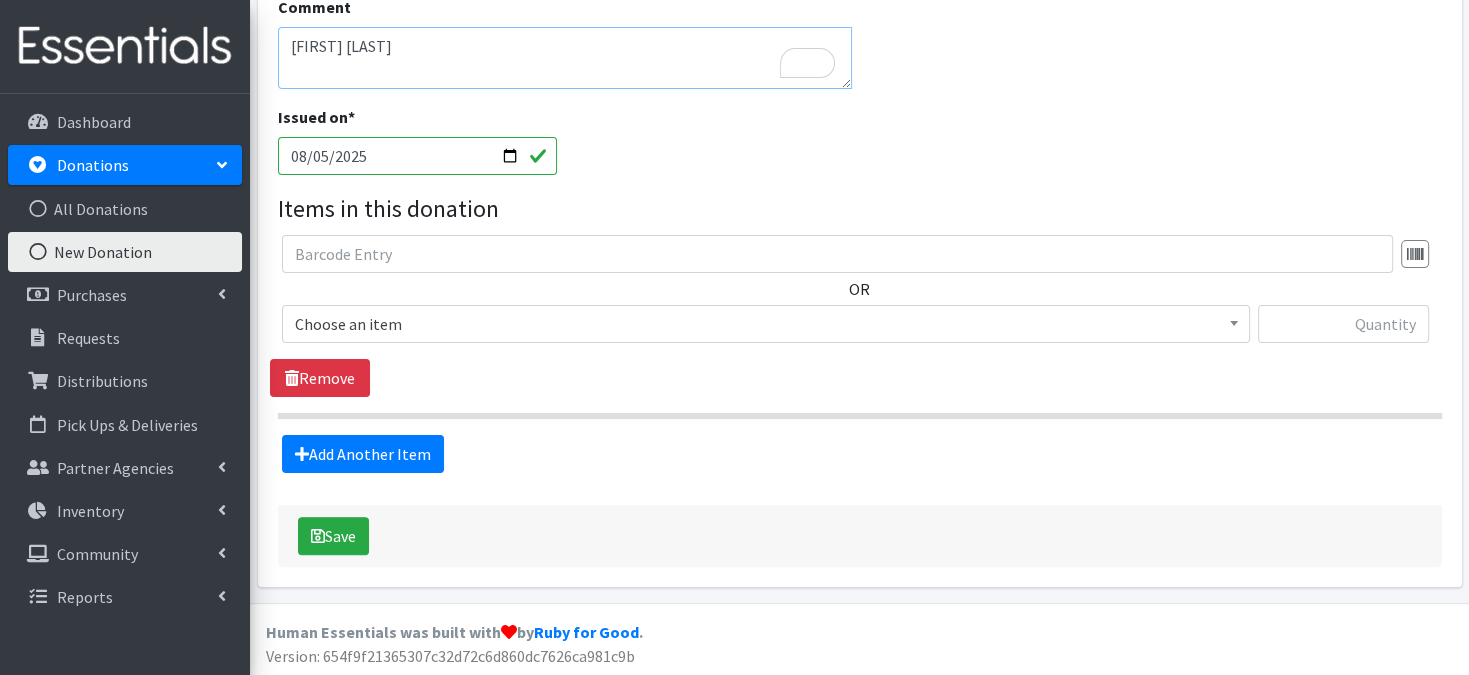 type on "Stephanie Varilek" 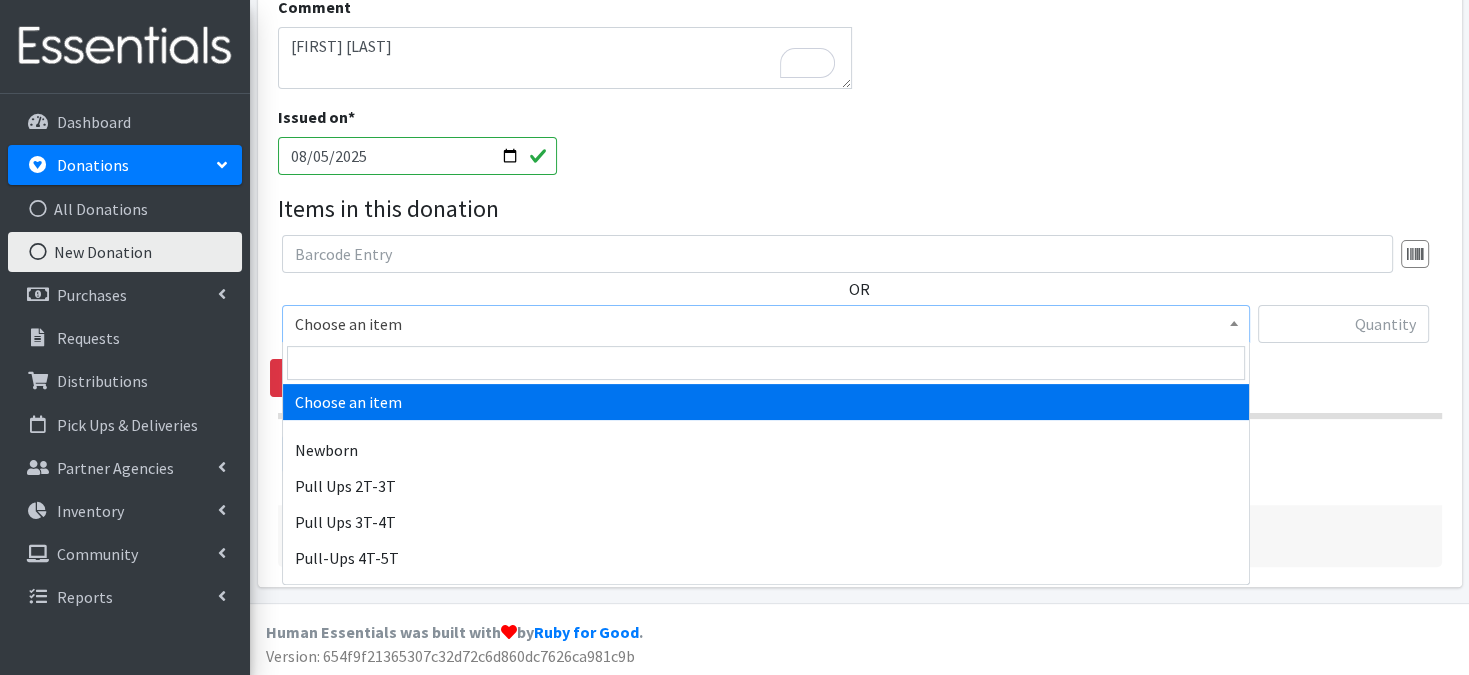 click at bounding box center [1234, 323] 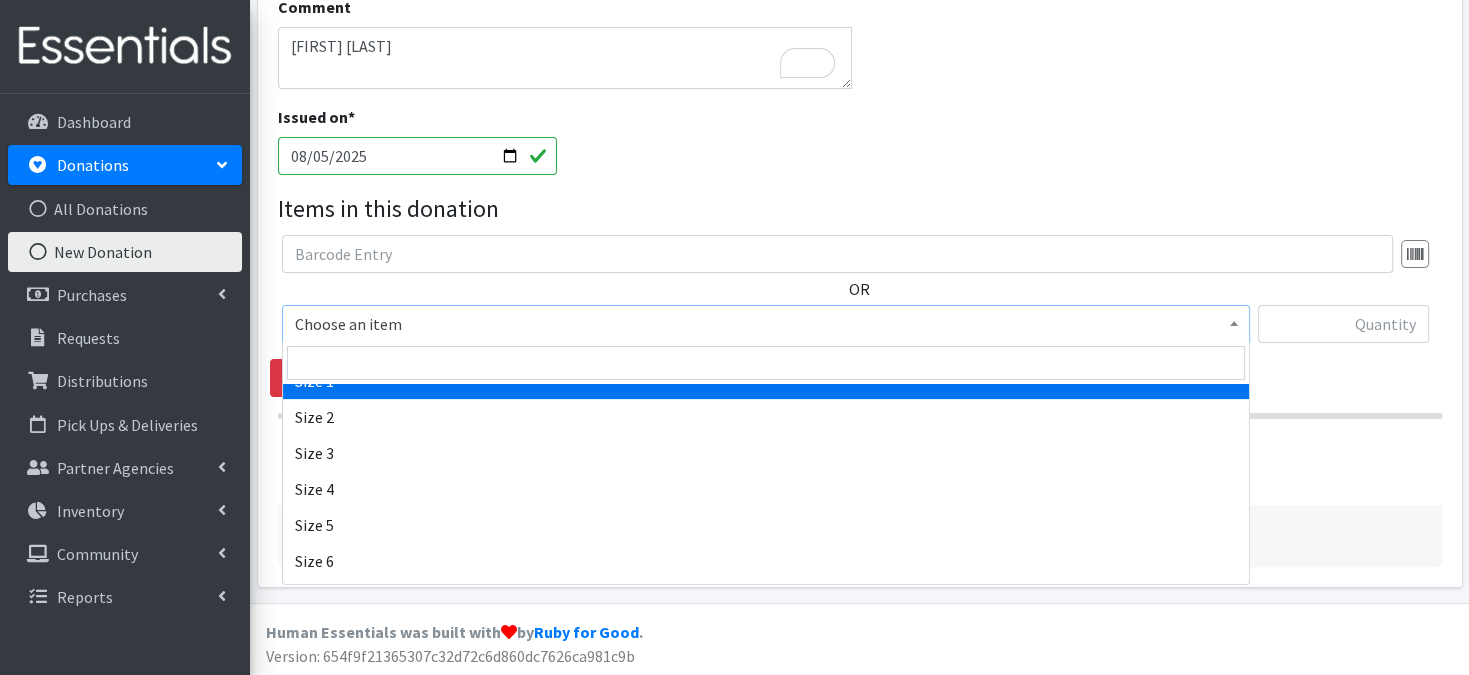 scroll, scrollTop: 240, scrollLeft: 0, axis: vertical 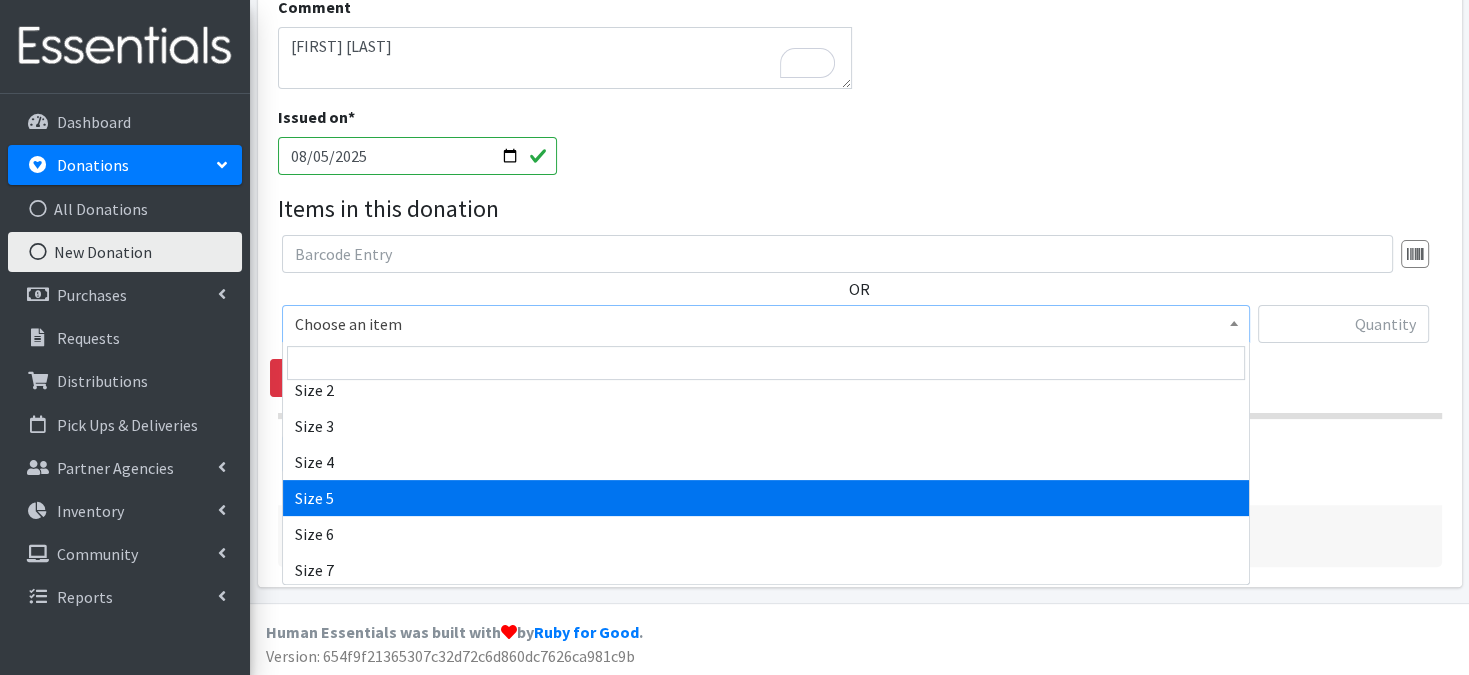 select on "3686" 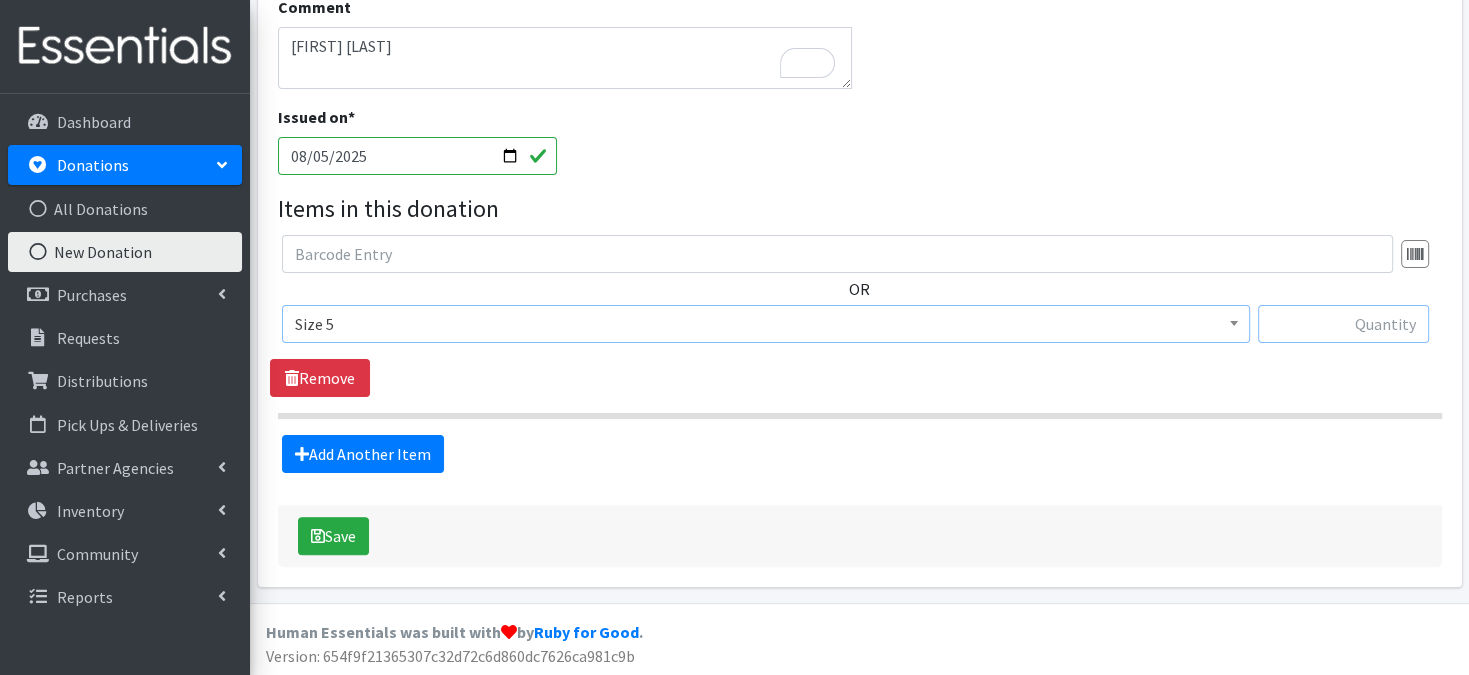 click at bounding box center (1343, 324) 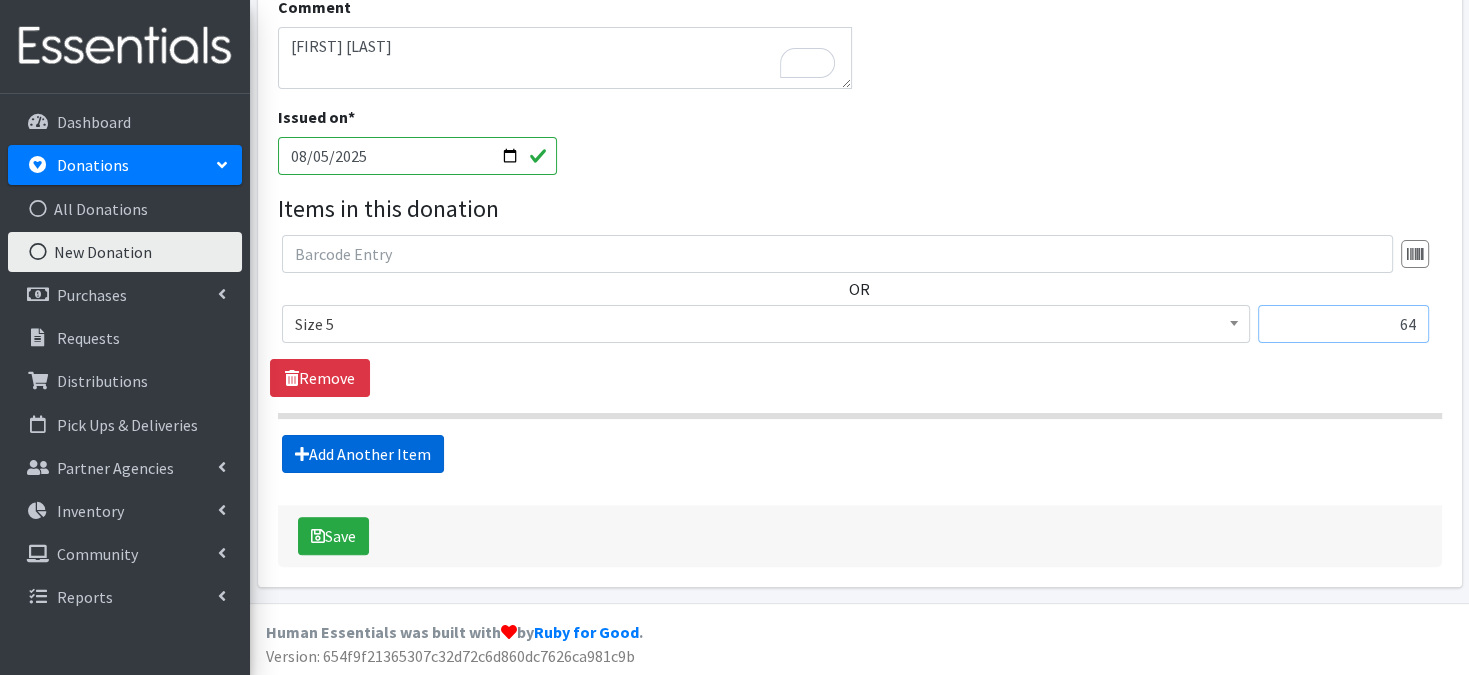 type on "64" 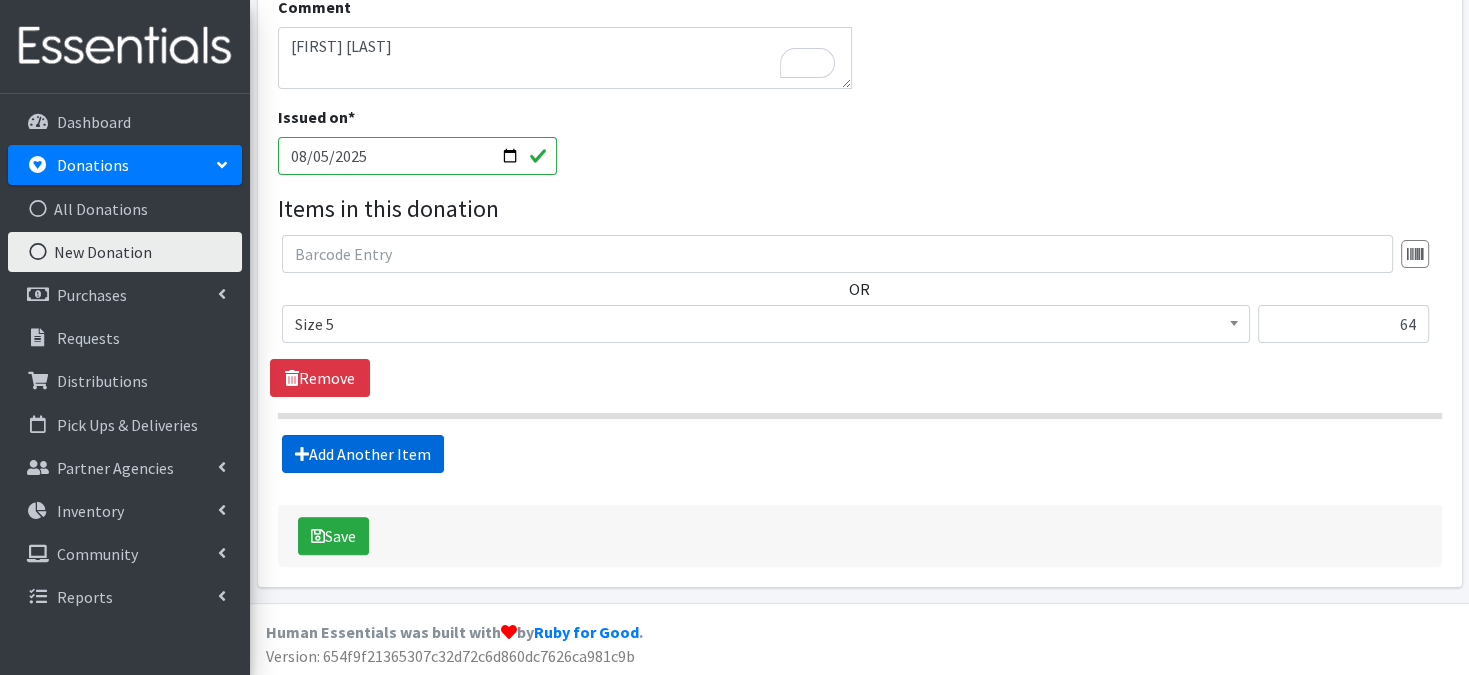 click on "Add Another Item" at bounding box center [363, 454] 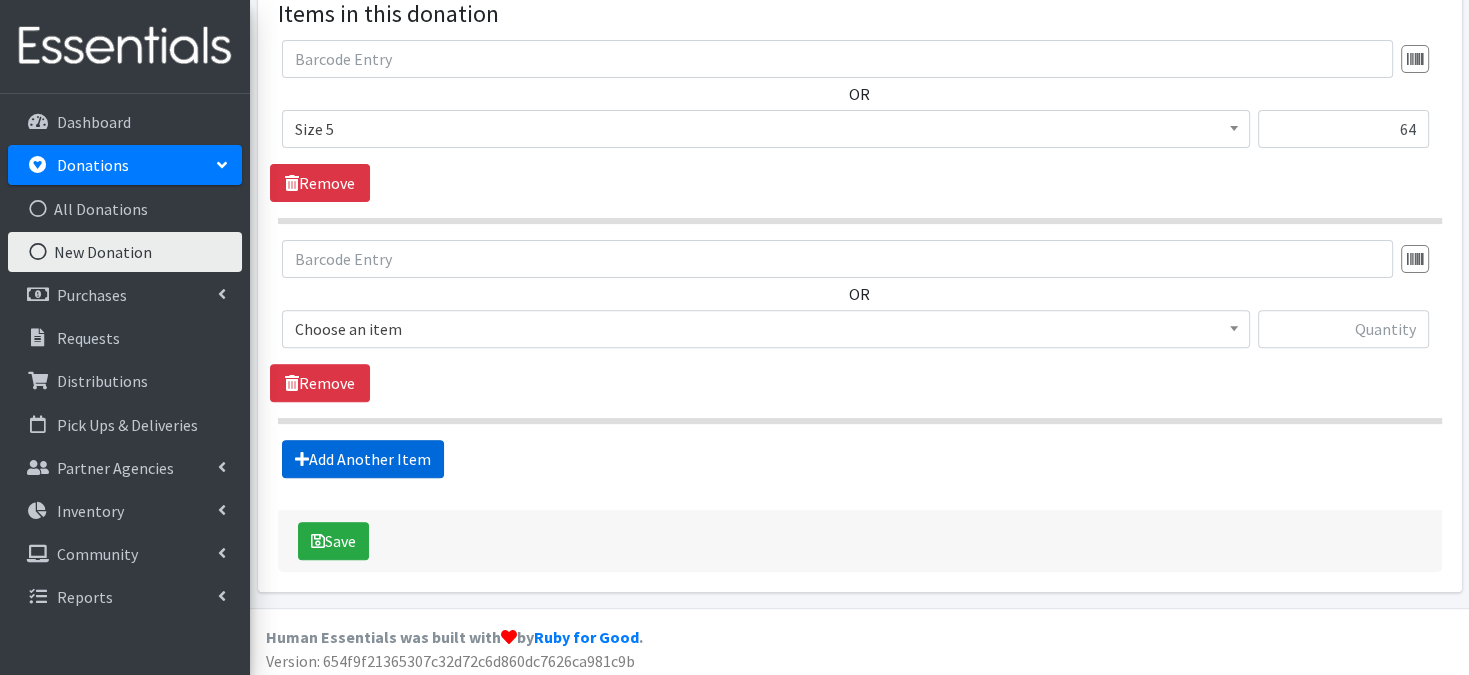 scroll, scrollTop: 612, scrollLeft: 0, axis: vertical 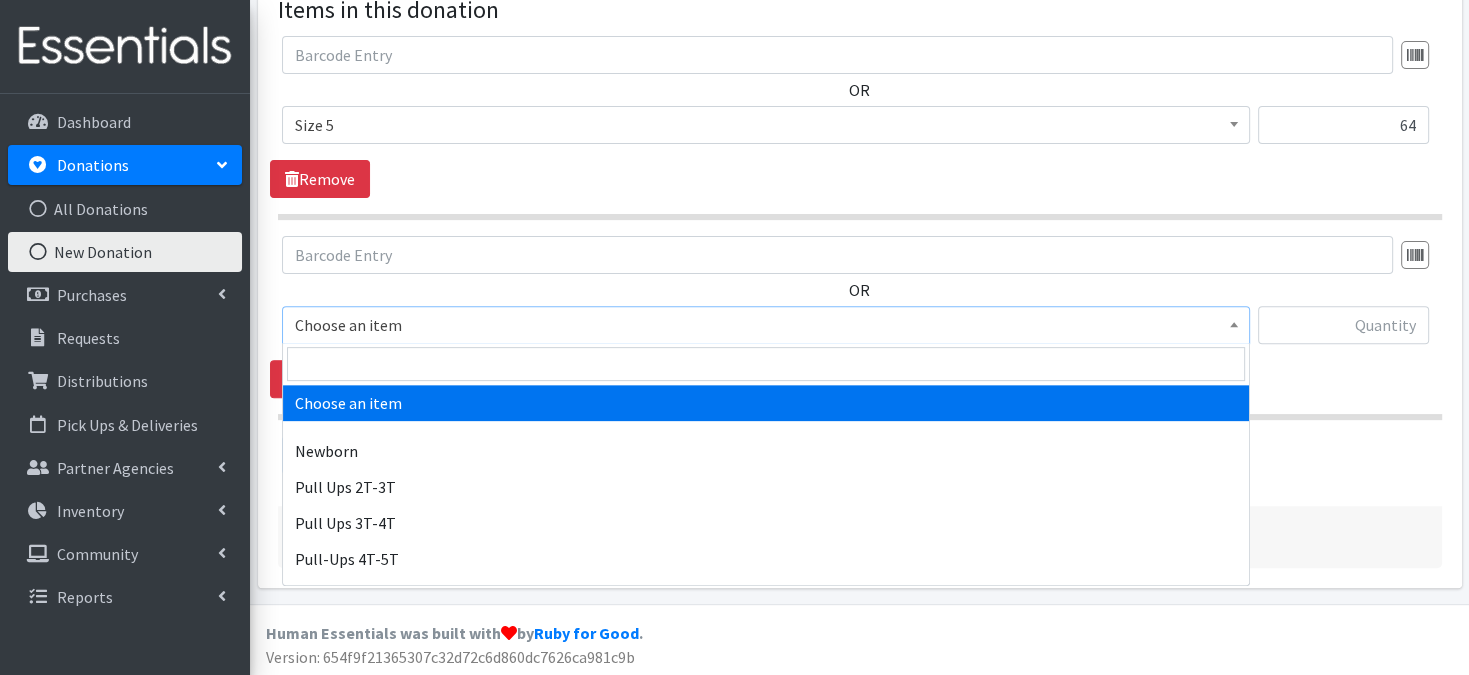 click at bounding box center (1234, 324) 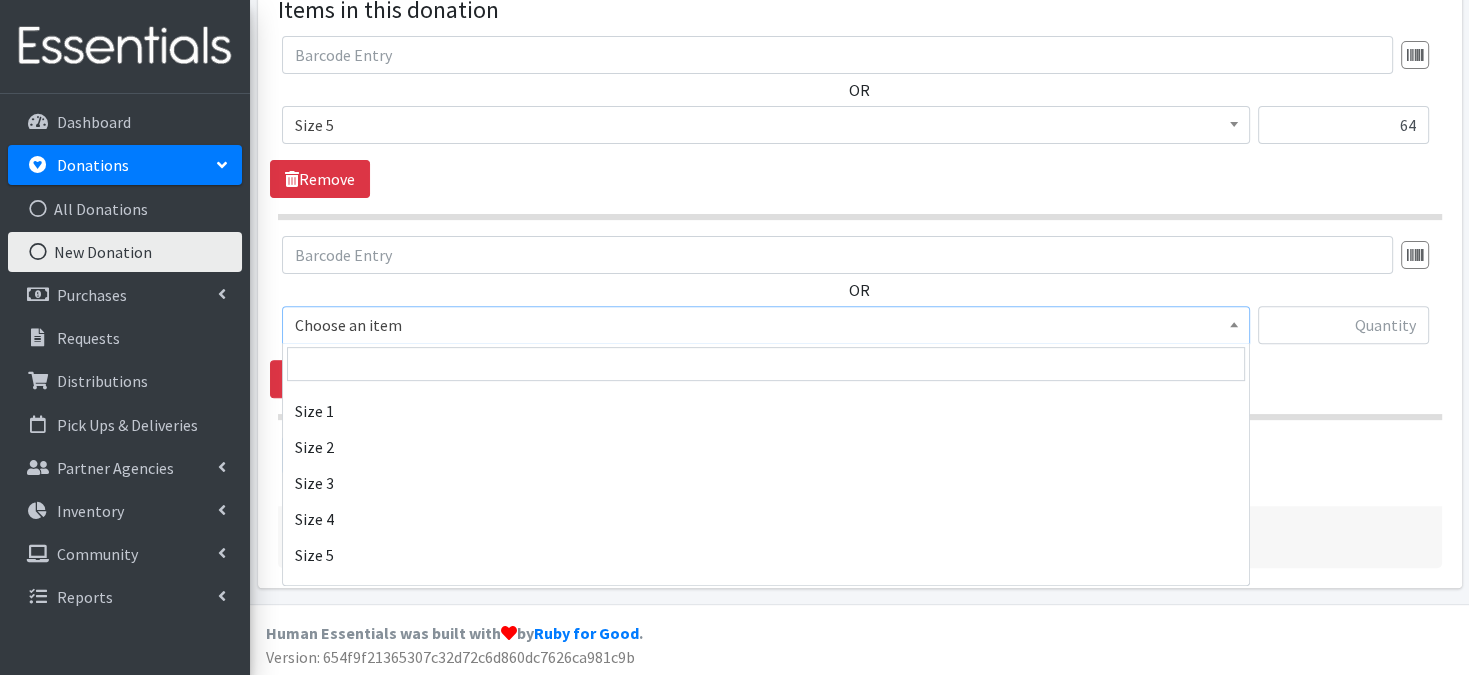 scroll, scrollTop: 213, scrollLeft: 0, axis: vertical 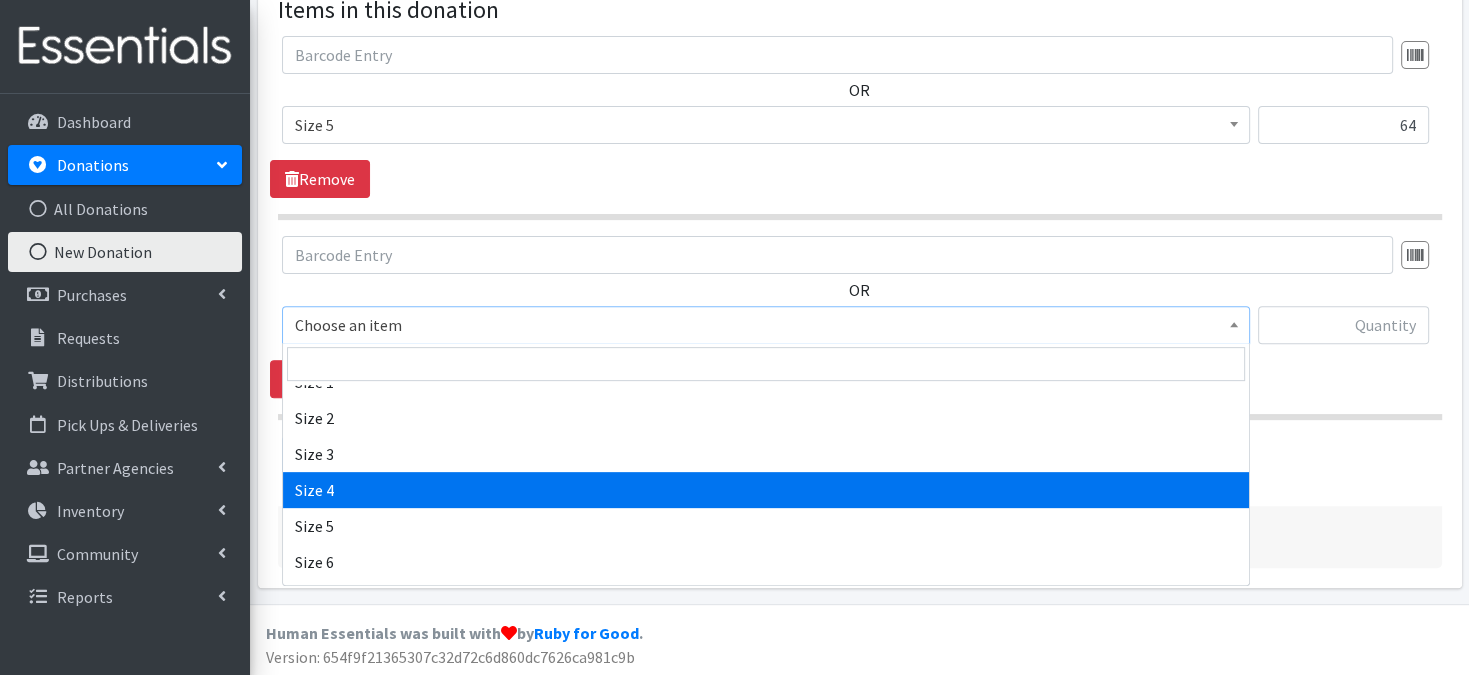 select on "3685" 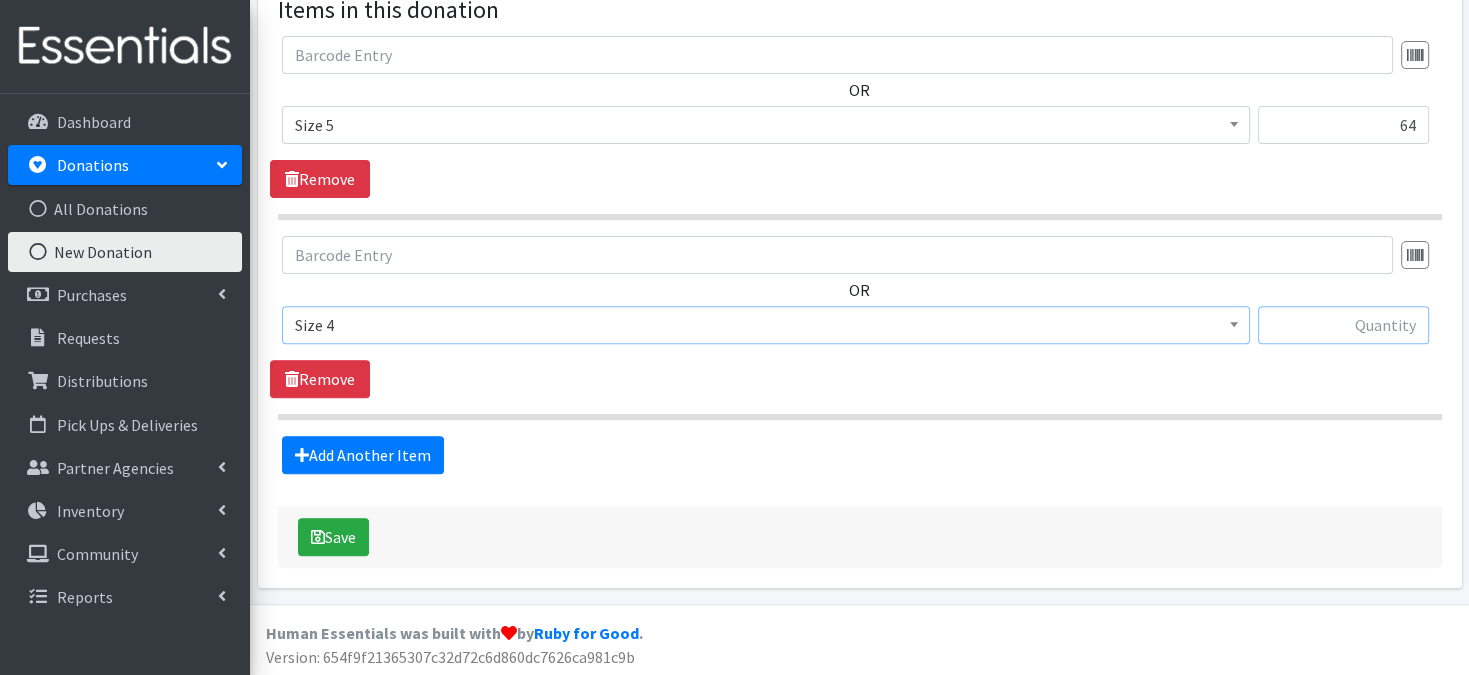 click at bounding box center (1343, 325) 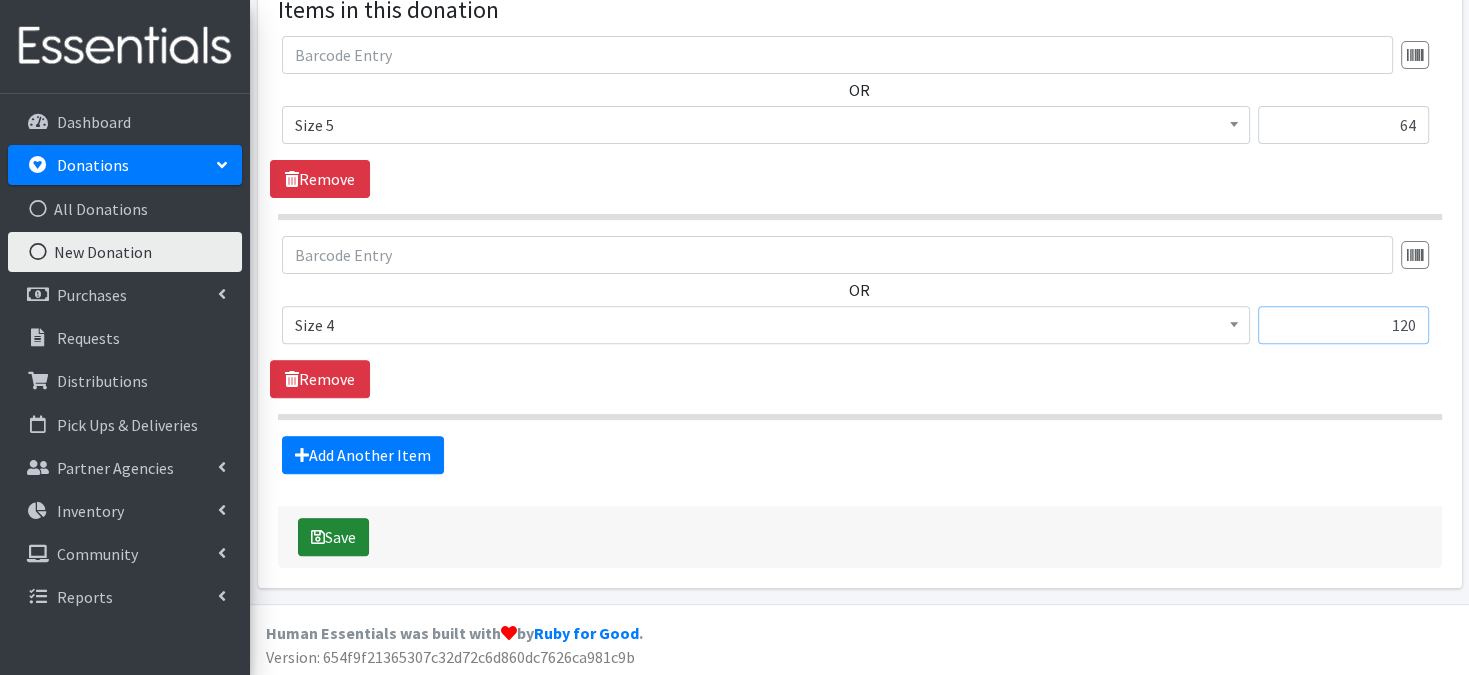 type on "120" 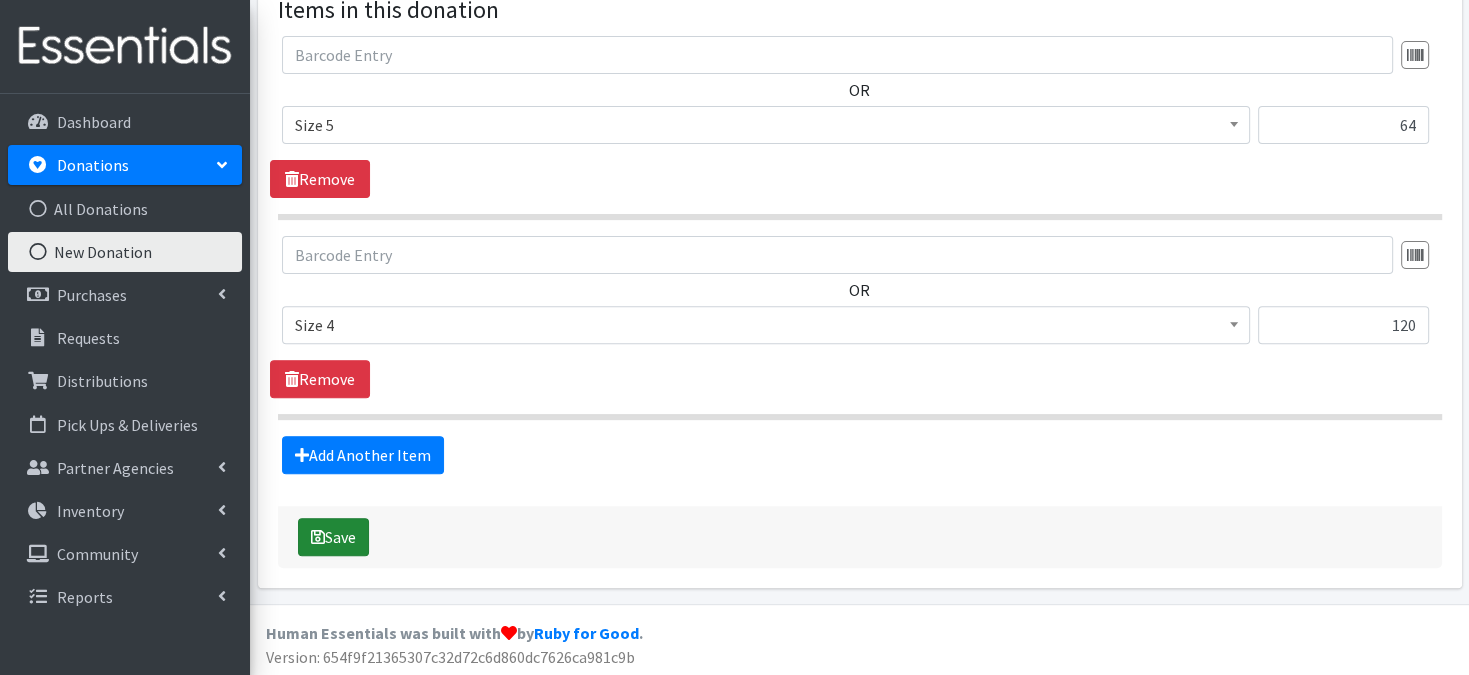click on "Save" at bounding box center (333, 537) 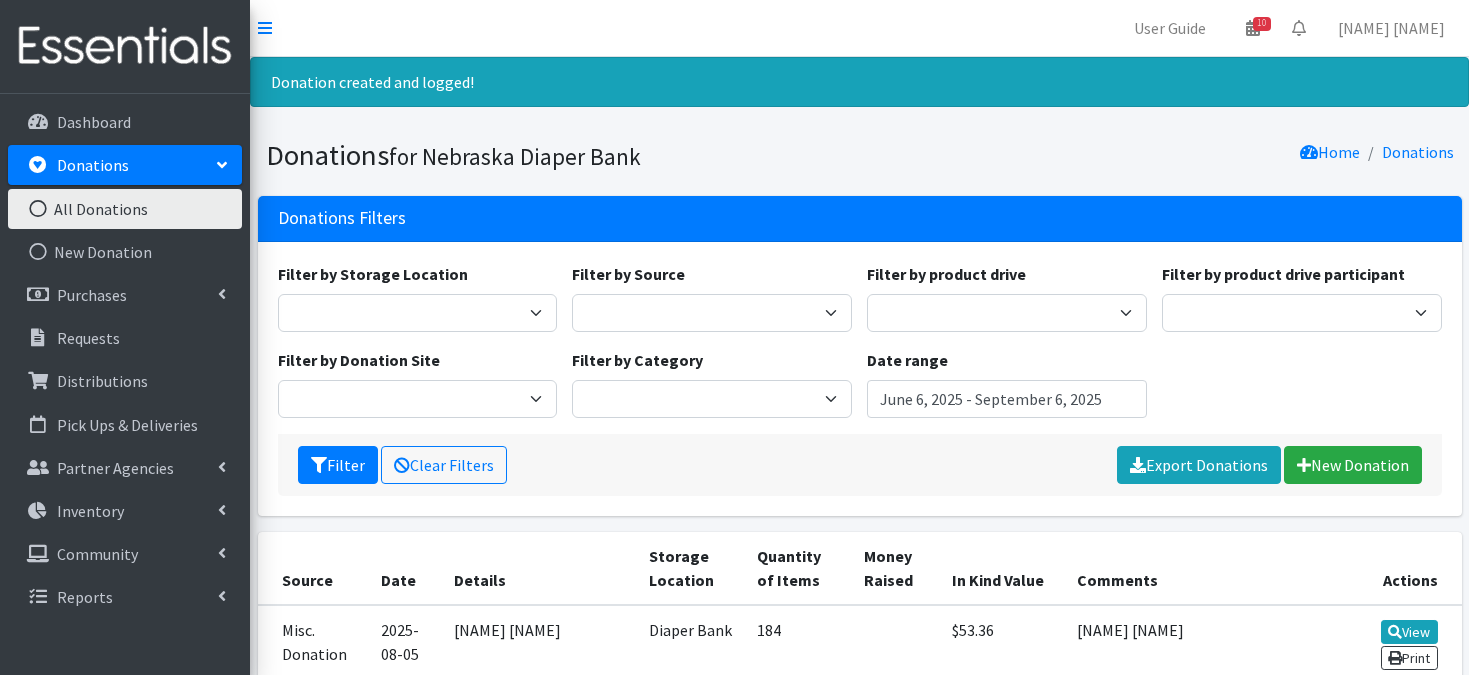 scroll, scrollTop: 0, scrollLeft: 0, axis: both 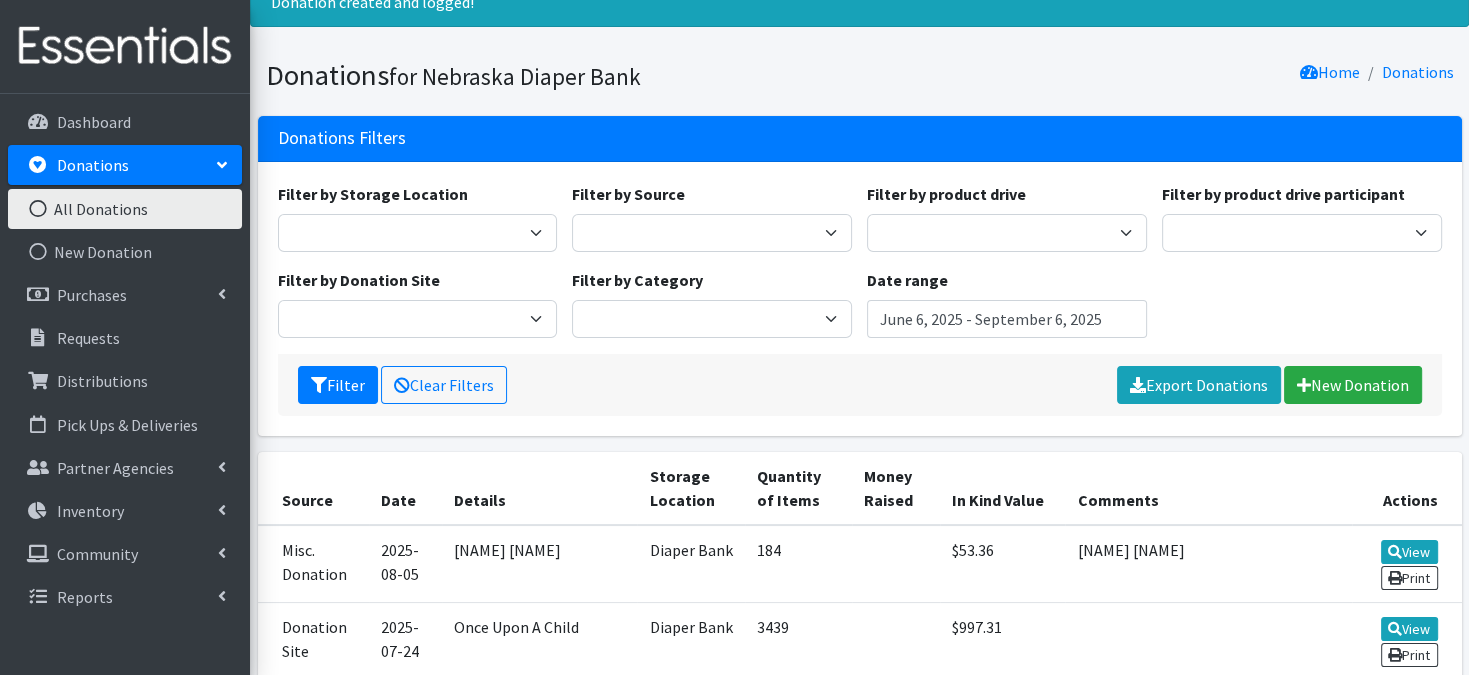 click at bounding box center (38, 209) 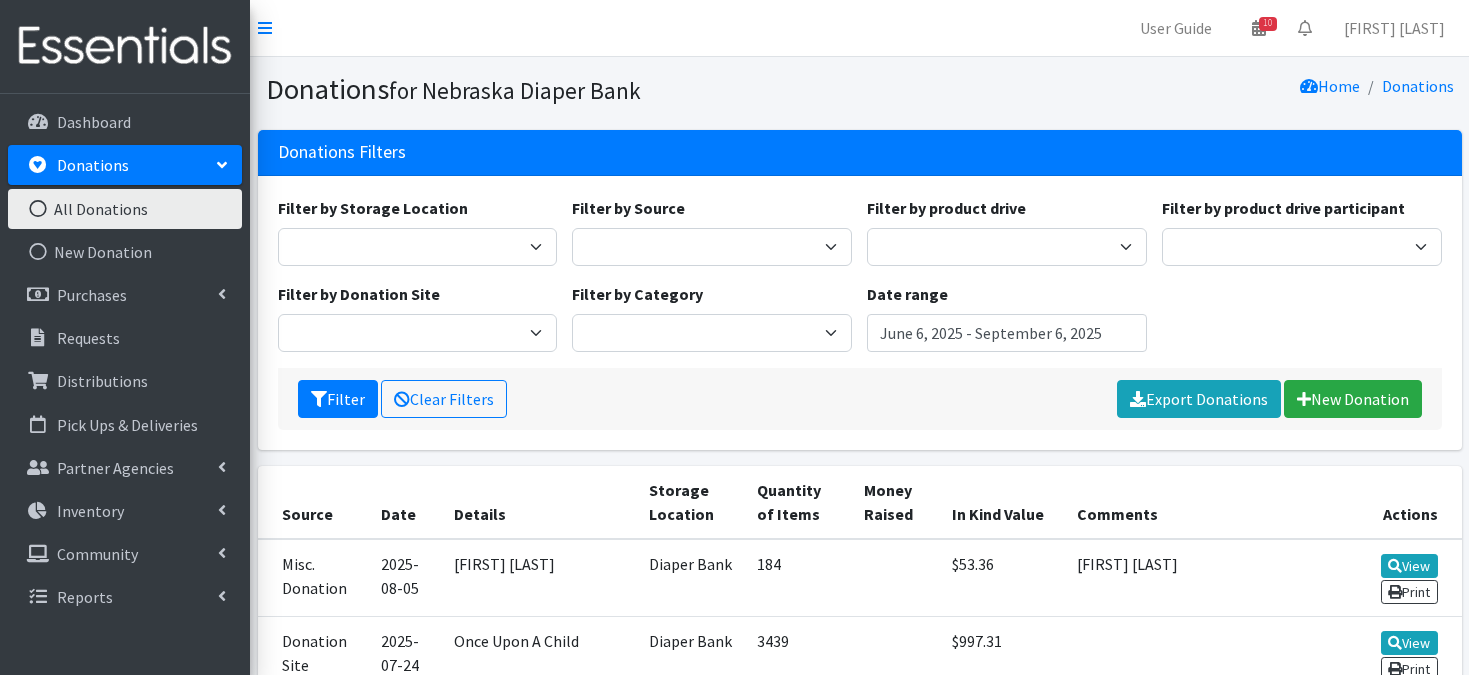 scroll, scrollTop: 0, scrollLeft: 0, axis: both 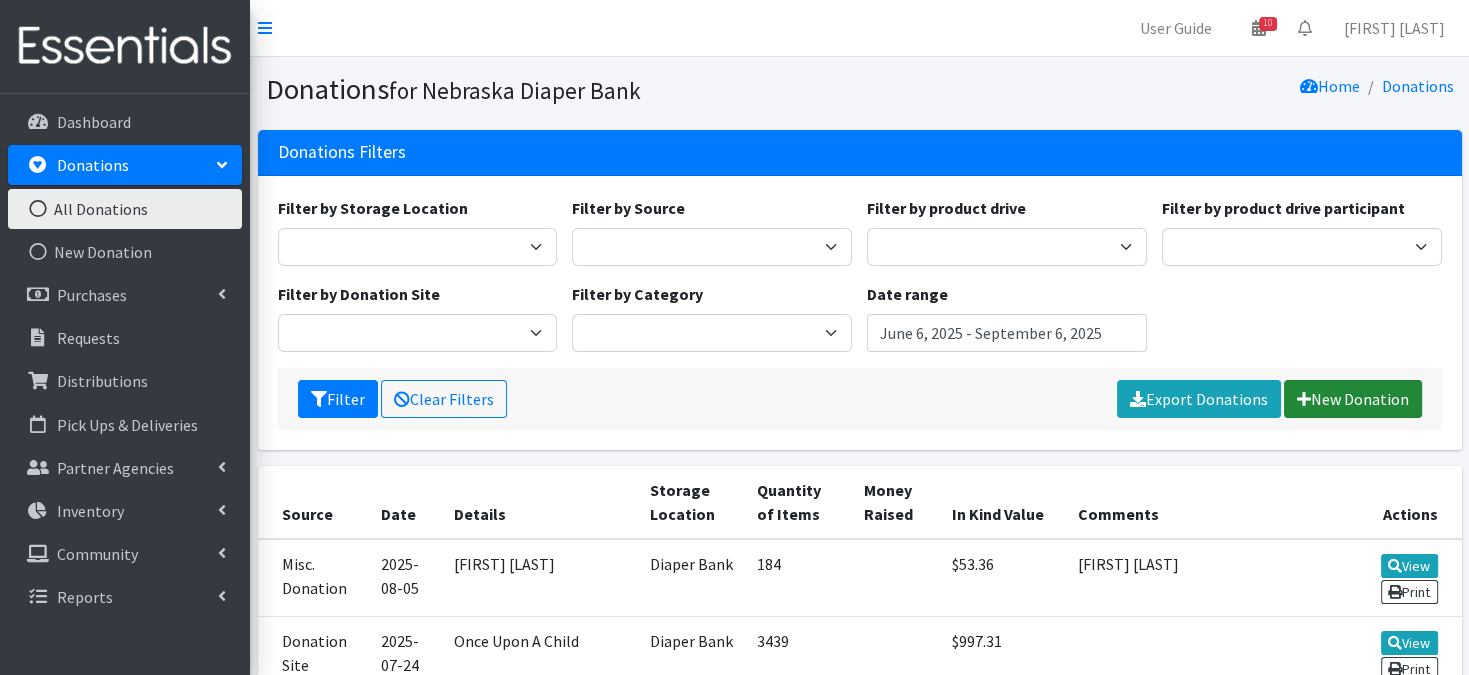 click on "New Donation" at bounding box center (1353, 399) 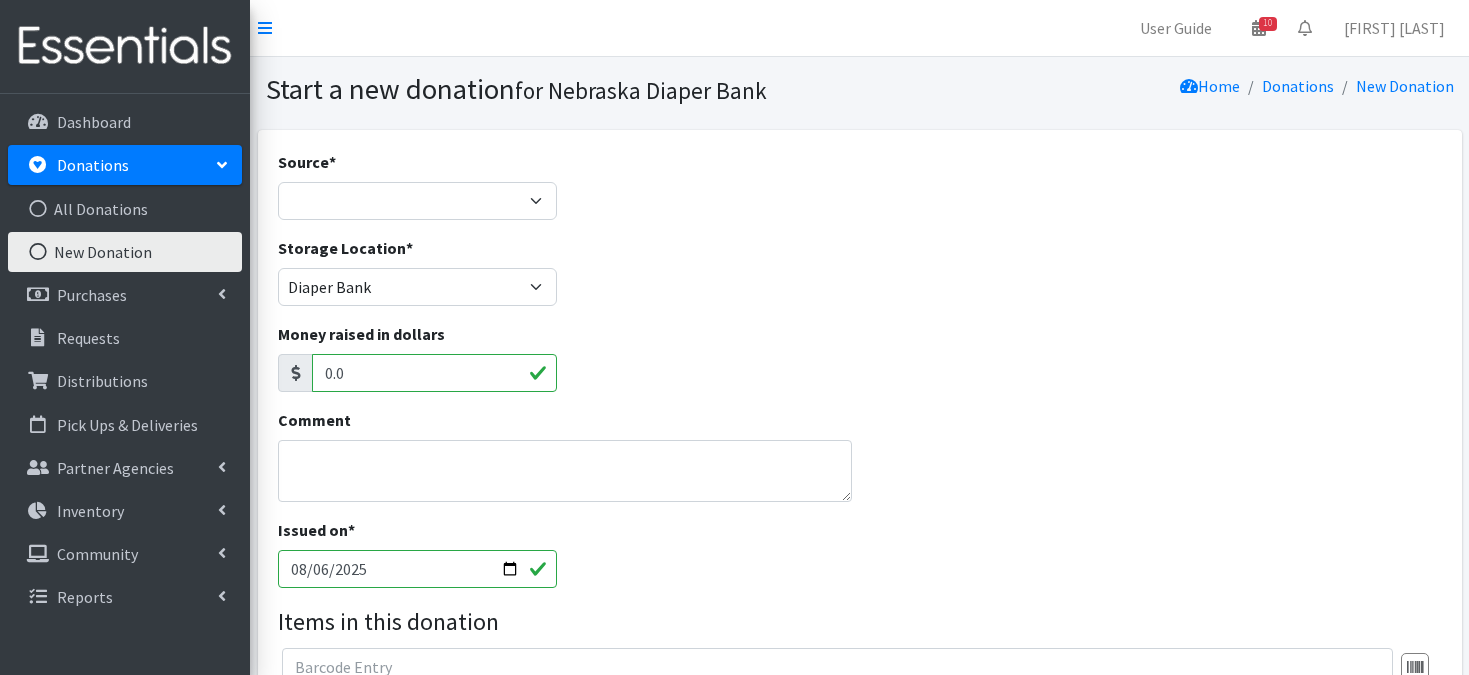 scroll, scrollTop: 0, scrollLeft: 0, axis: both 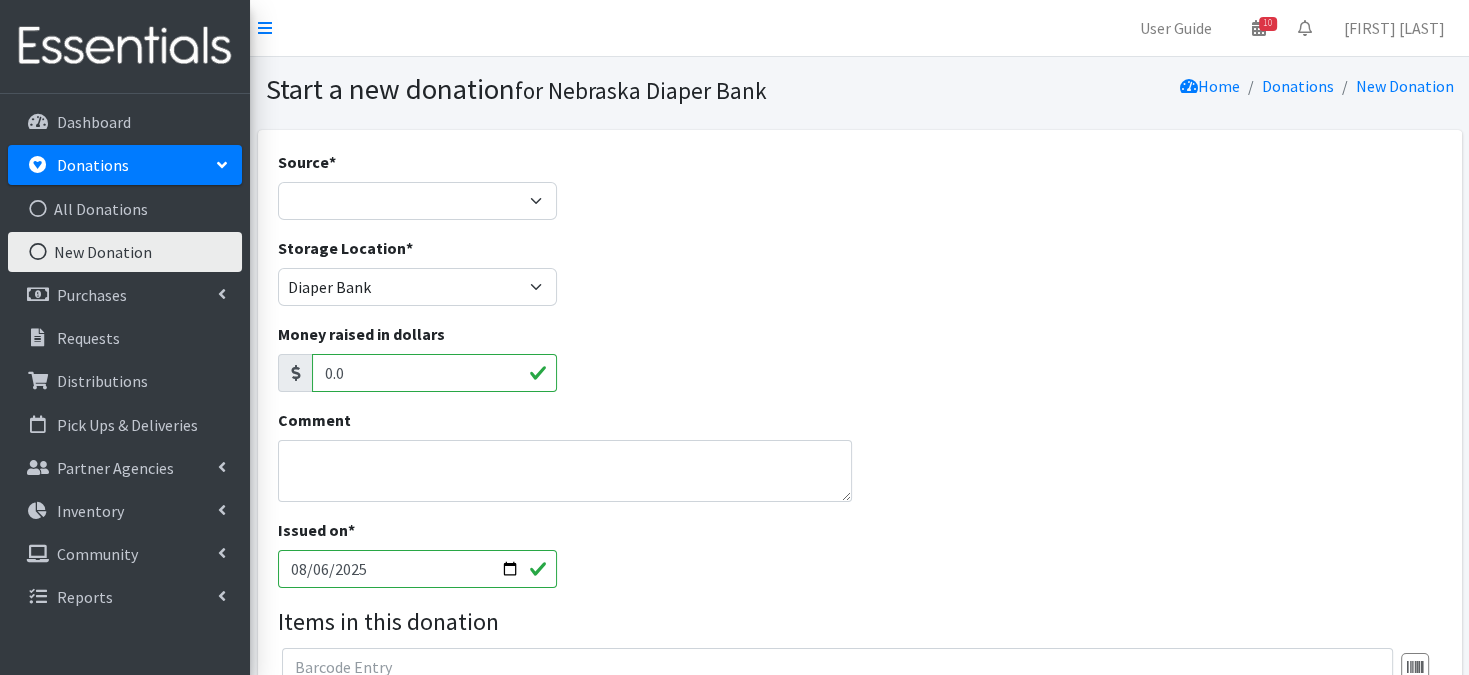 click on "2025-08-06" at bounding box center [418, 569] 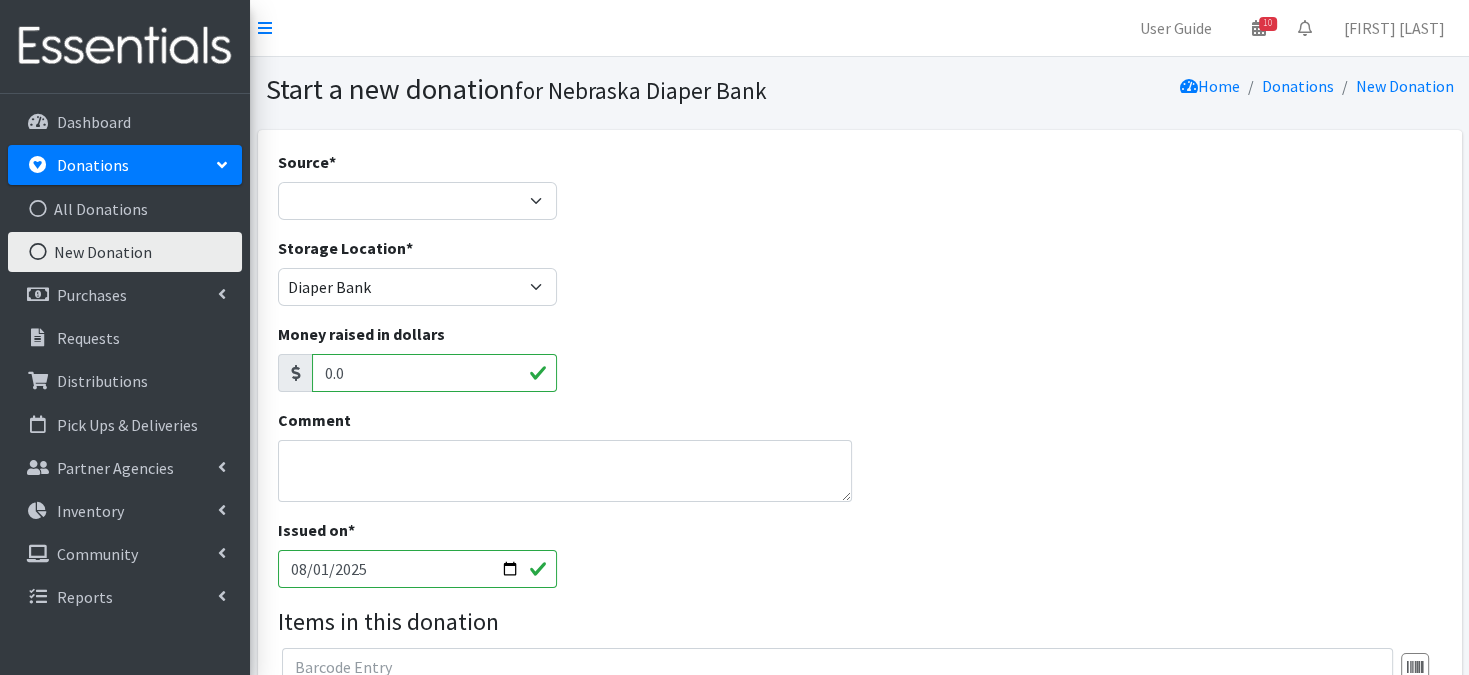 type on "2025-08-01" 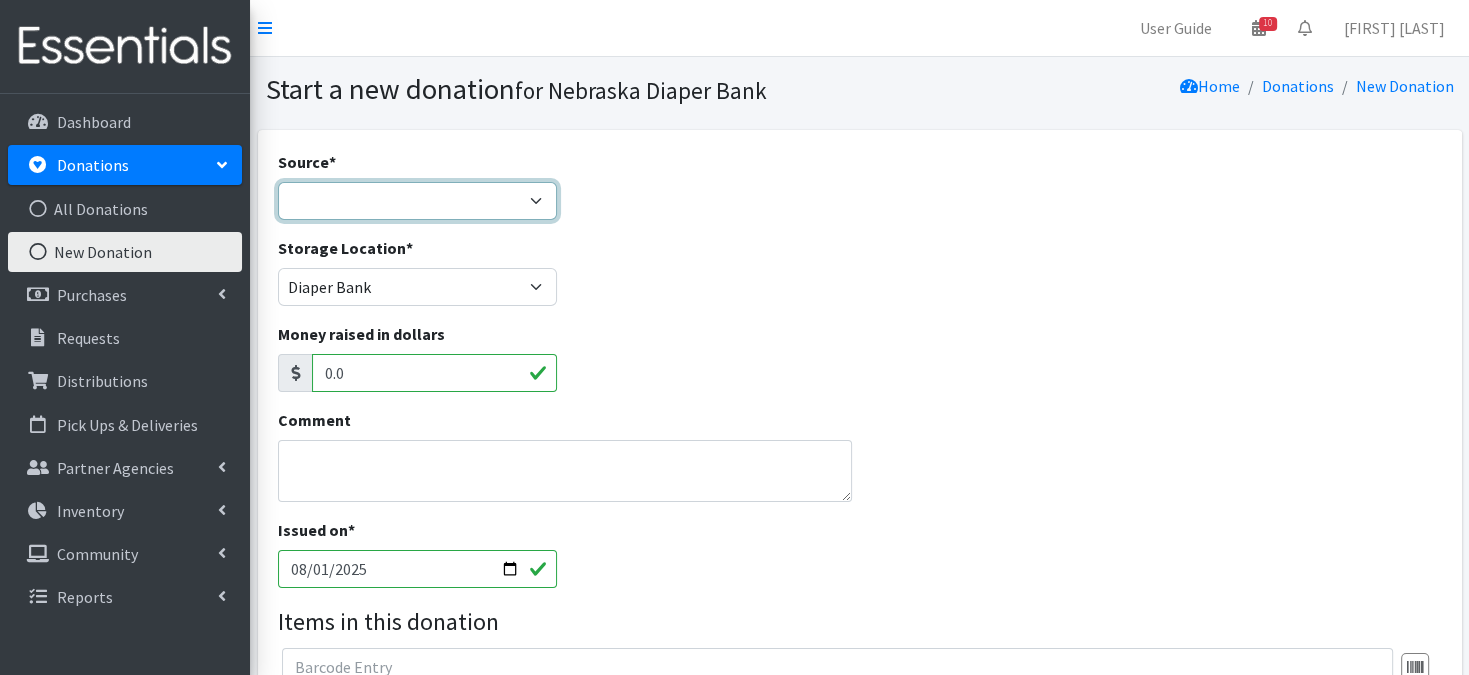 click on "Product Drive
Manufacturer
Donation Site
Misc. Donation" at bounding box center (418, 201) 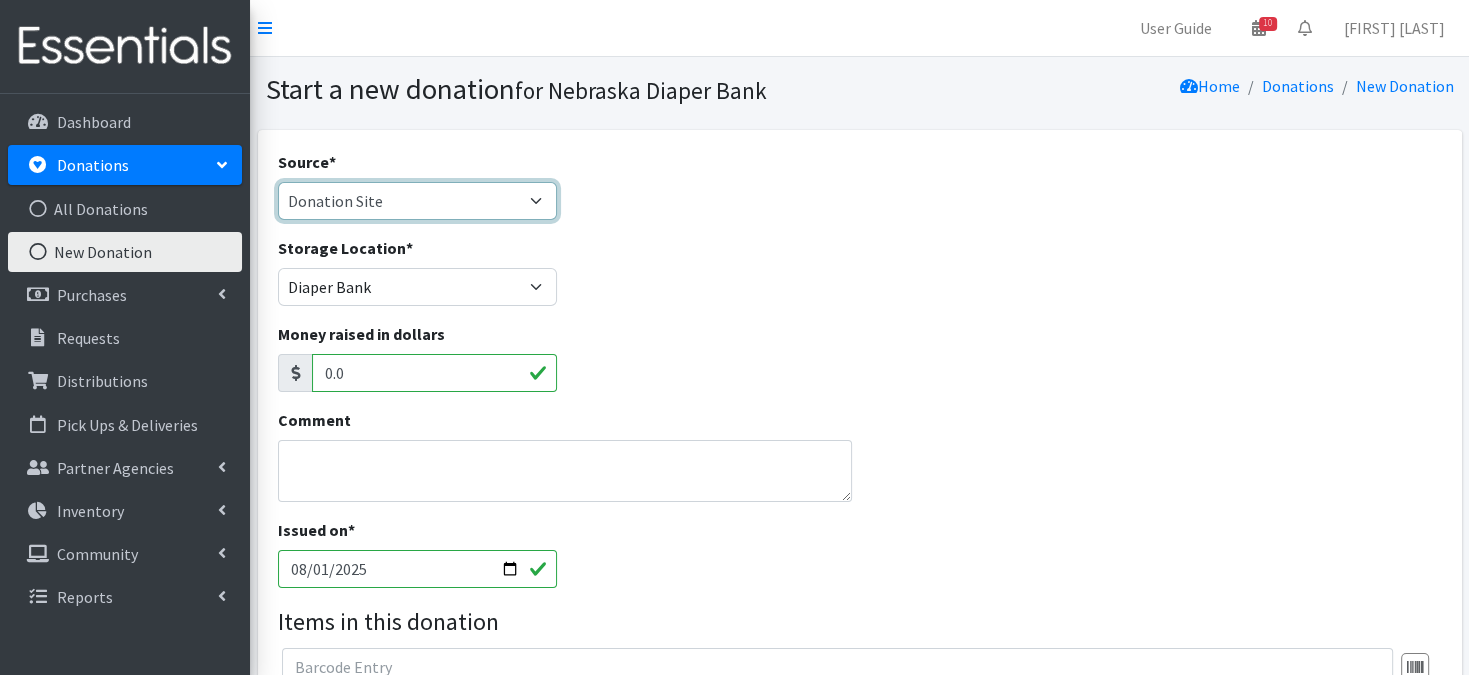 click on "Product Drive
Manufacturer
Donation Site
Misc. Donation" at bounding box center [418, 201] 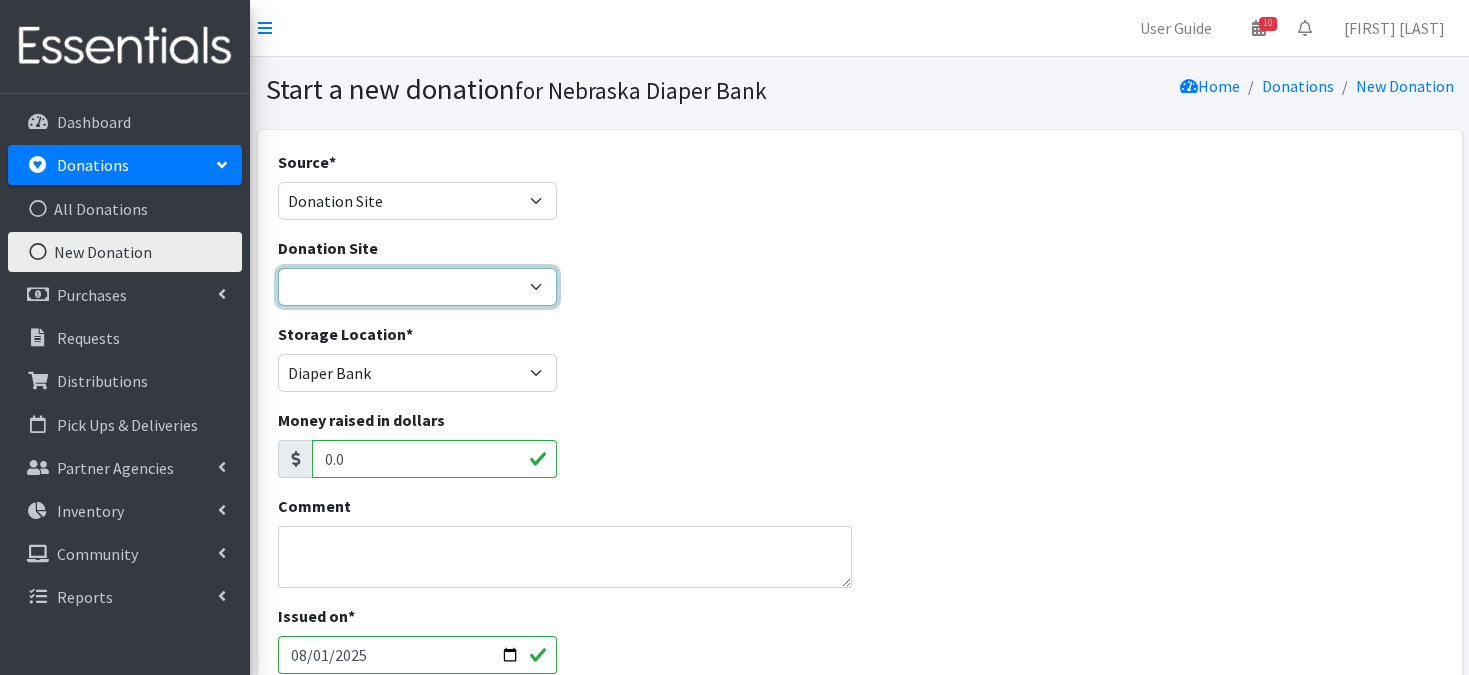 click on "Bigwheels to Butterflies
Honeyman Rent ALL
Omaha Children's Clinic
Once Upon A Child
Papio Library
Pink and Green
Pirates & Pixies
Westwood Church
Young Chiropractic & Rehabilitation Center" at bounding box center [418, 287] 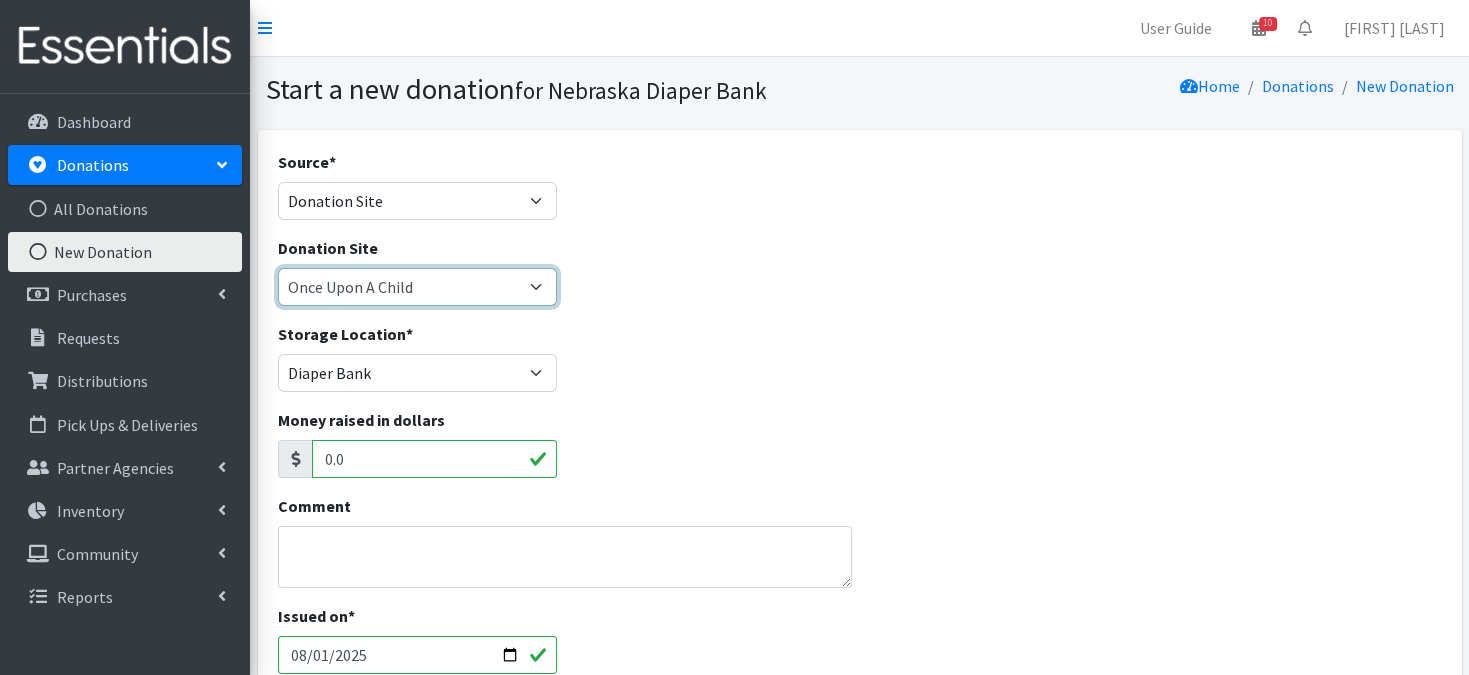 click on "Bigwheels to Butterflies
Honeyman Rent ALL
Omaha Children's Clinic
Once Upon A Child
Papio Library
Pink and Green
Pirates & Pixies
Westwood Church
Young Chiropractic & Rehabilitation Center" at bounding box center (418, 287) 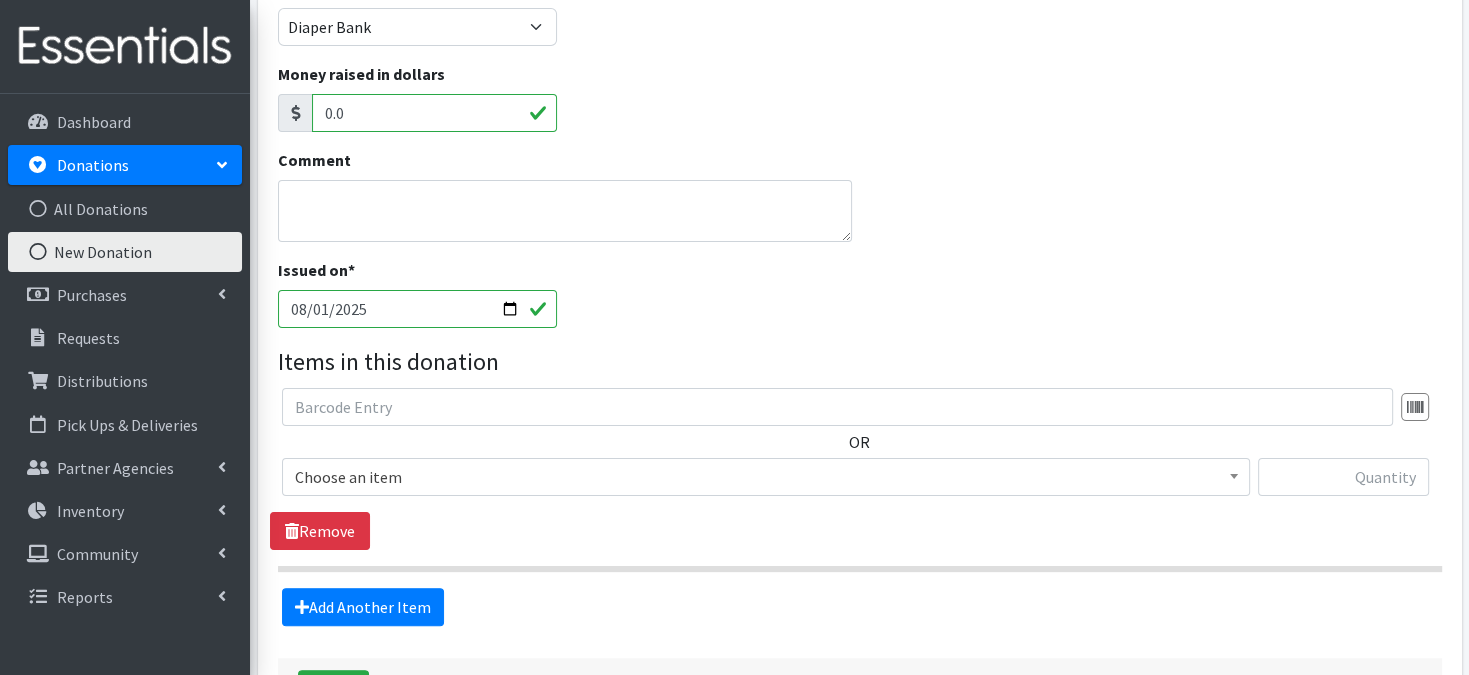 scroll, scrollTop: 400, scrollLeft: 0, axis: vertical 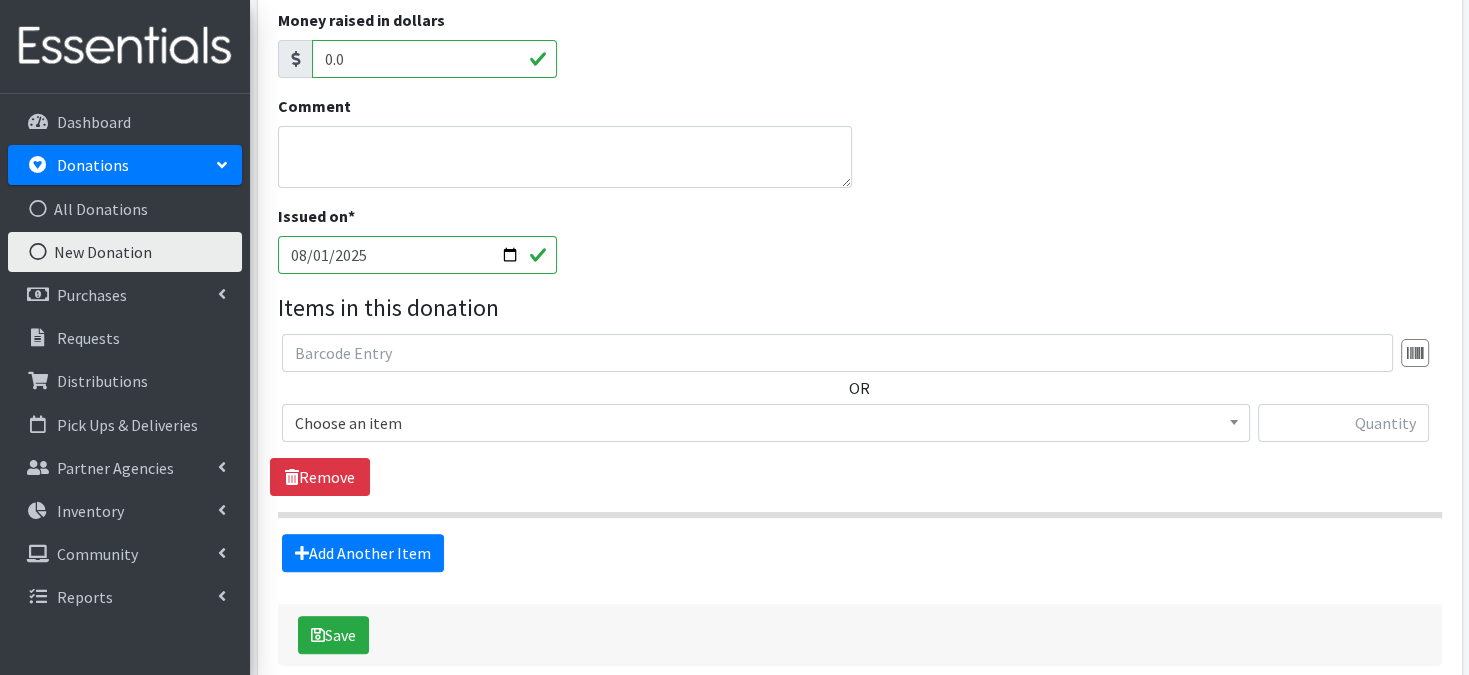 click at bounding box center [1234, 420] 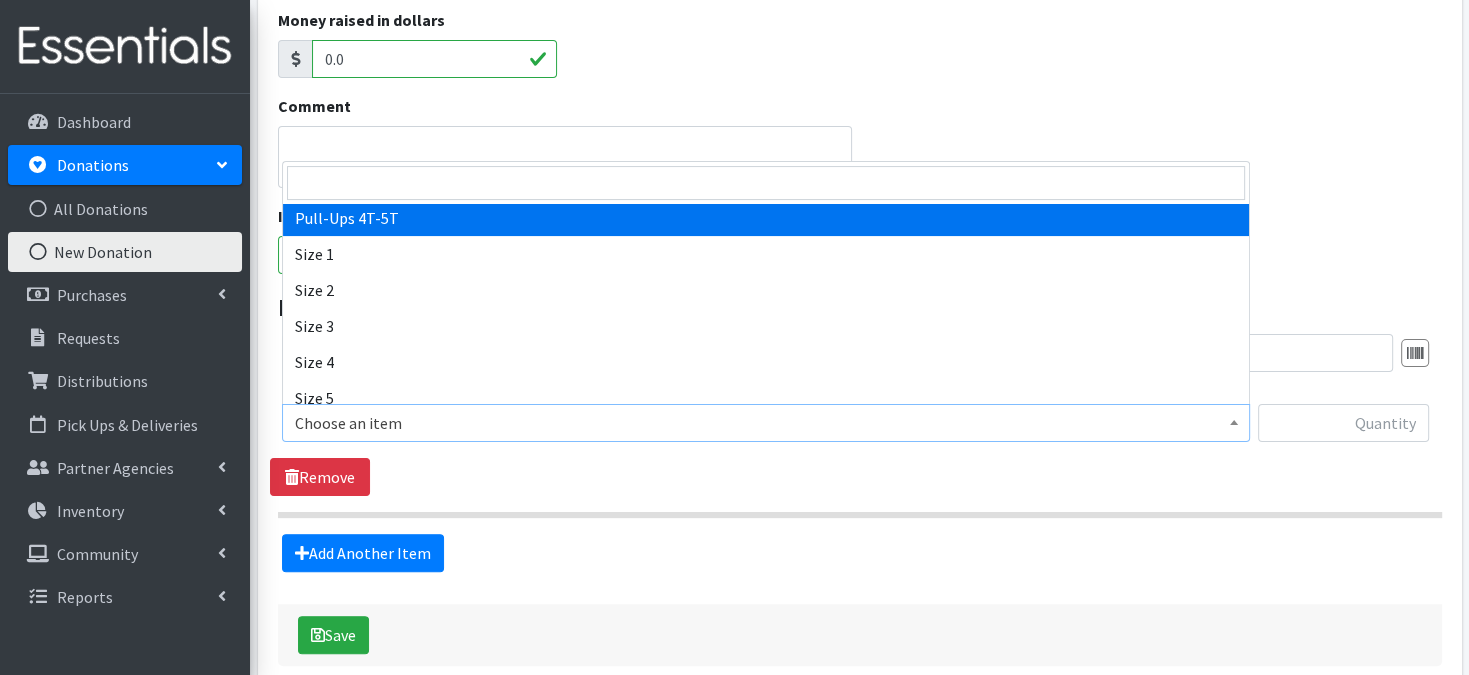 scroll, scrollTop: 200, scrollLeft: 0, axis: vertical 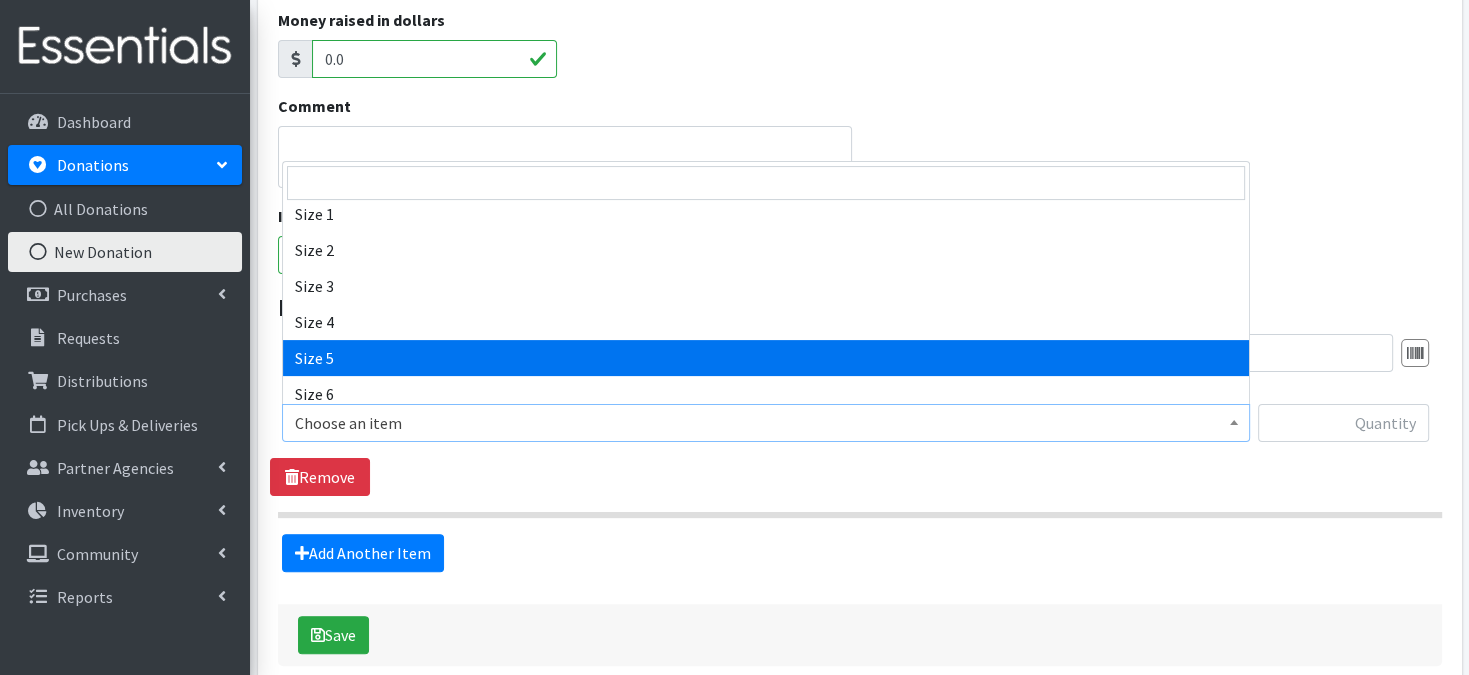 select on "3686" 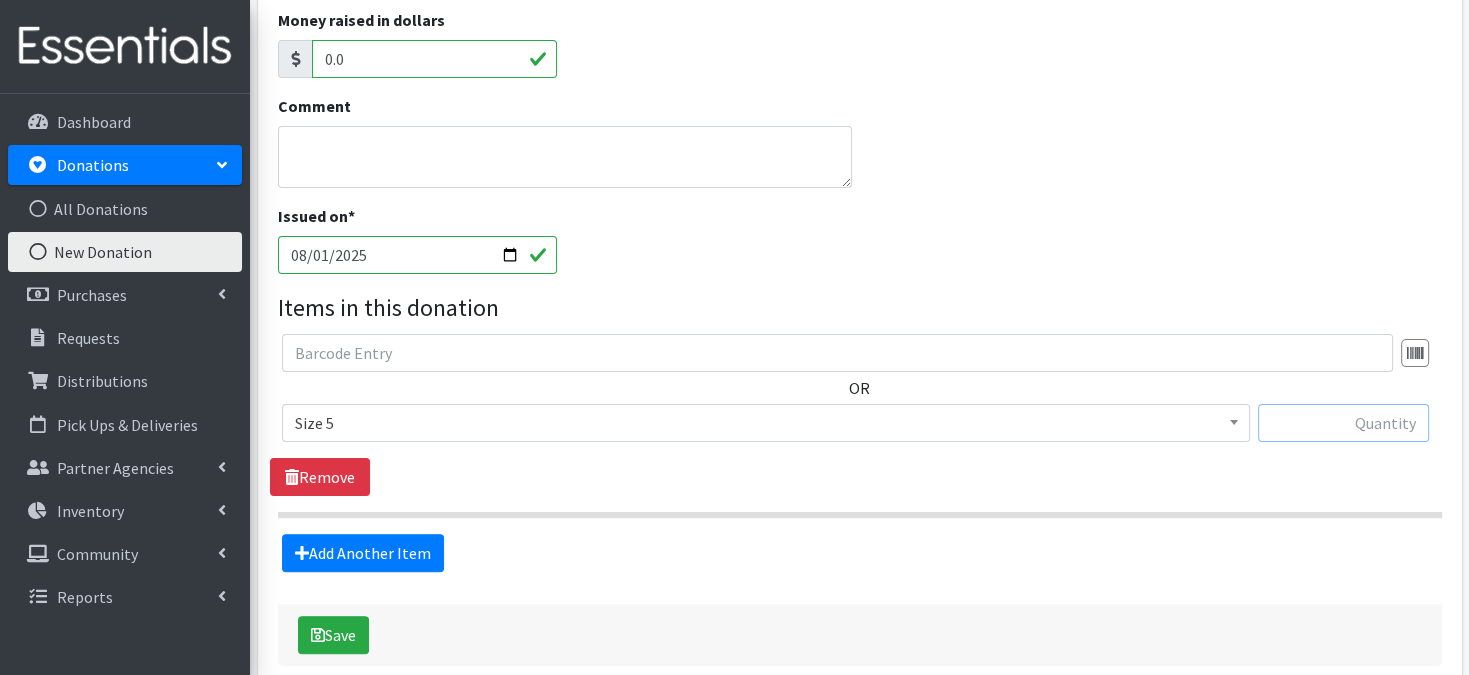 click at bounding box center (1343, 423) 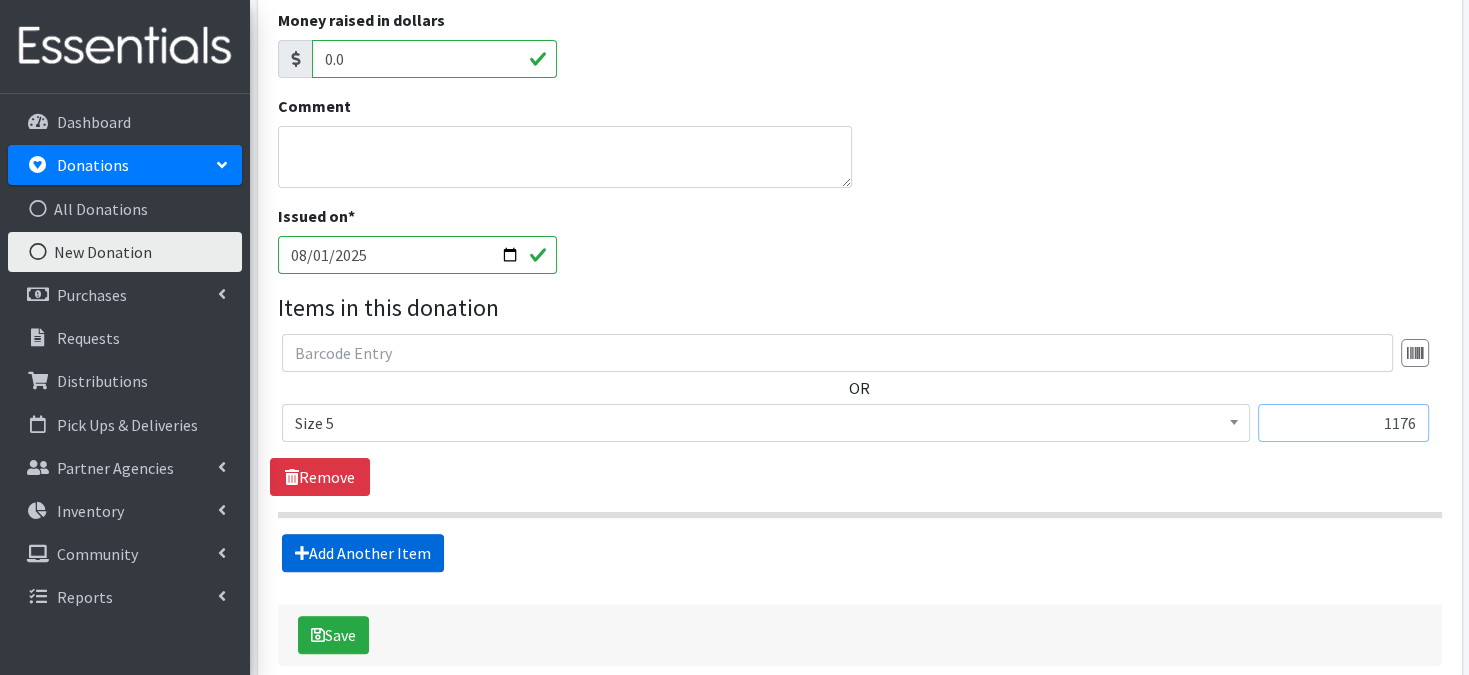 type on "1176" 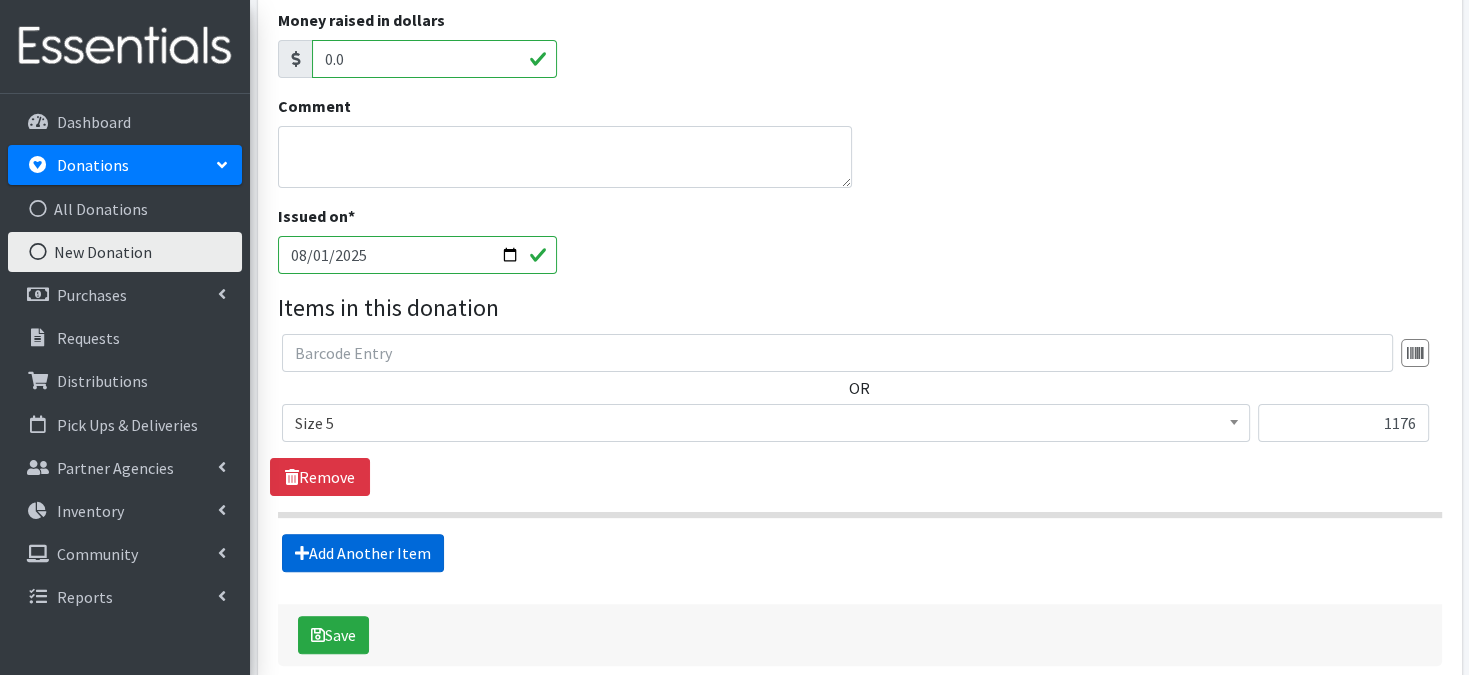 click on "Add Another Item" at bounding box center (363, 553) 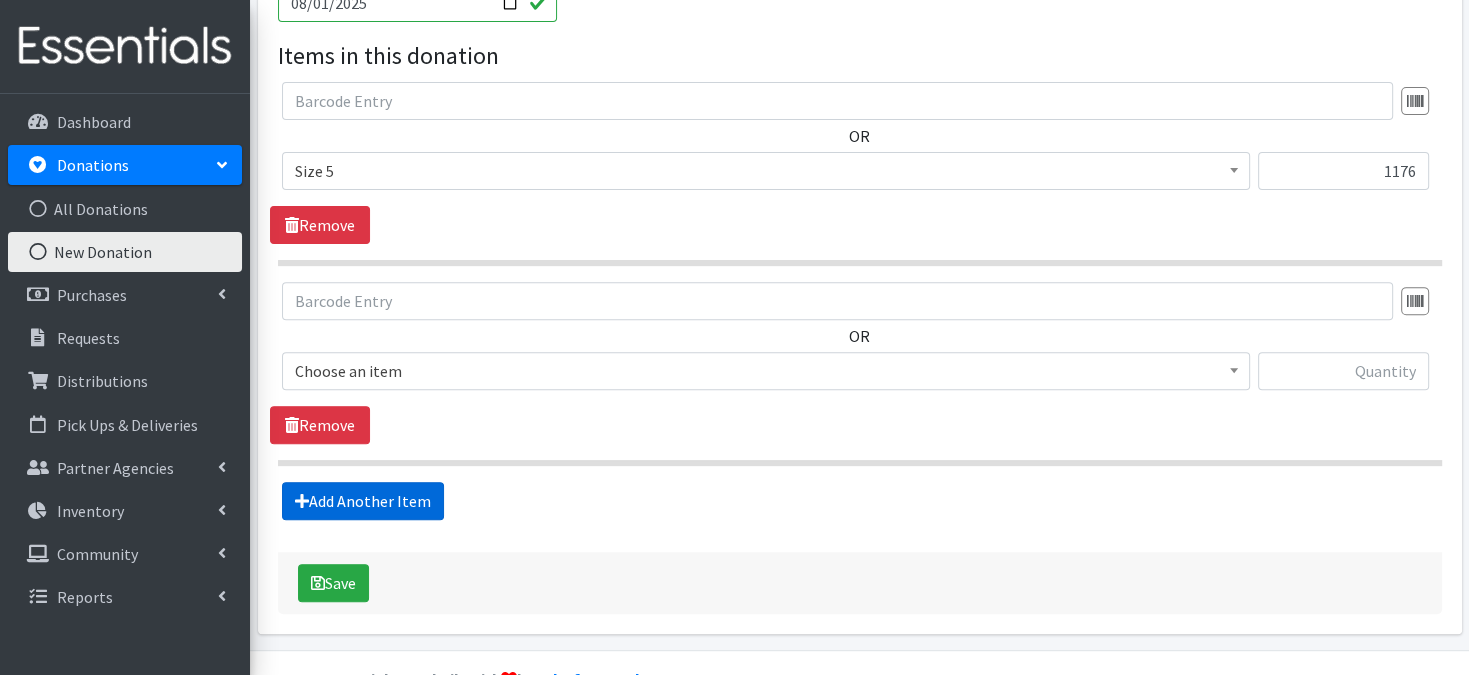 scroll, scrollTop: 699, scrollLeft: 0, axis: vertical 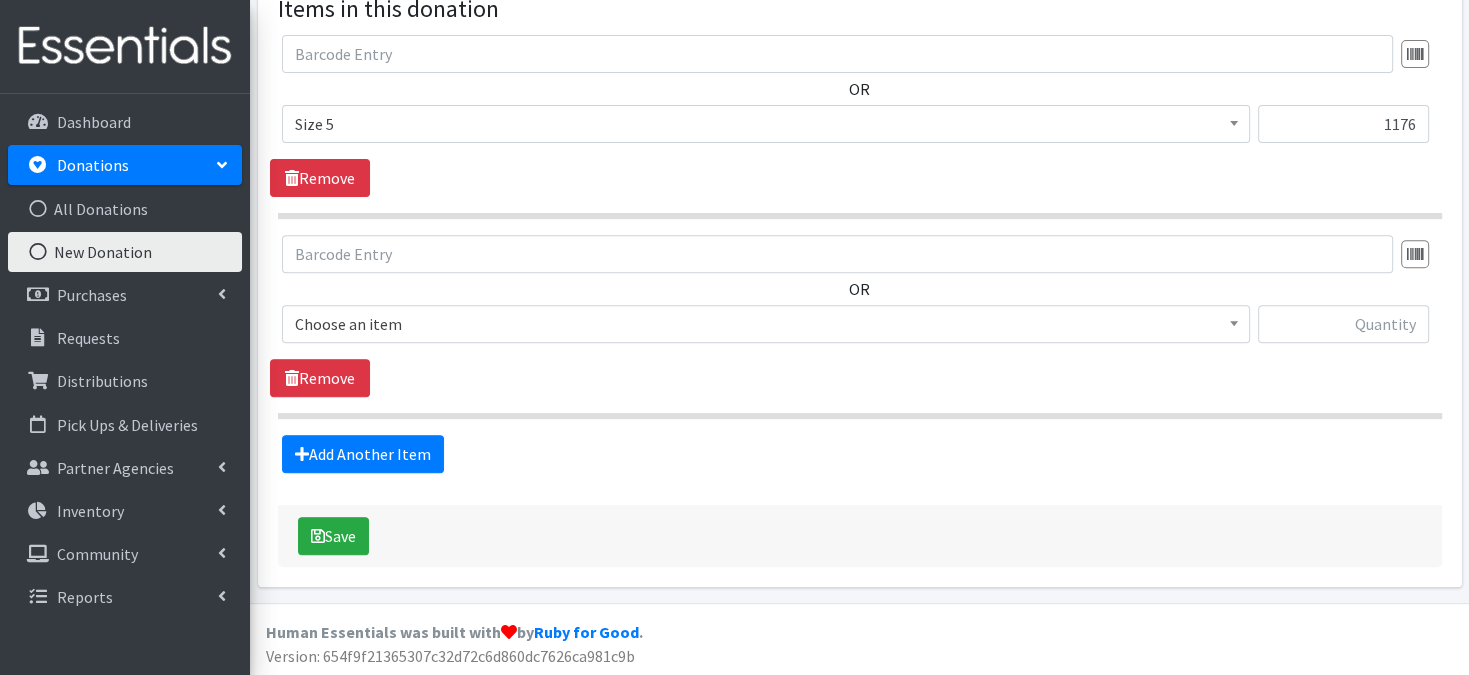 click at bounding box center [1234, 321] 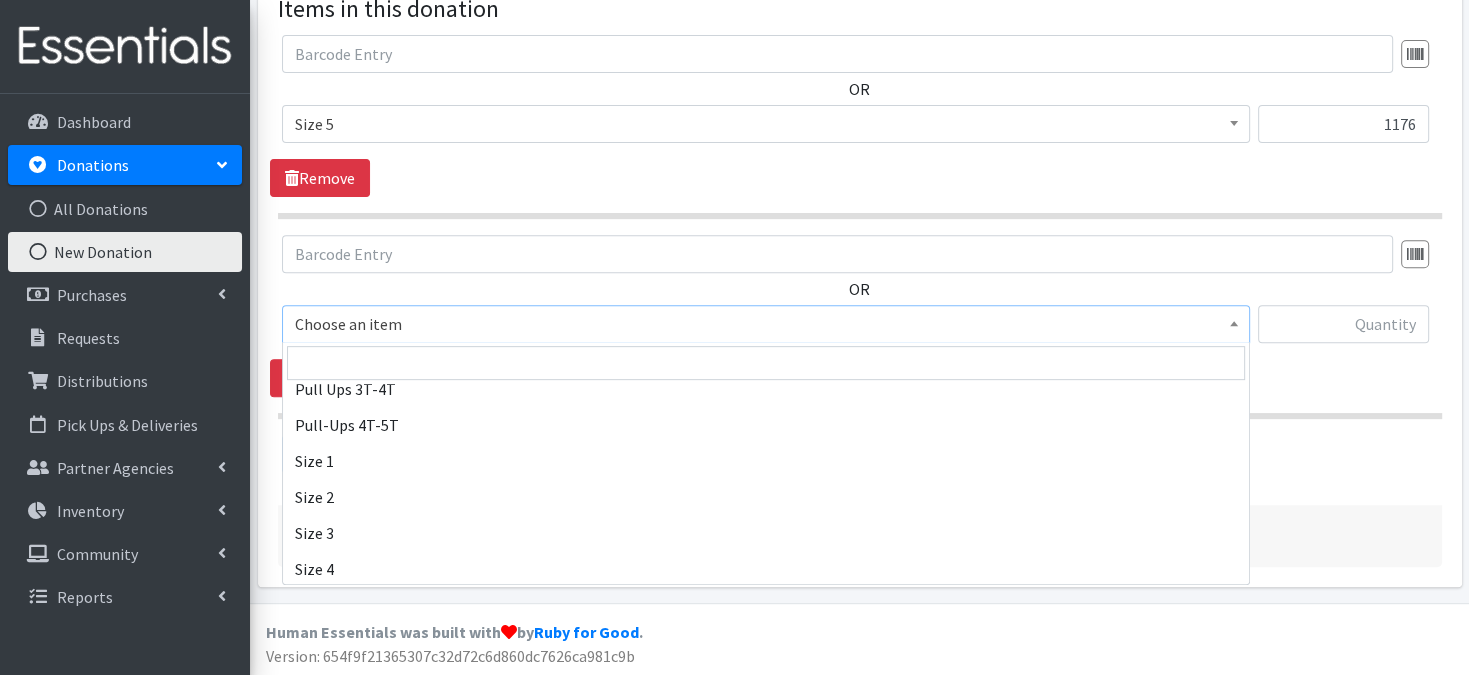 scroll, scrollTop: 213, scrollLeft: 0, axis: vertical 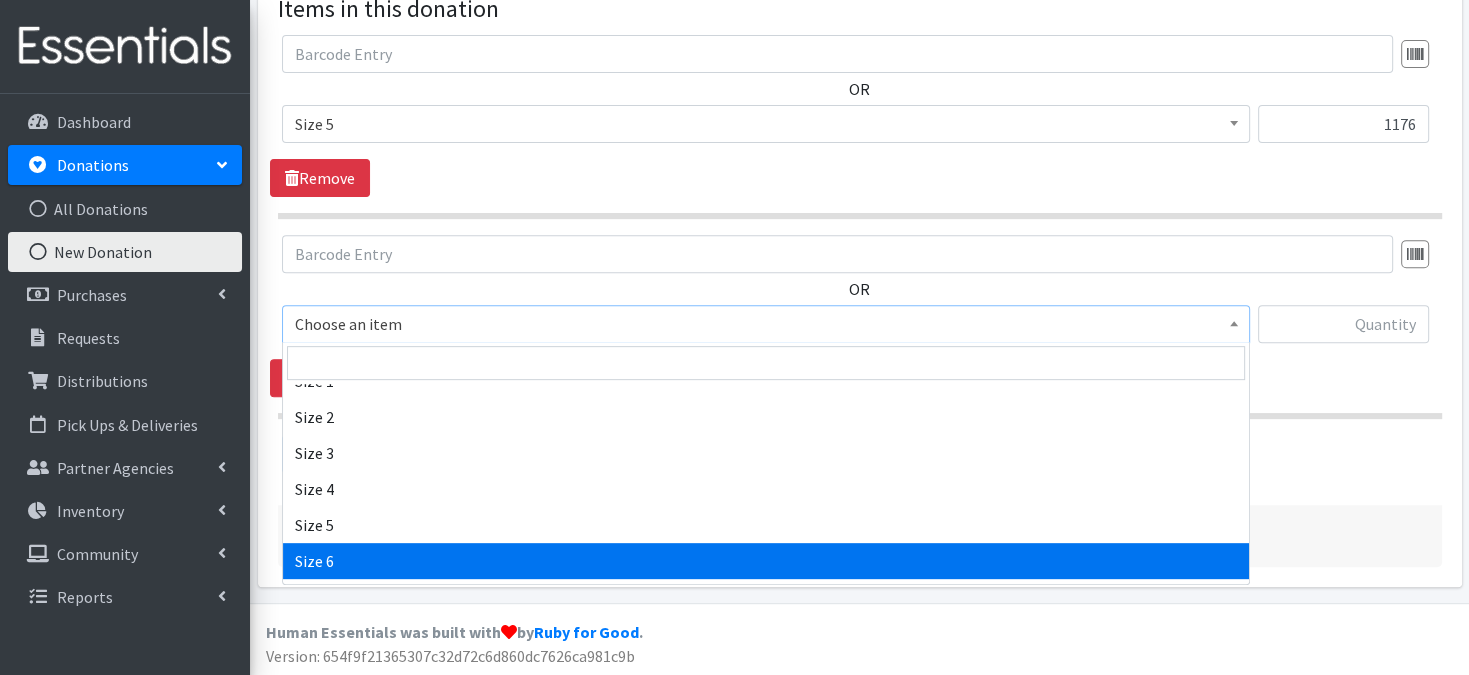 select on "3687" 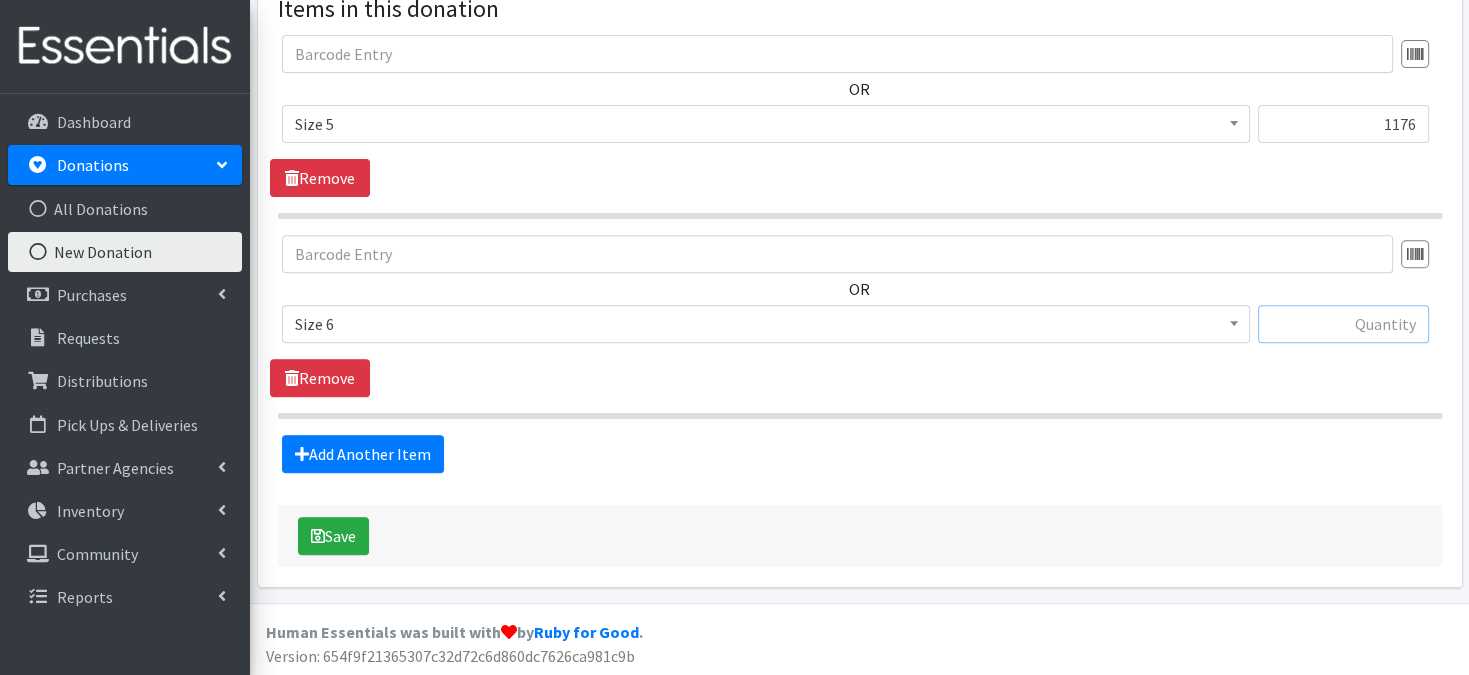 click at bounding box center (1343, 324) 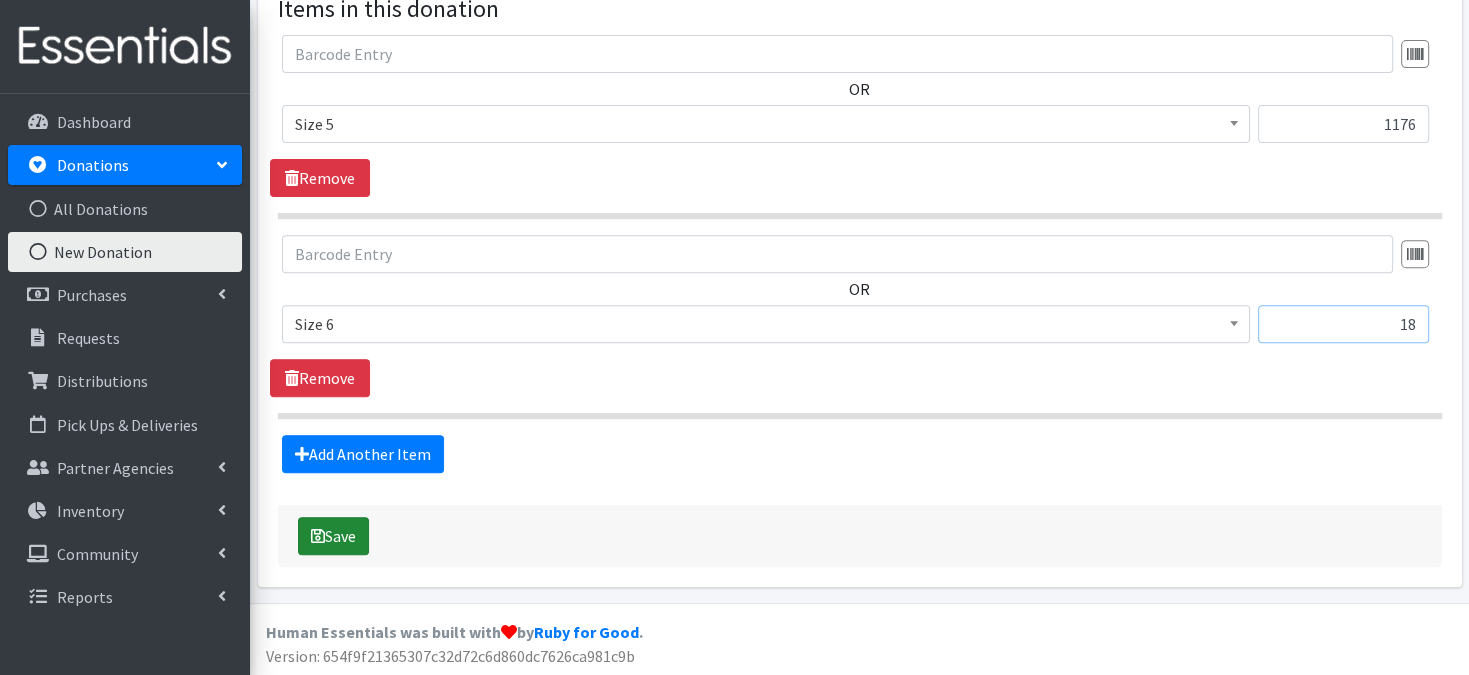 type on "18" 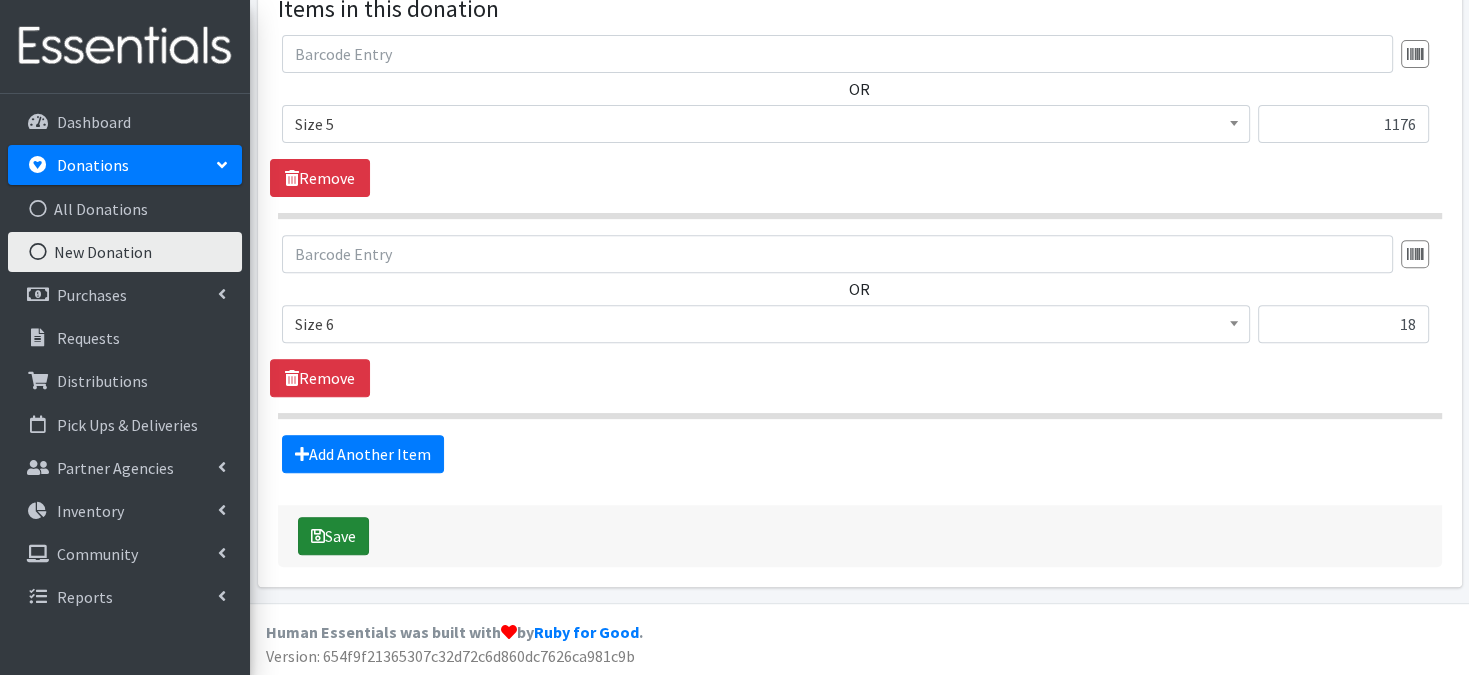 click on "Save" at bounding box center [333, 536] 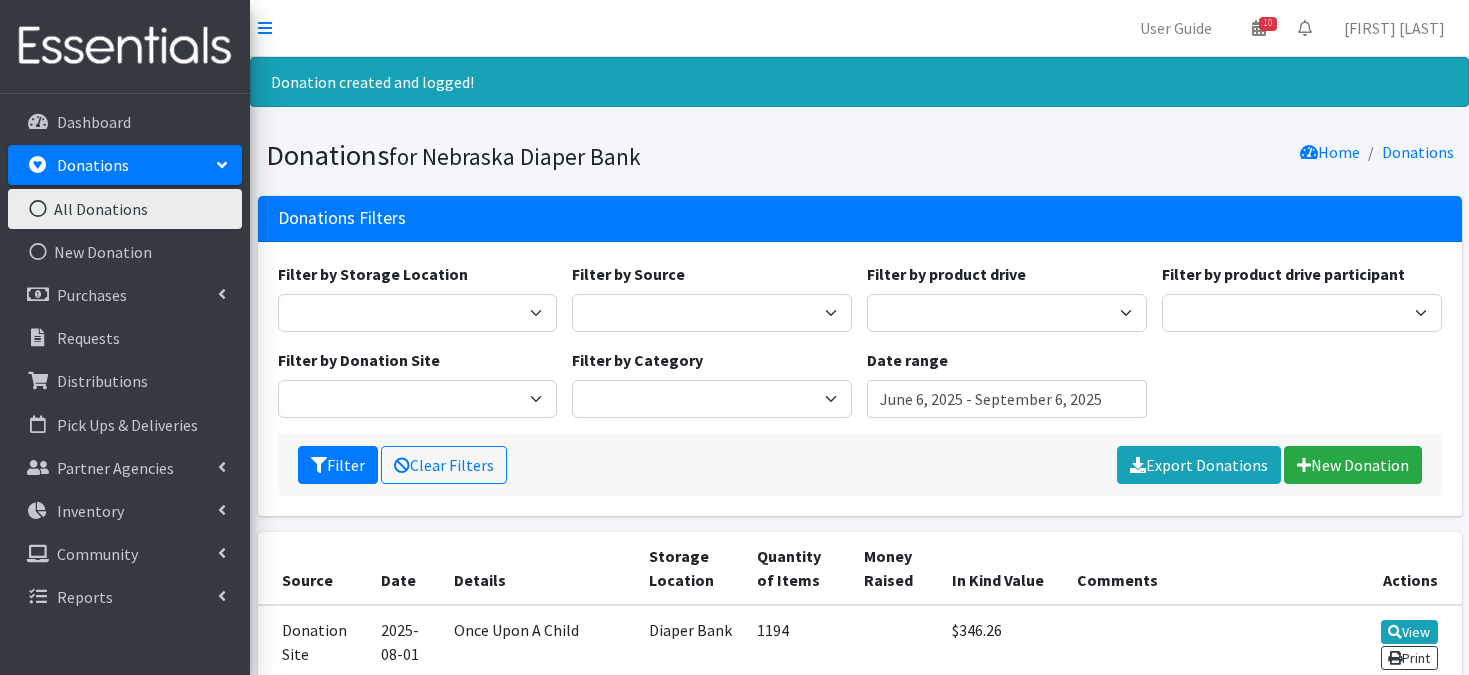 scroll, scrollTop: 0, scrollLeft: 0, axis: both 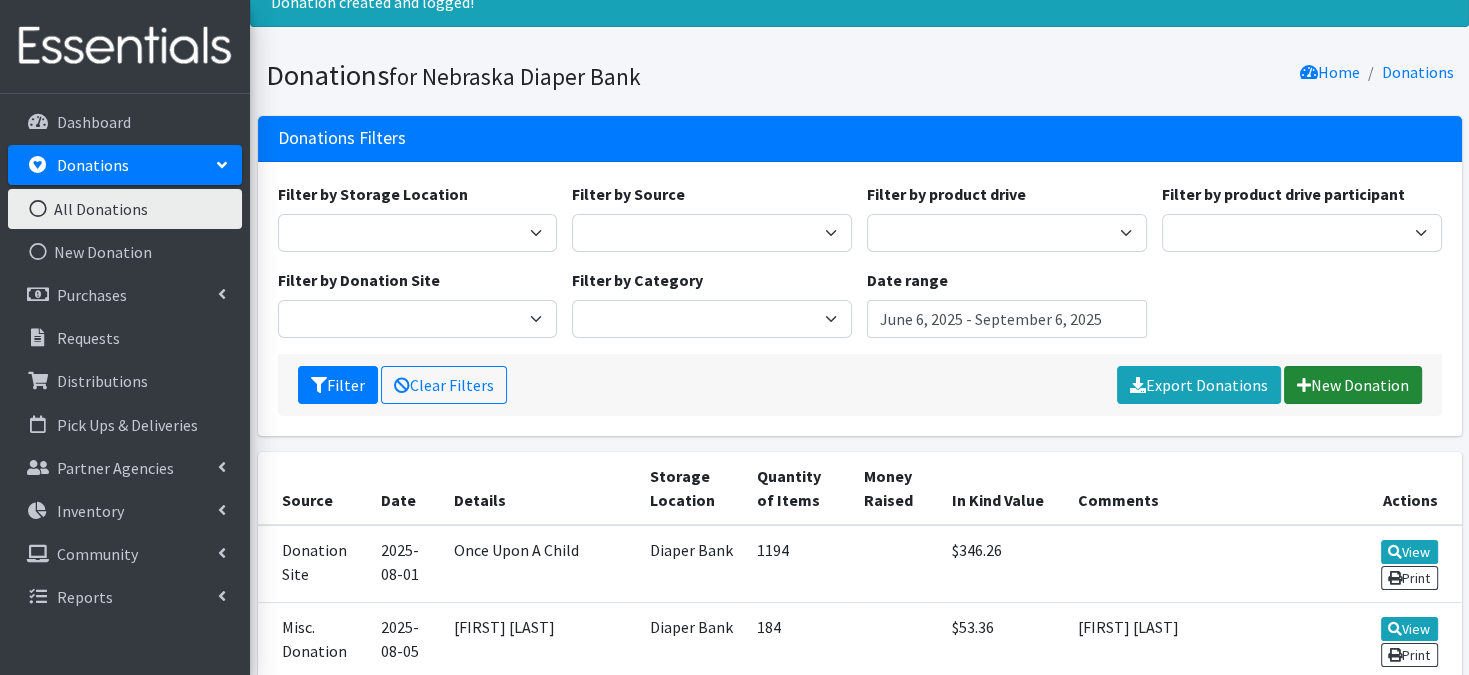 click on "New Donation" at bounding box center (1353, 385) 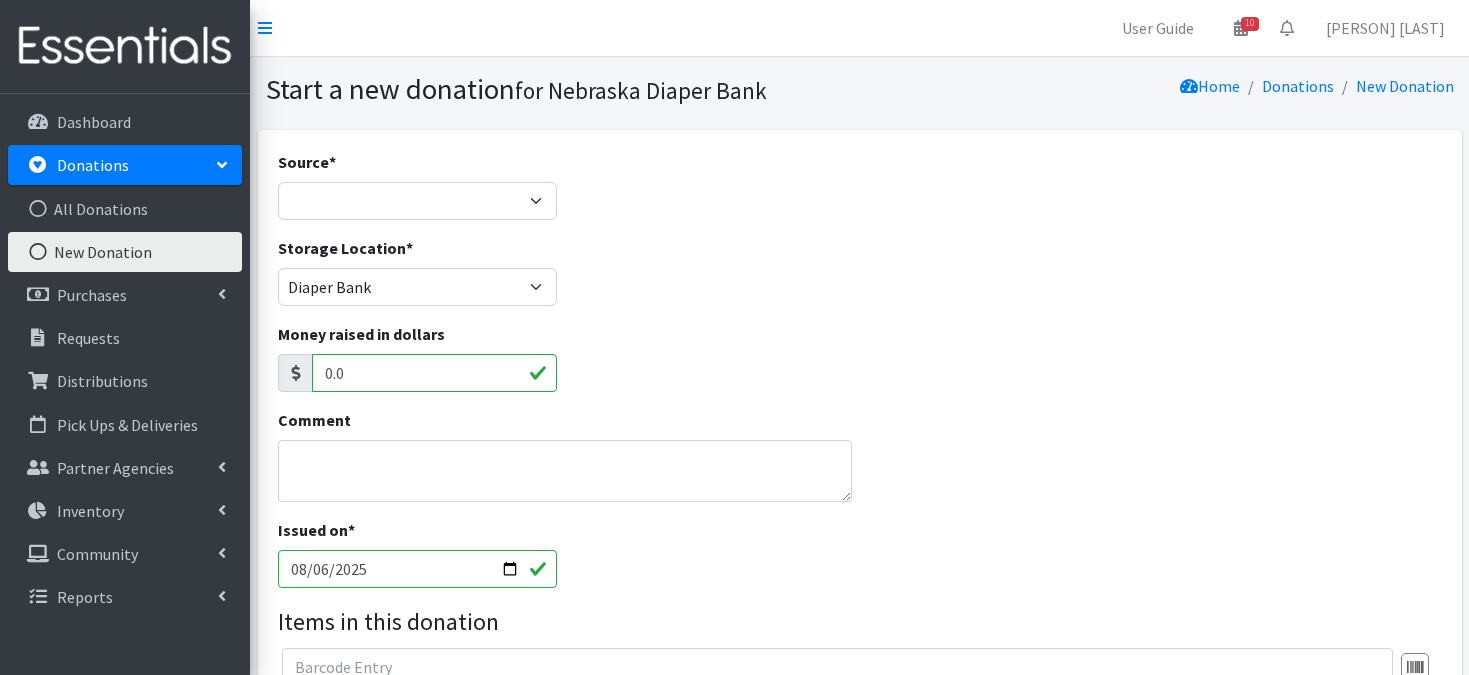 scroll, scrollTop: 0, scrollLeft: 0, axis: both 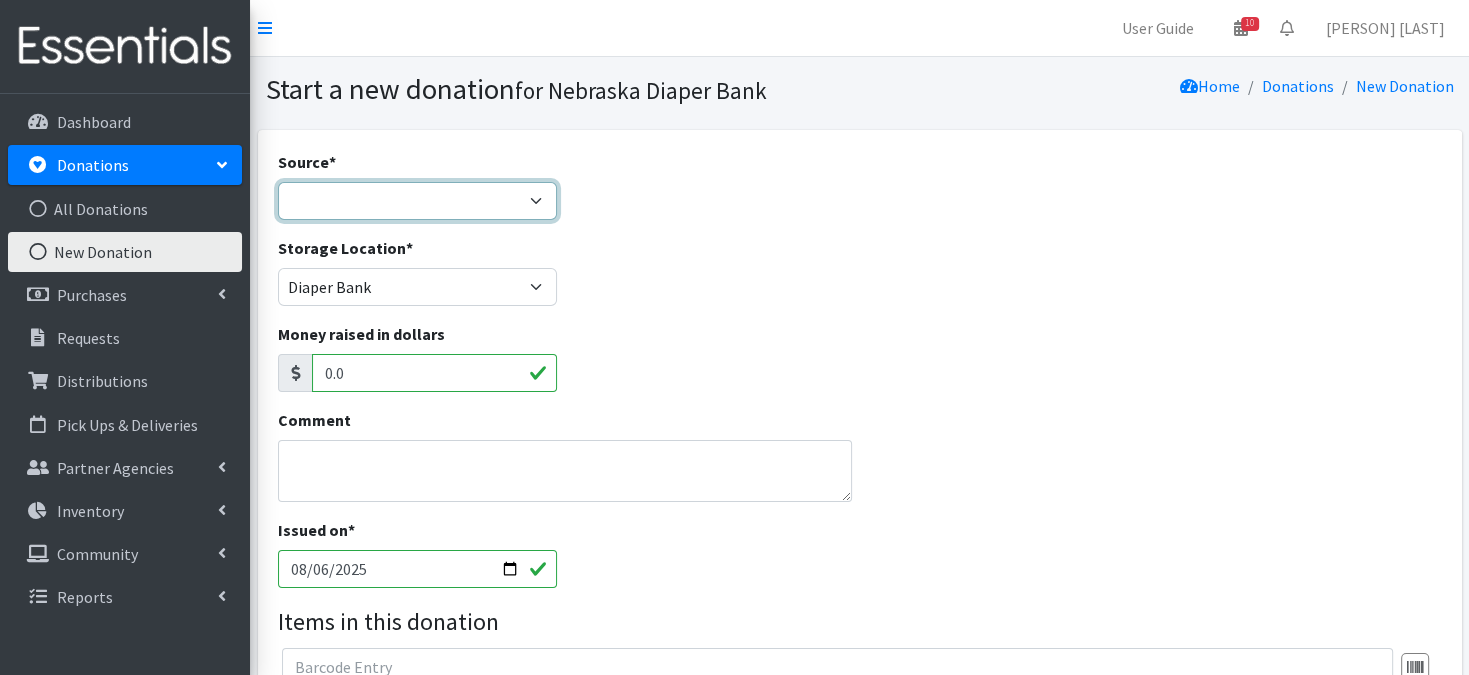 click on "Product Drive
Manufacturer
Donation Site
Misc. Donation" at bounding box center (418, 201) 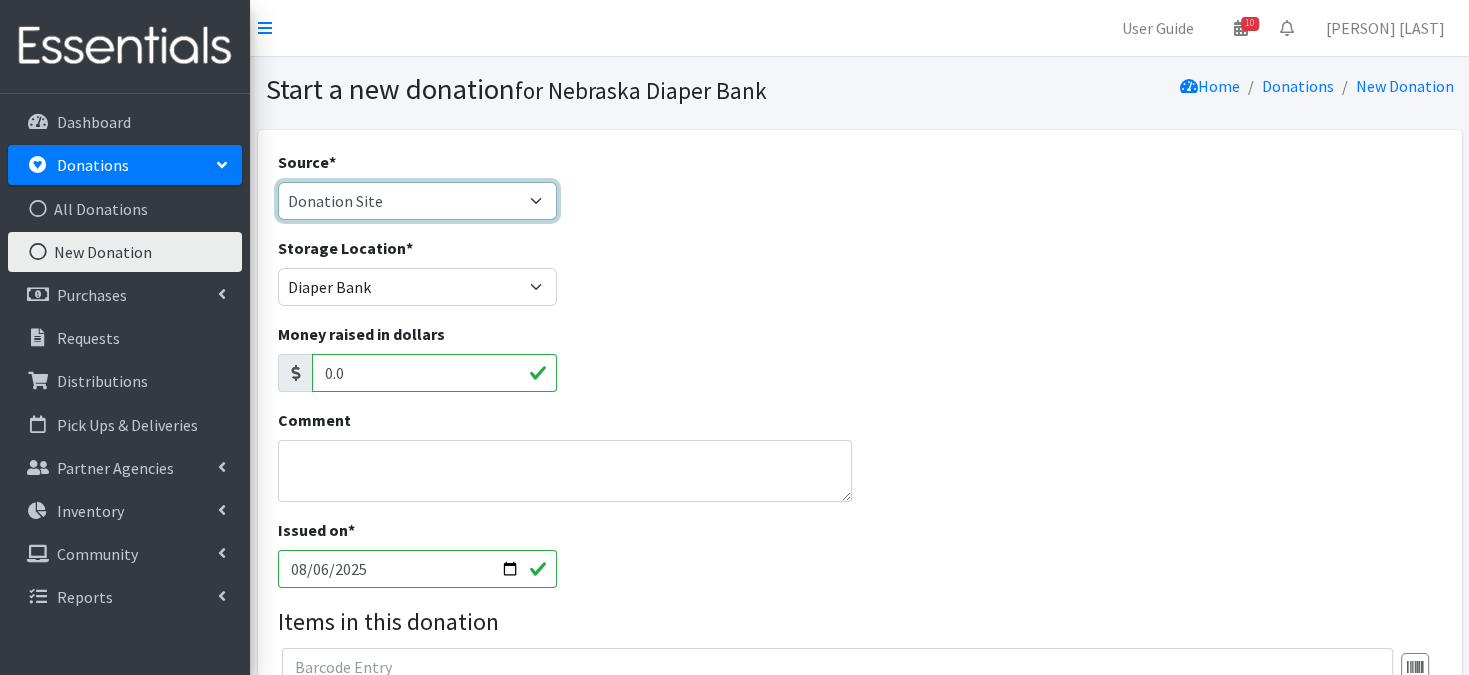 click on "Product Drive
Manufacturer
Donation Site
Misc. Donation" at bounding box center (418, 201) 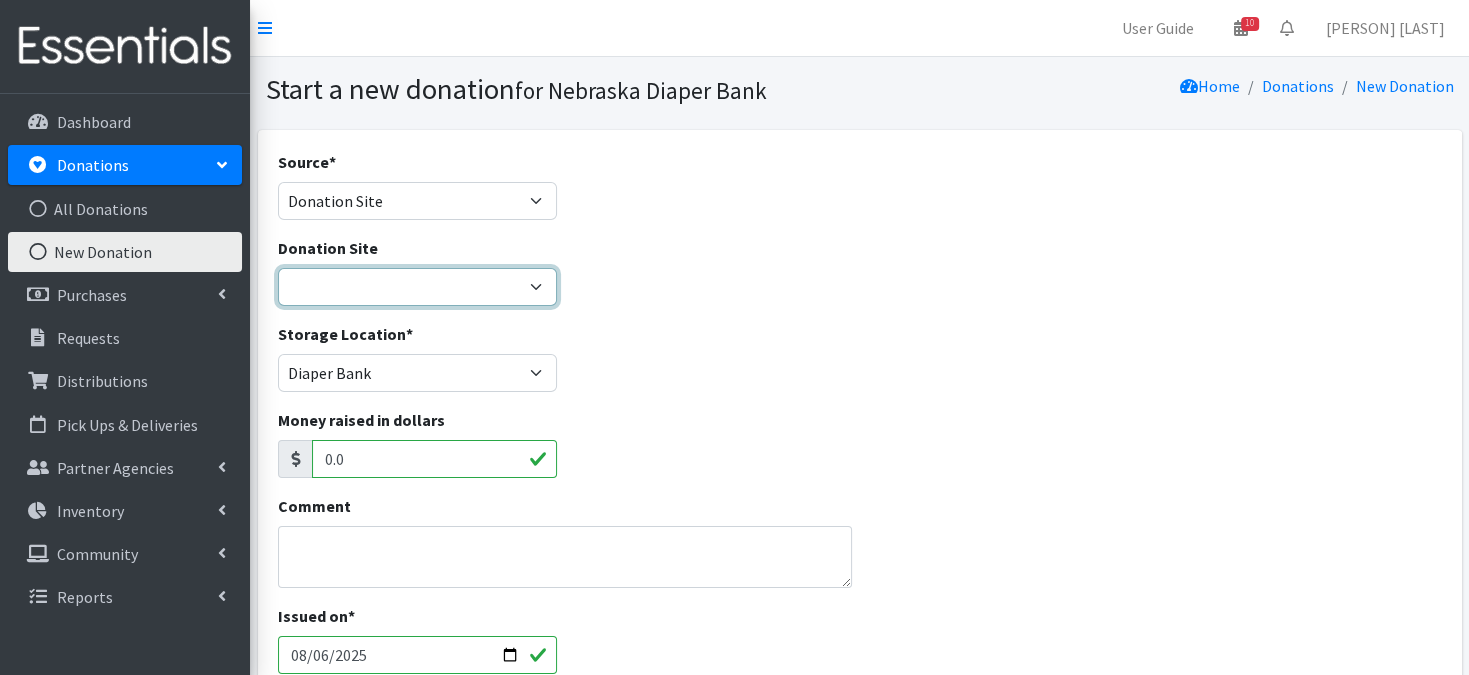 click on "Bigwheels to Butterflies
Honeyman Rent ALL
Omaha Children's Clinic
Once Upon A Child
Papio Library
Pink and Green
Pirates & Pixies
Westwood Church
Young Chiropractic & Rehabilitation Center" at bounding box center (418, 287) 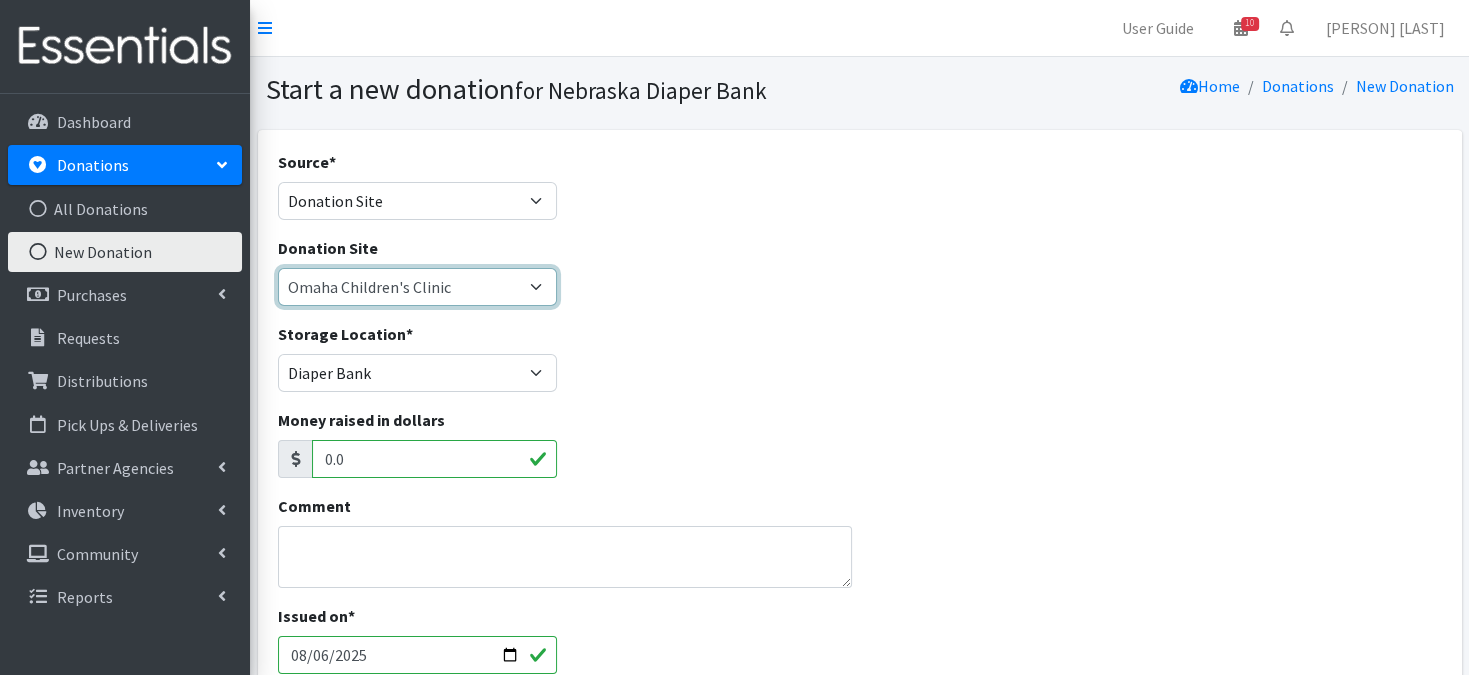 click on "Bigwheels to Butterflies
Honeyman Rent ALL
Omaha Children's Clinic
Once Upon A Child
Papio Library
Pink and Green
Pirates & Pixies
Westwood Church
Young Chiropractic & Rehabilitation Center" at bounding box center (418, 287) 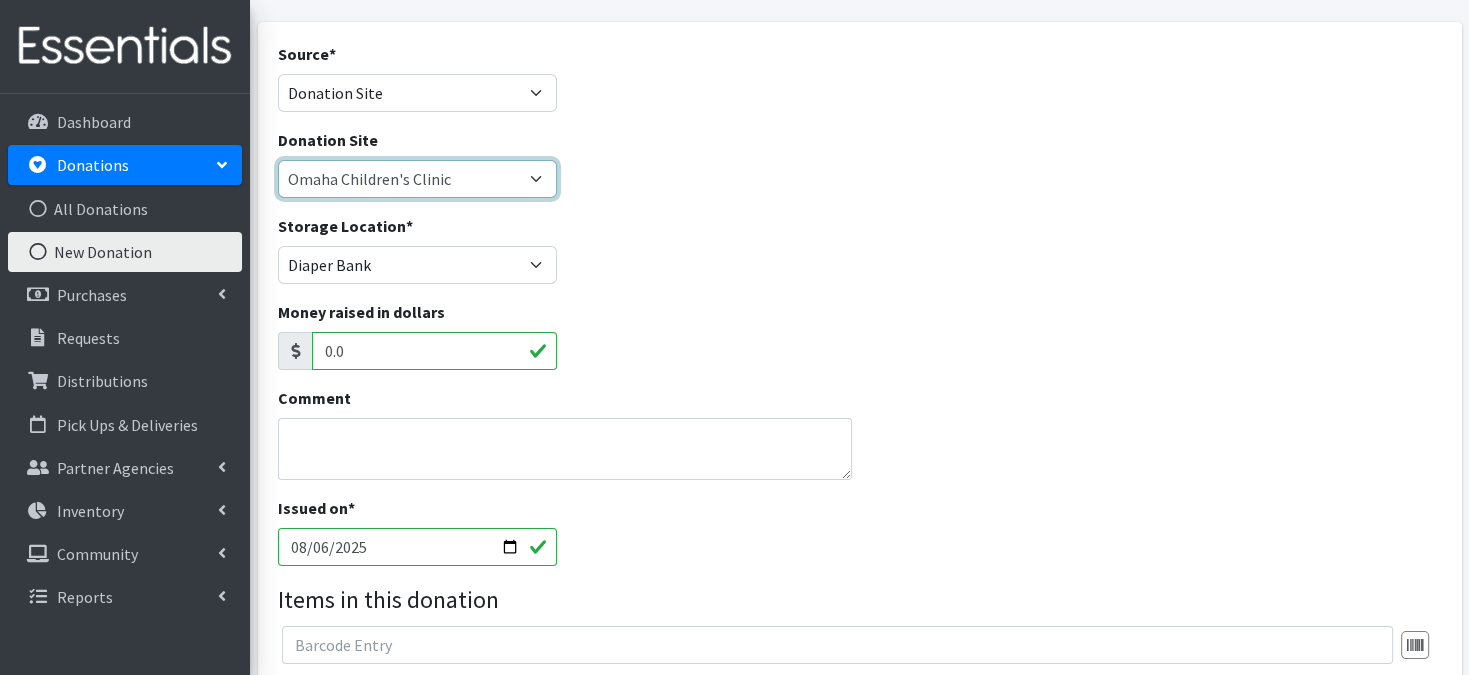 scroll, scrollTop: 120, scrollLeft: 0, axis: vertical 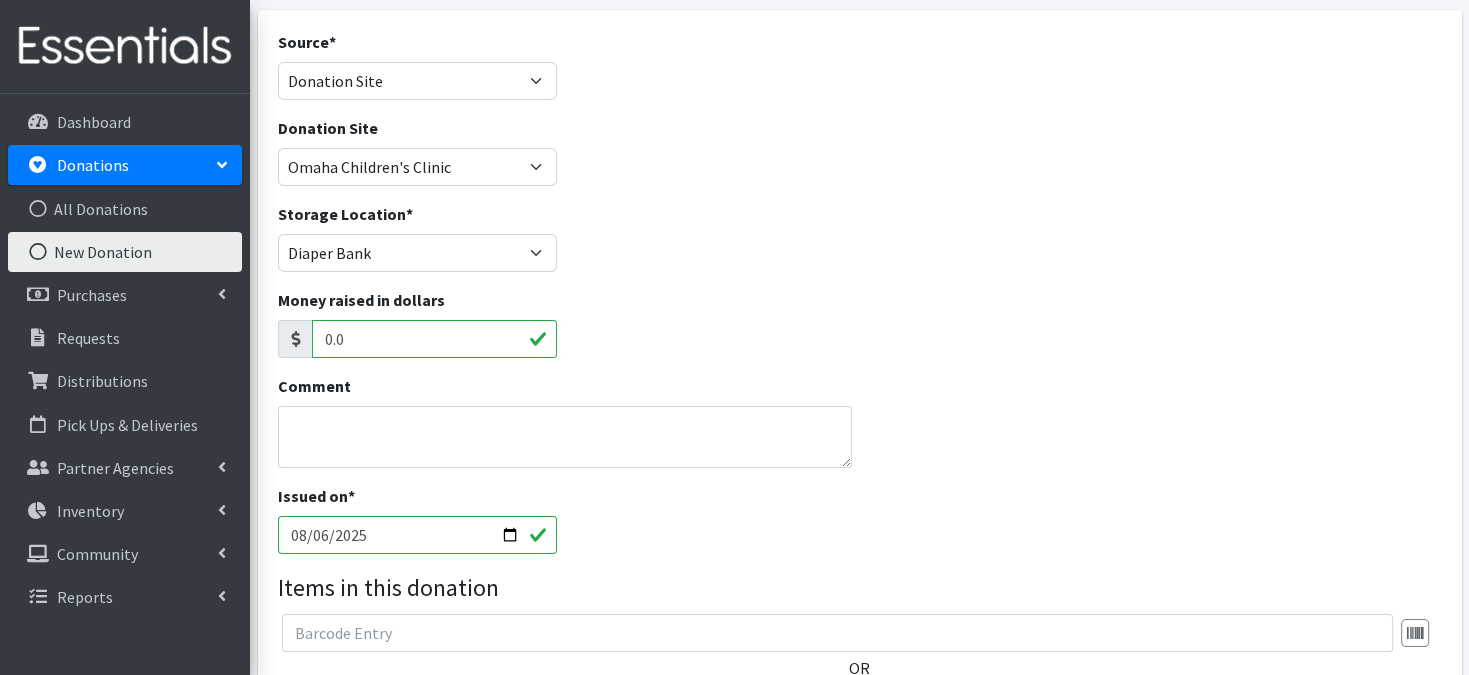 click on "2025-08-06" at bounding box center [418, 535] 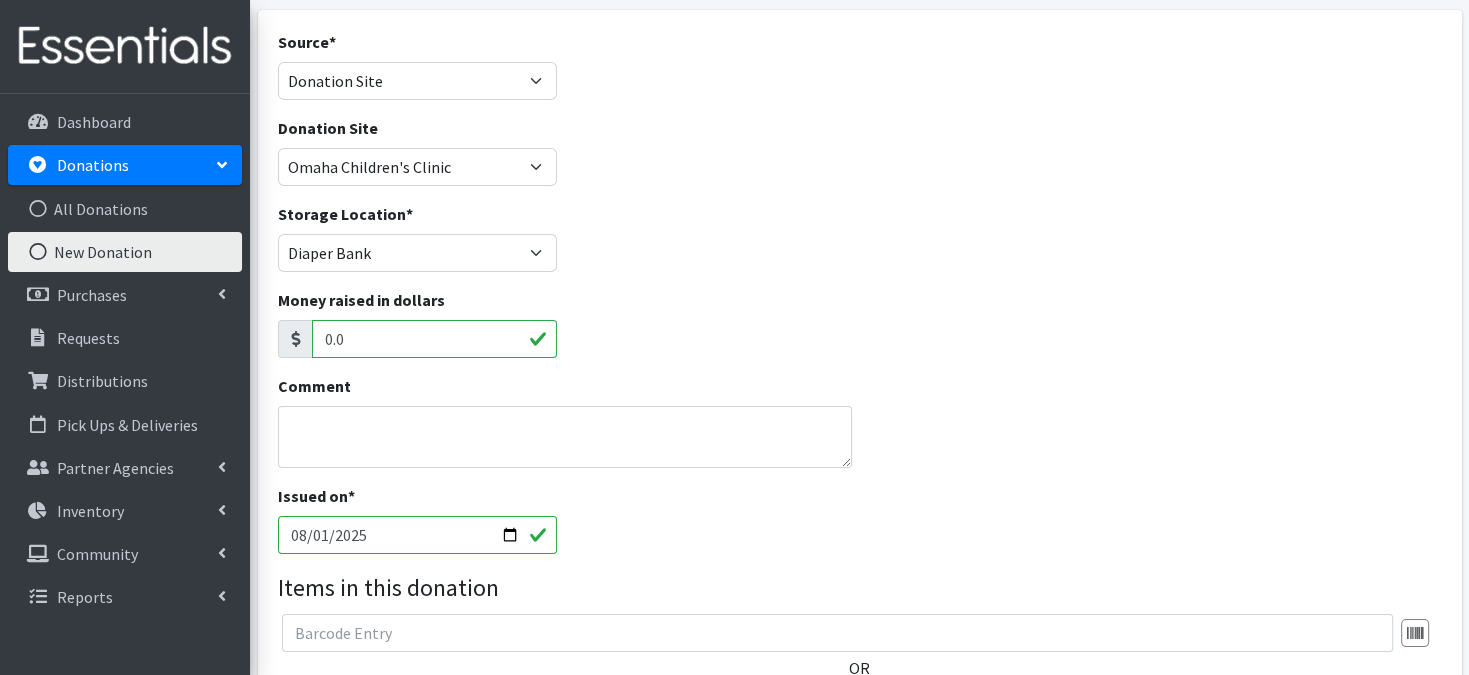 type on "2025-08-01" 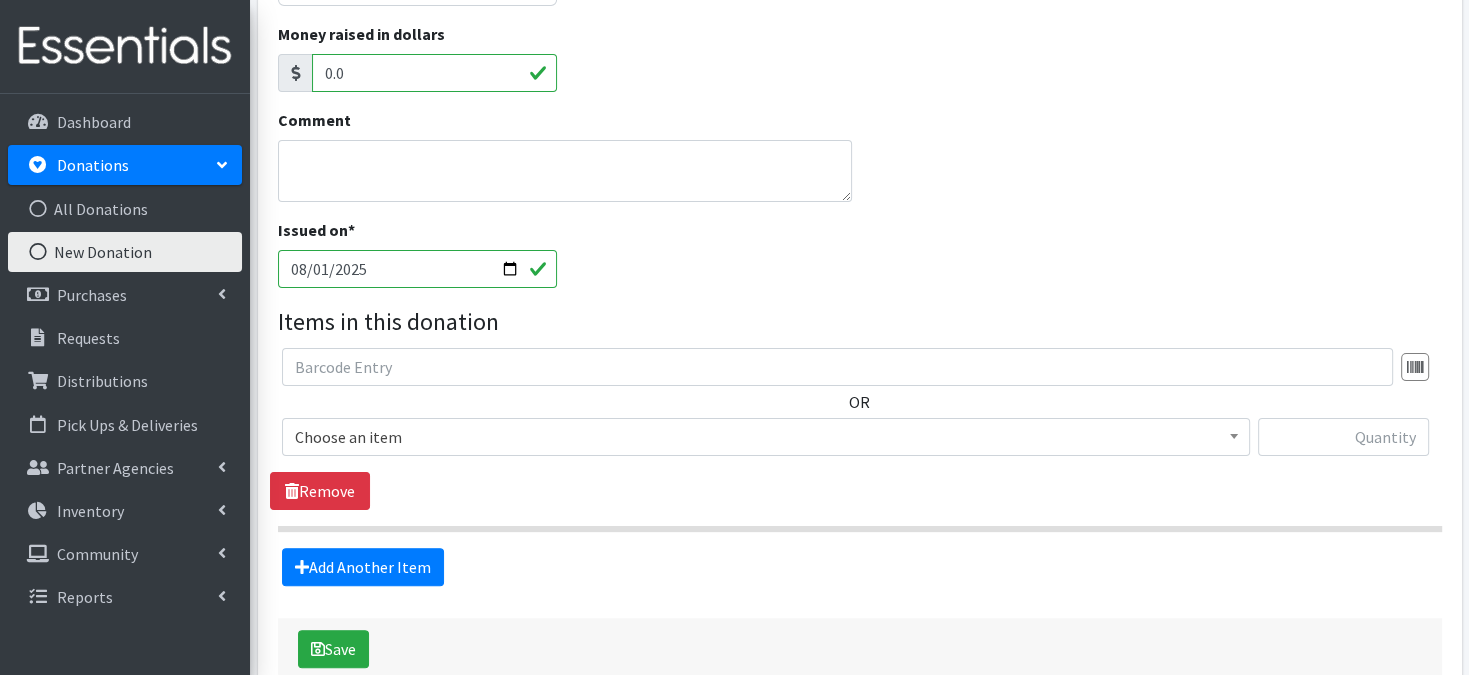scroll, scrollTop: 413, scrollLeft: 0, axis: vertical 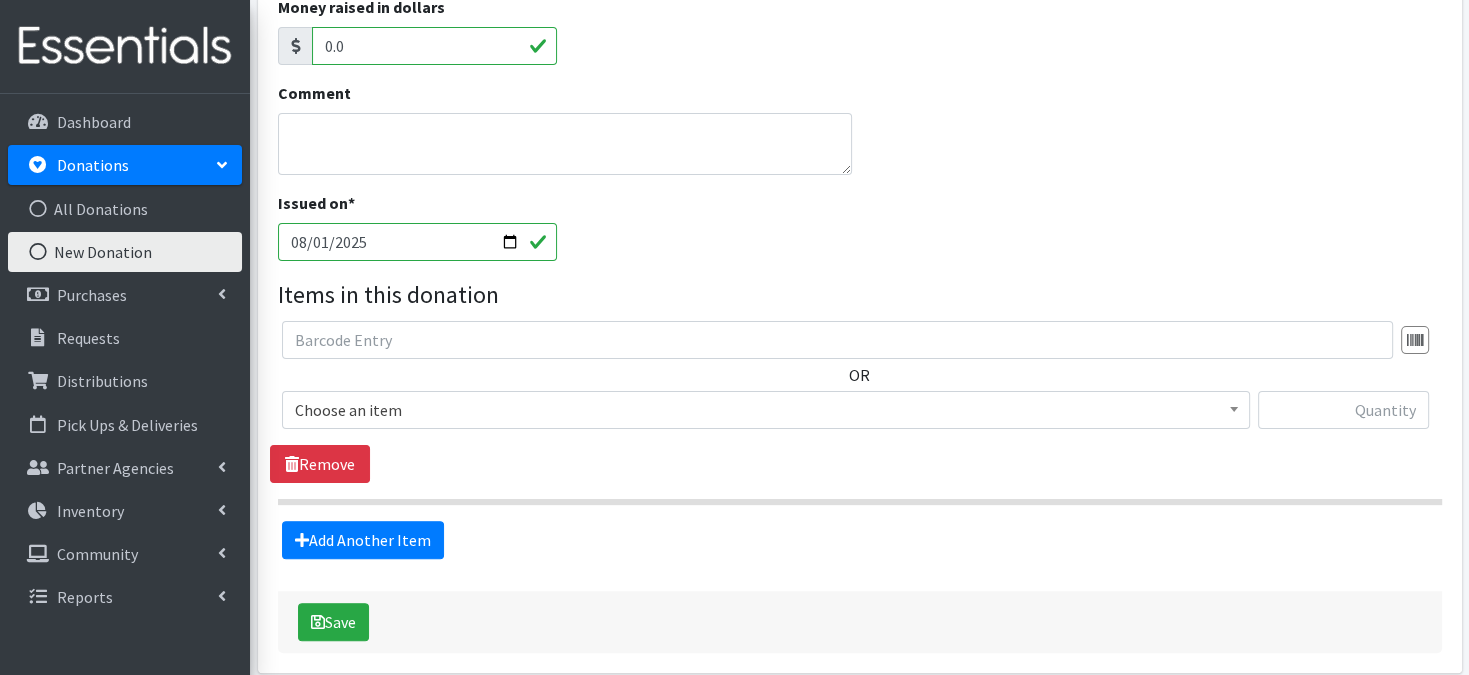 click on "Choose an item" at bounding box center (766, 410) 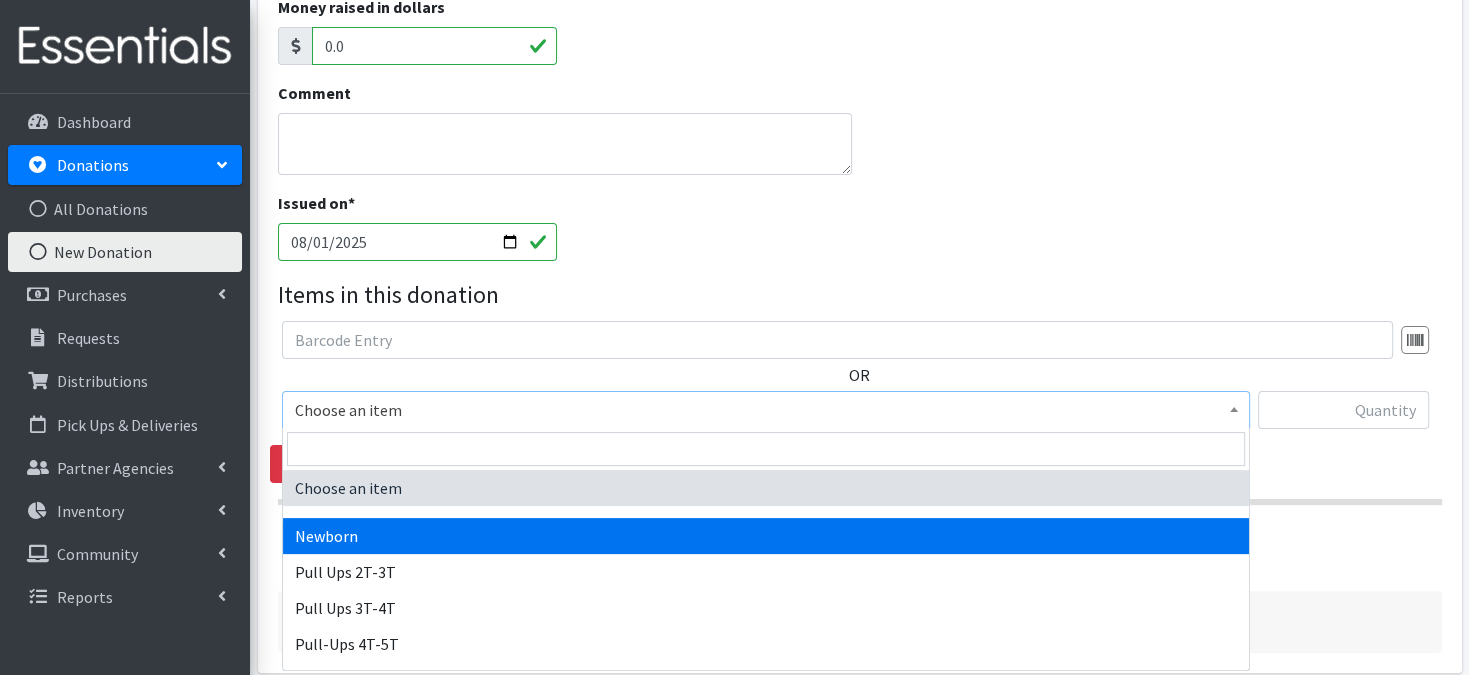 select on "3681" 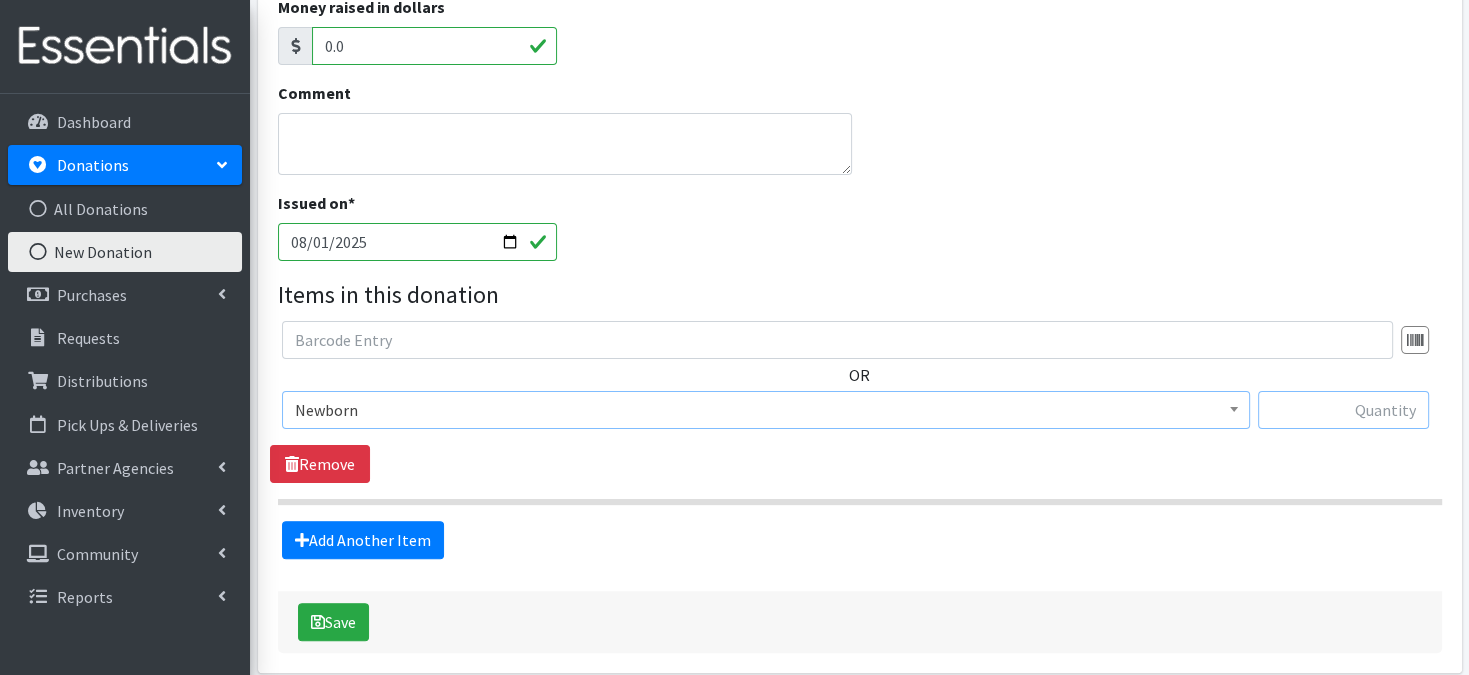 click at bounding box center [1343, 410] 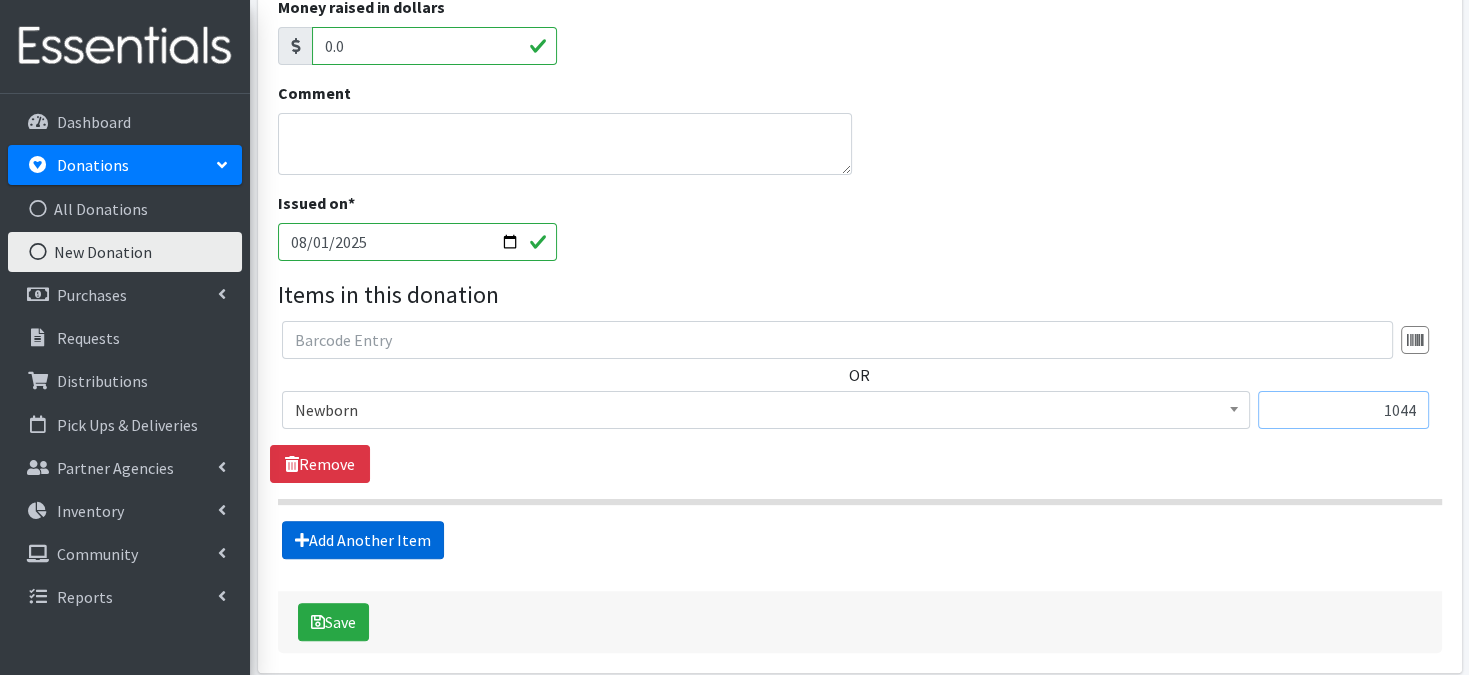 type on "1044" 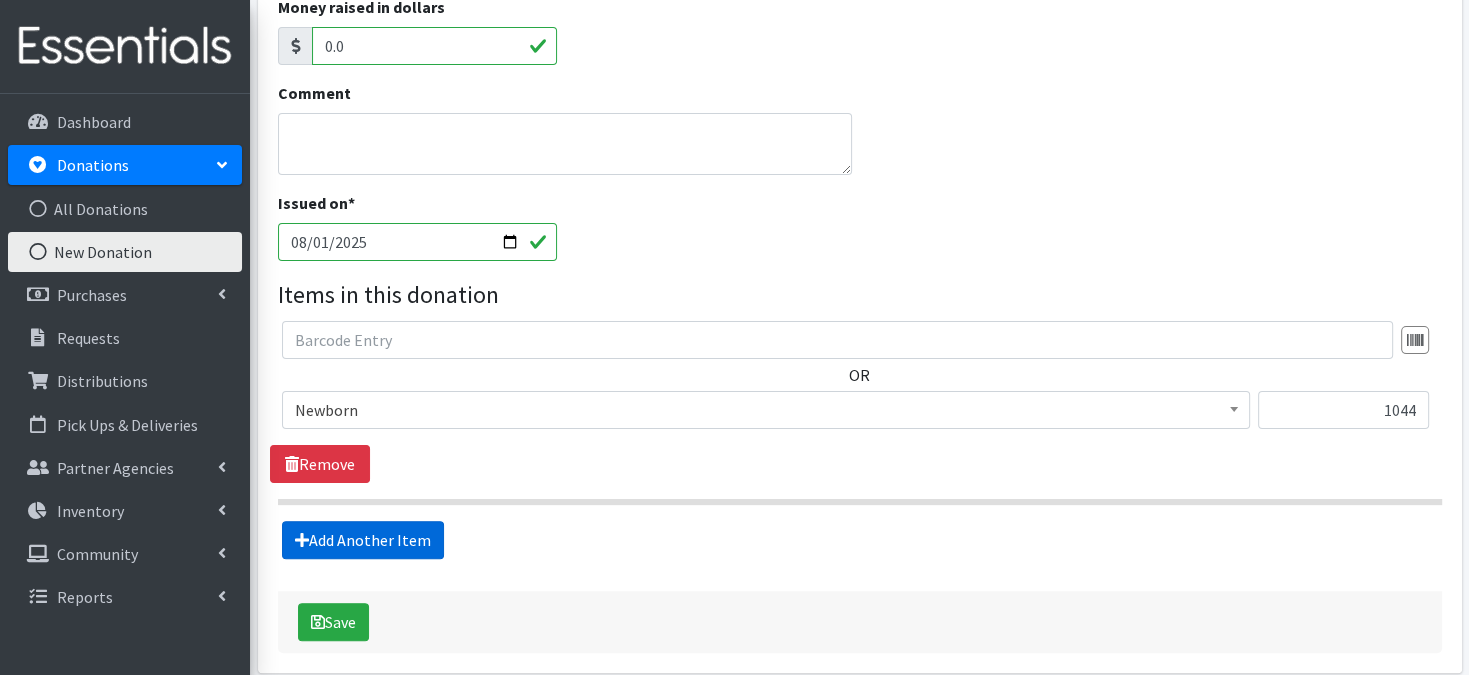 click on "Add Another Item" at bounding box center (363, 540) 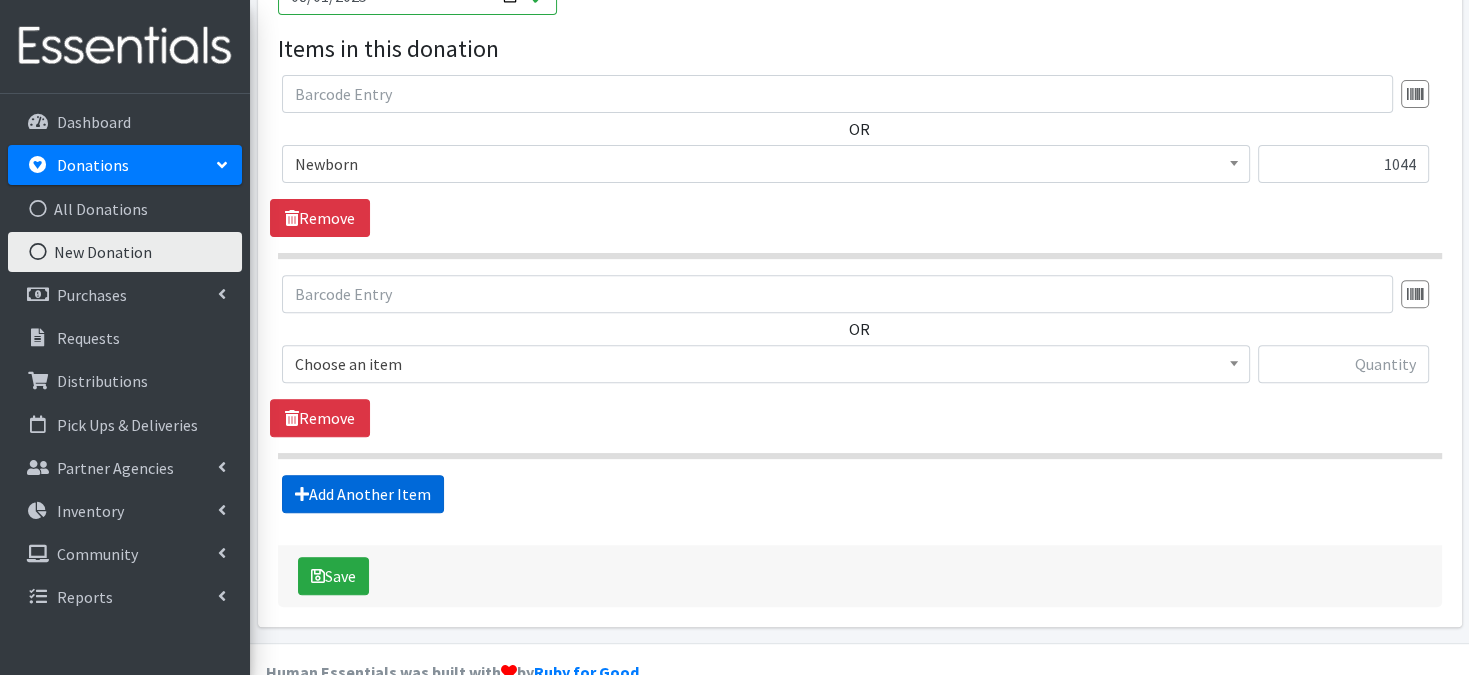 scroll, scrollTop: 699, scrollLeft: 0, axis: vertical 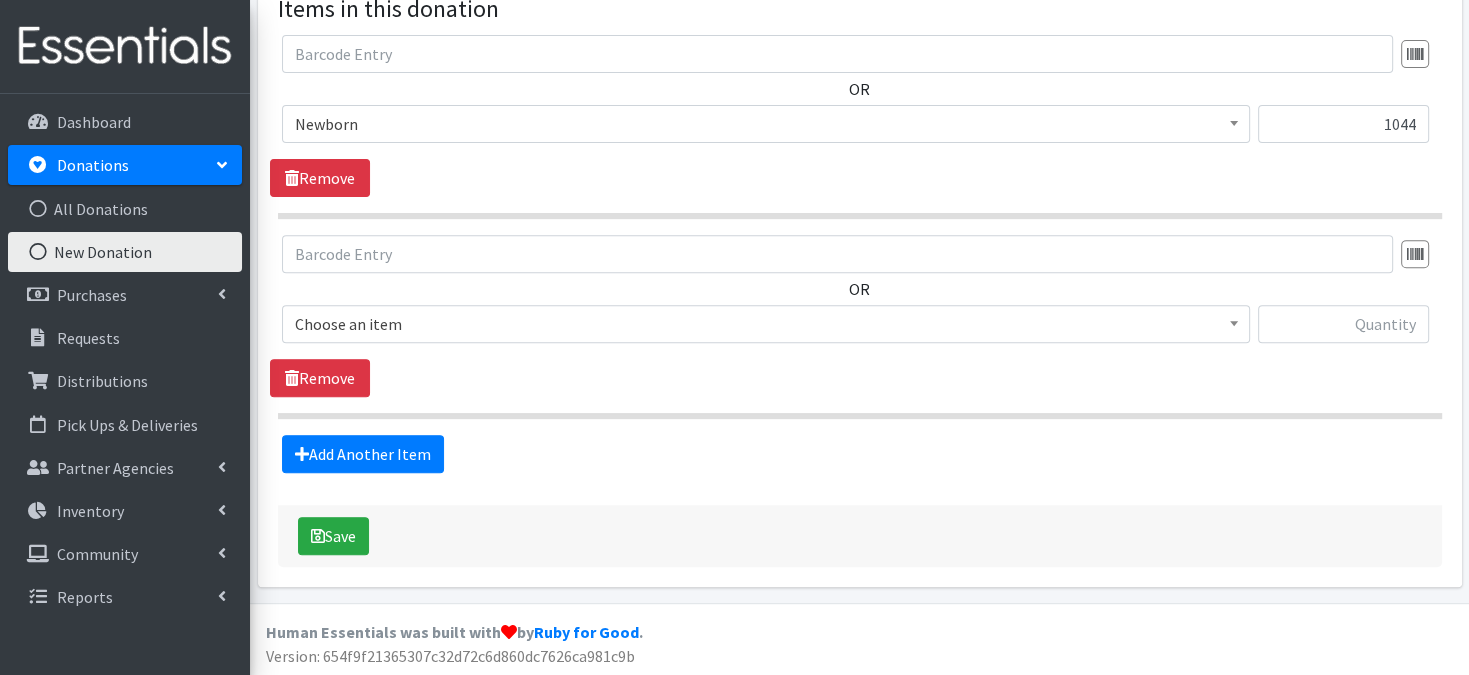 click at bounding box center (1234, 321) 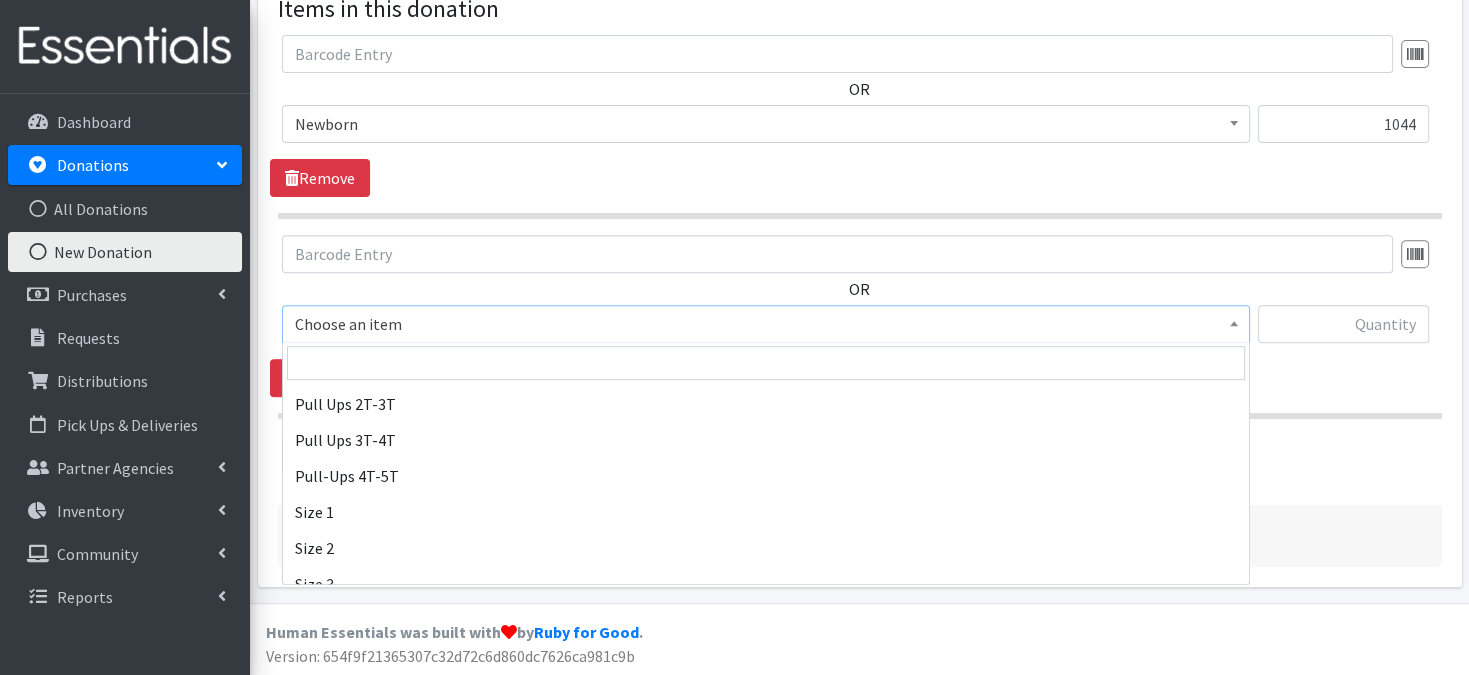 scroll, scrollTop: 120, scrollLeft: 0, axis: vertical 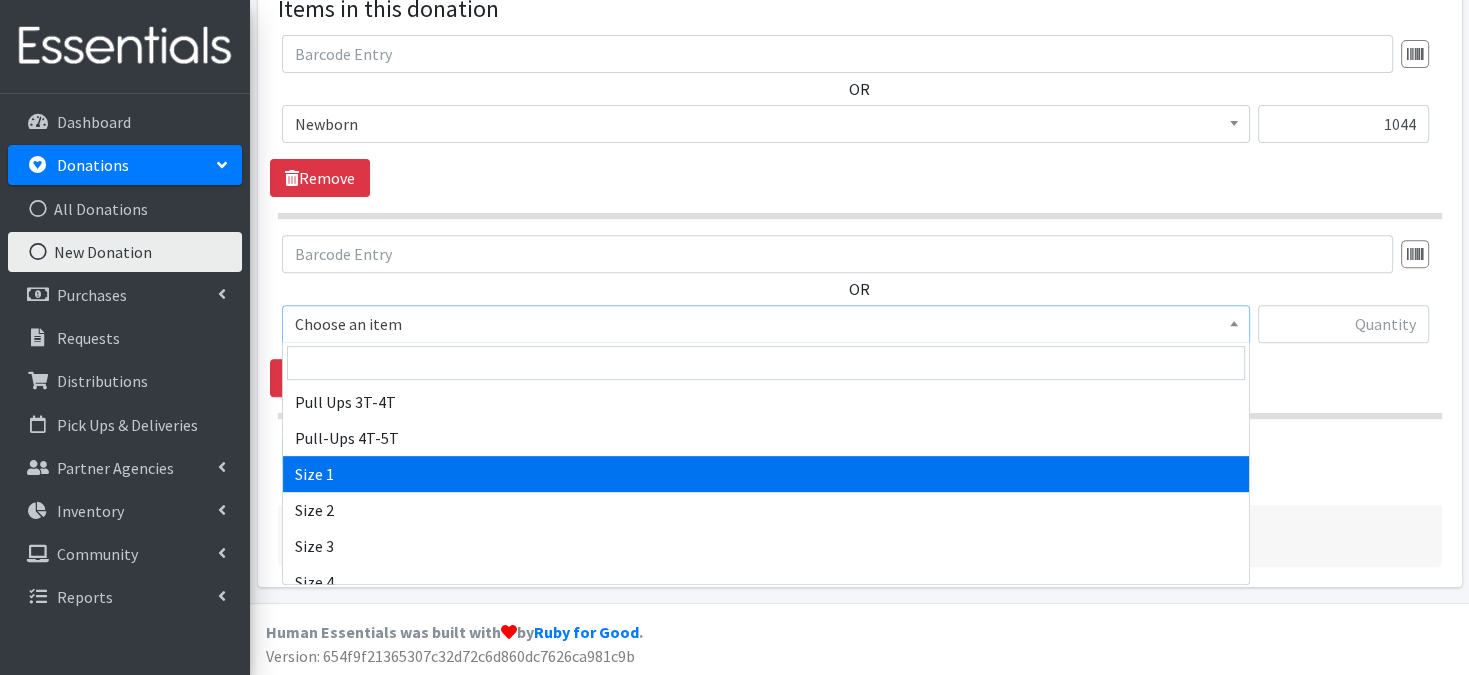 select on "3682" 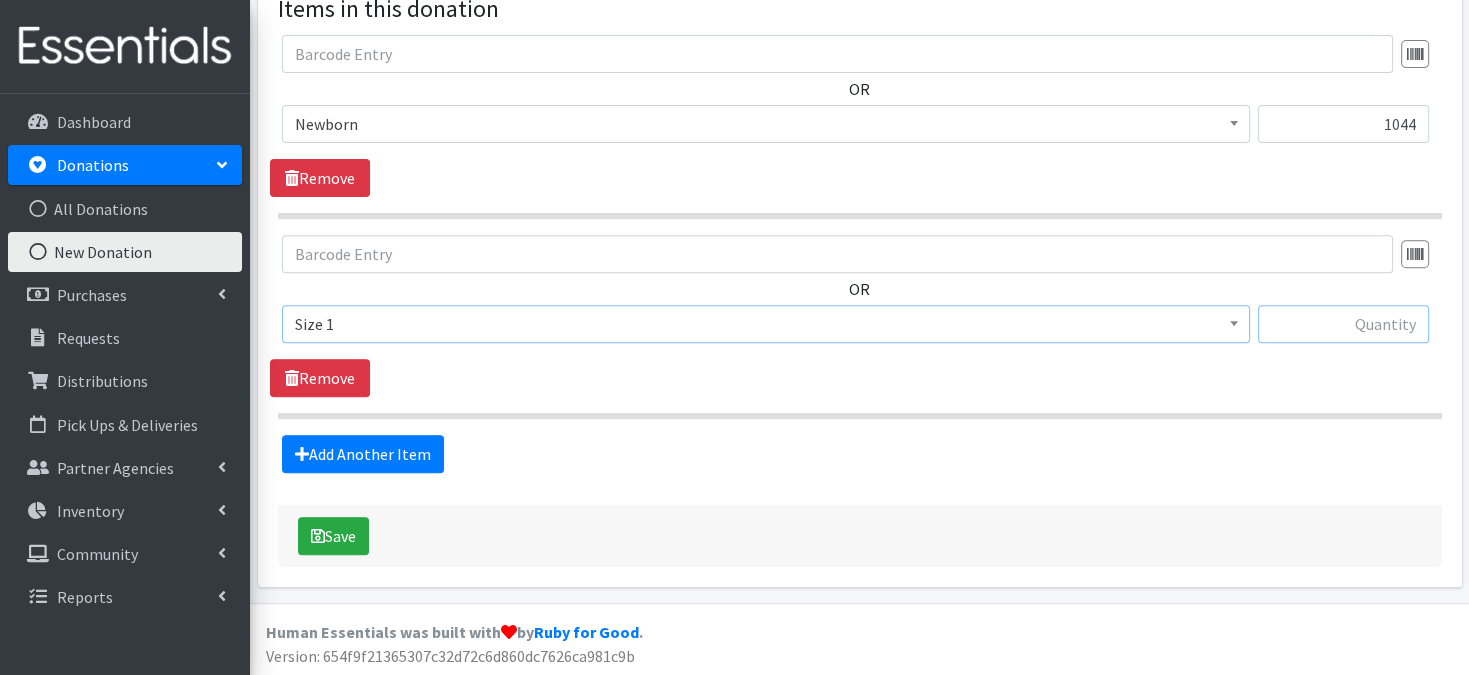 click at bounding box center [1343, 324] 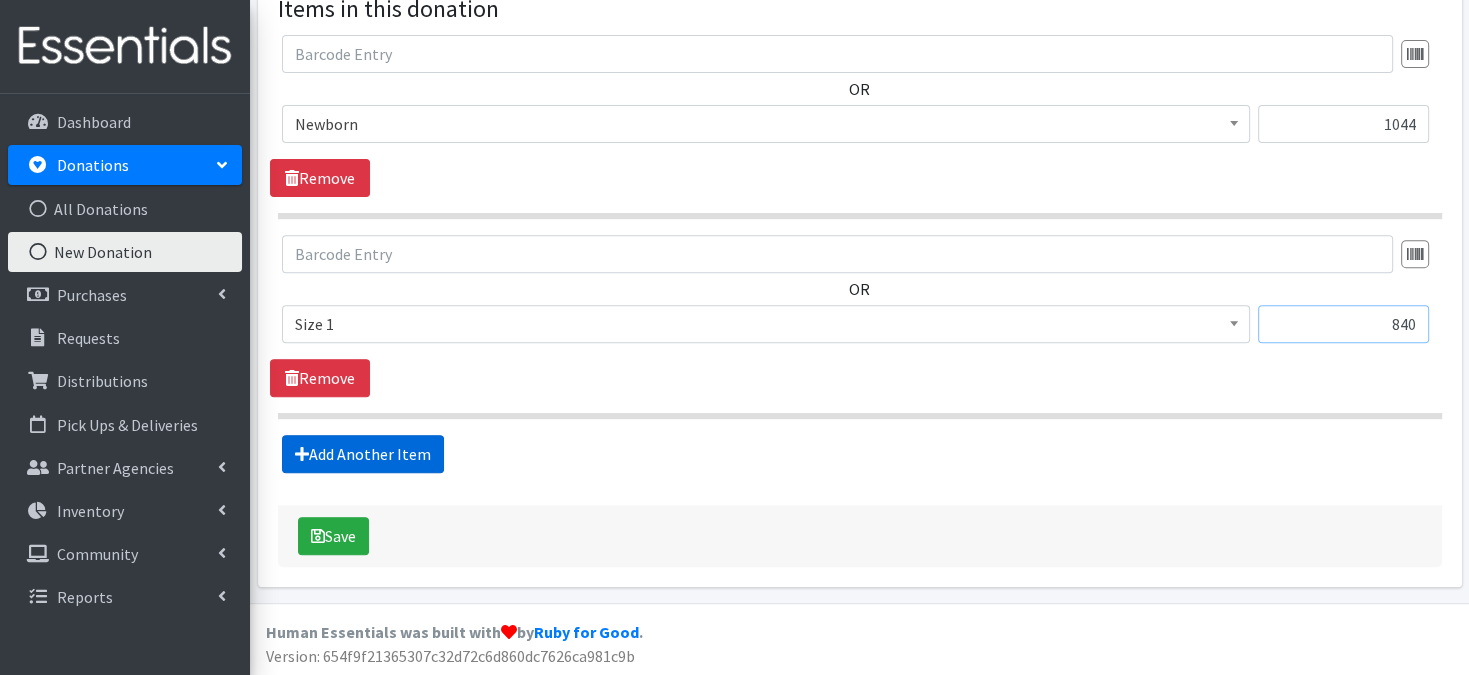 type on "840" 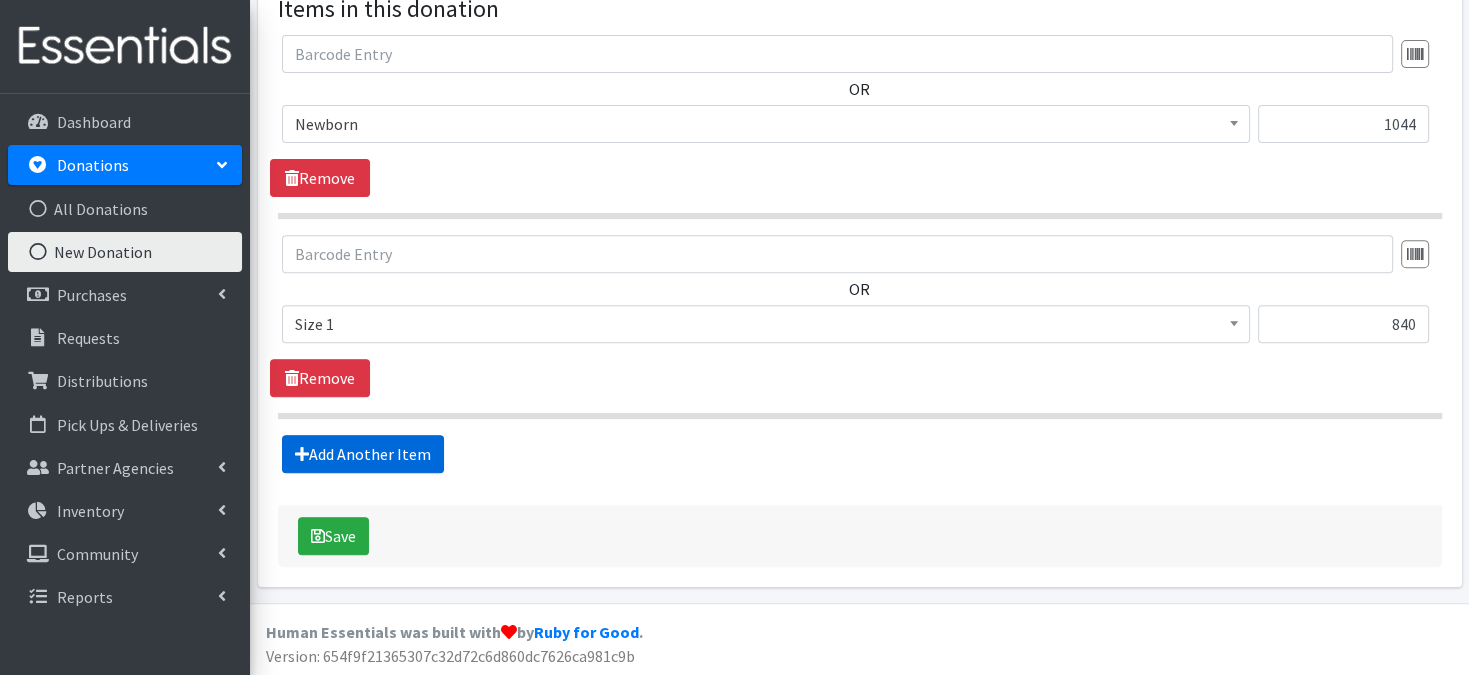 click on "Add Another Item" at bounding box center [363, 454] 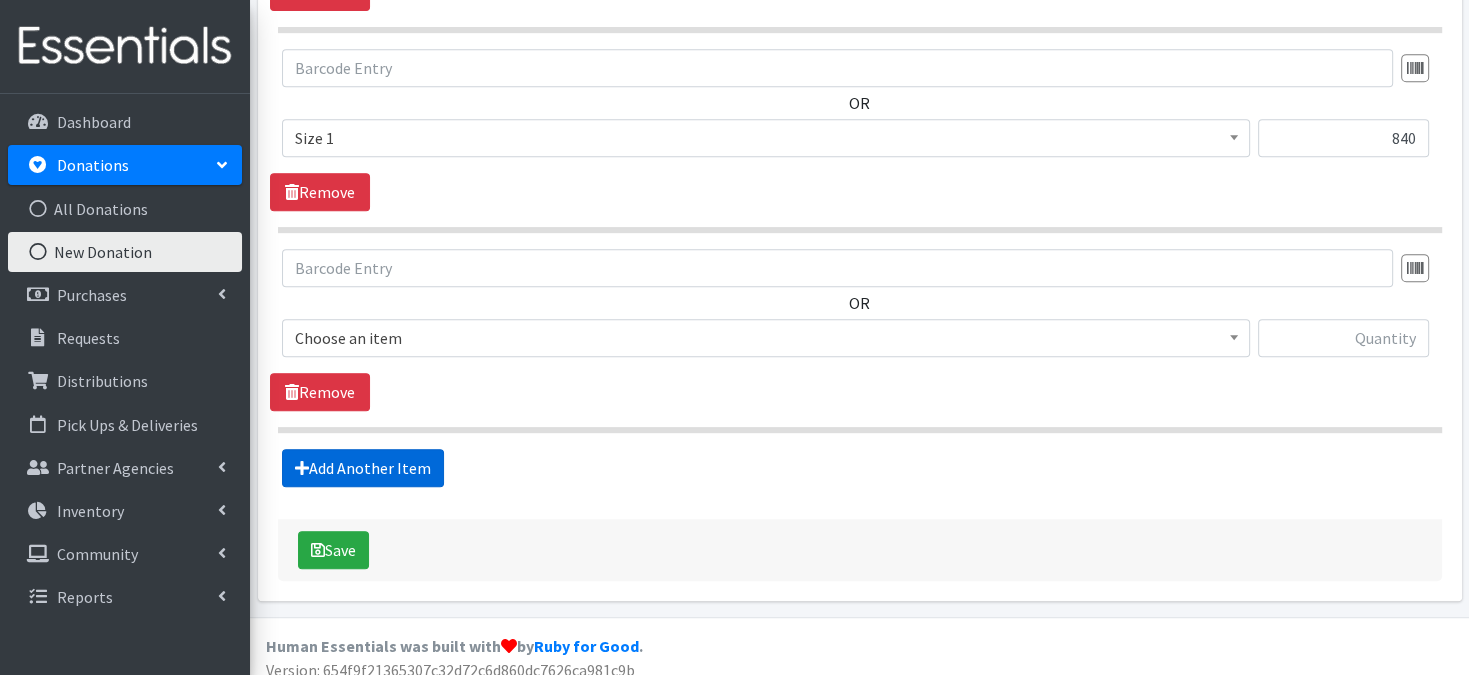 scroll, scrollTop: 898, scrollLeft: 0, axis: vertical 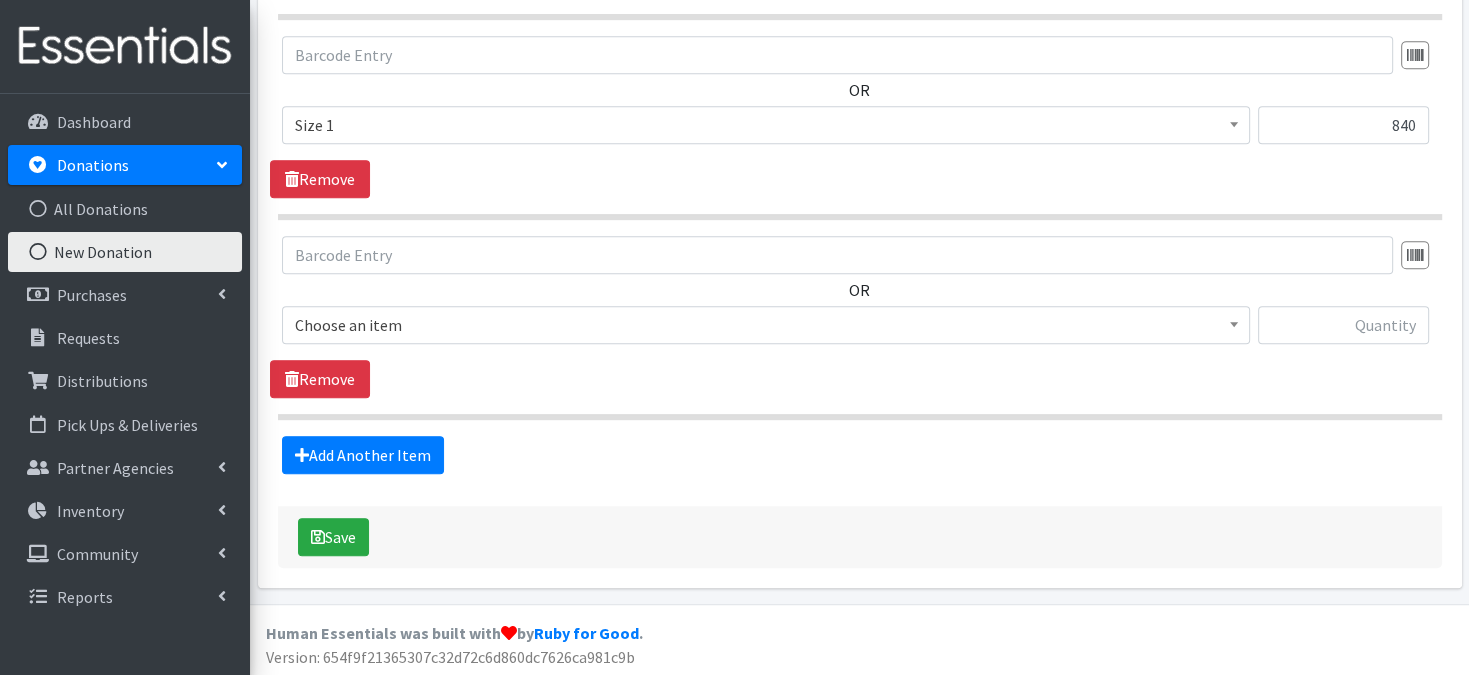 click at bounding box center [1234, 322] 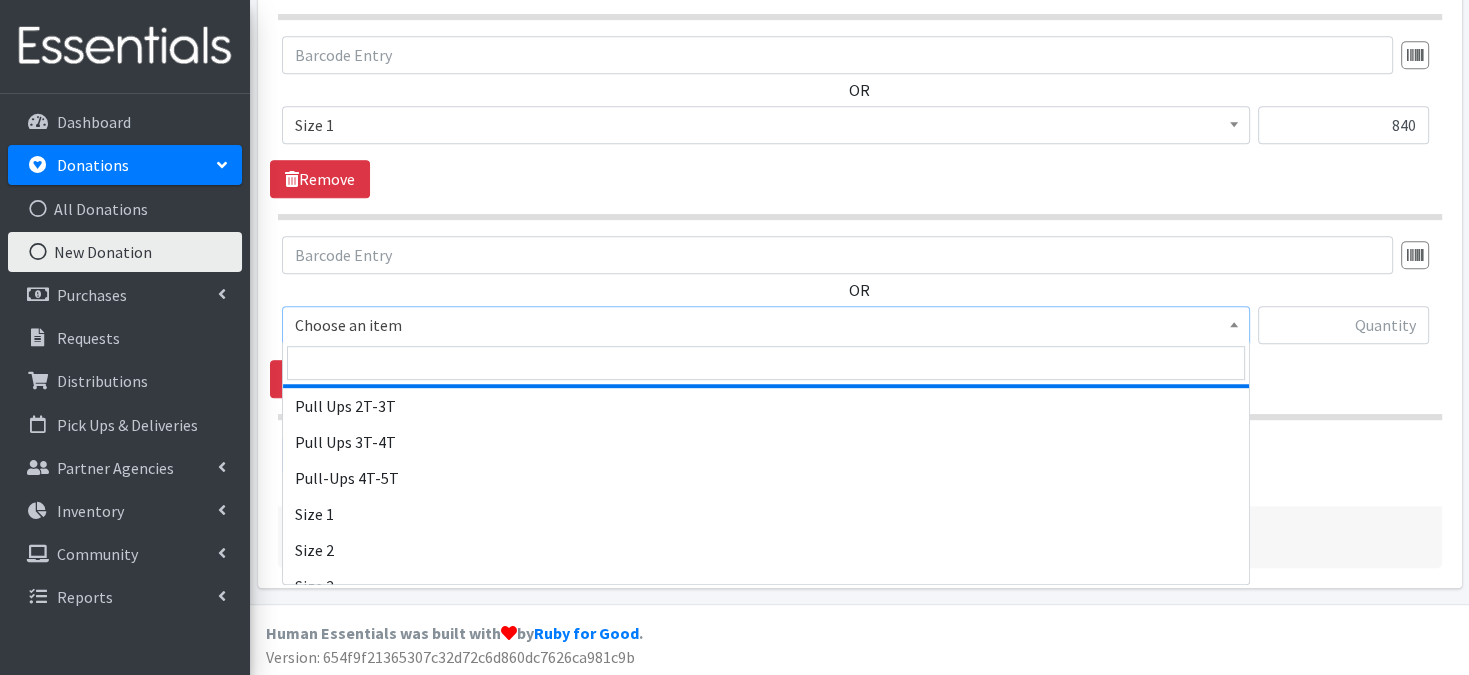 scroll, scrollTop: 120, scrollLeft: 0, axis: vertical 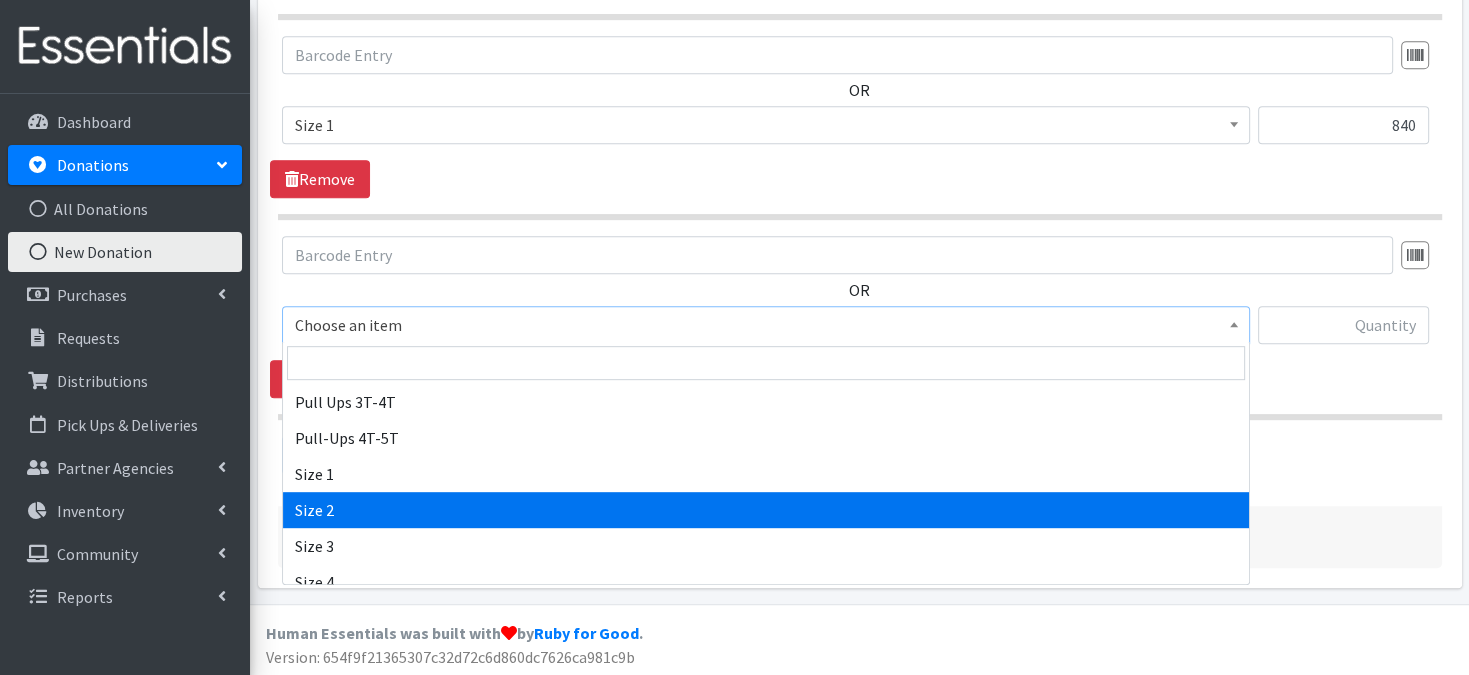 select on "3683" 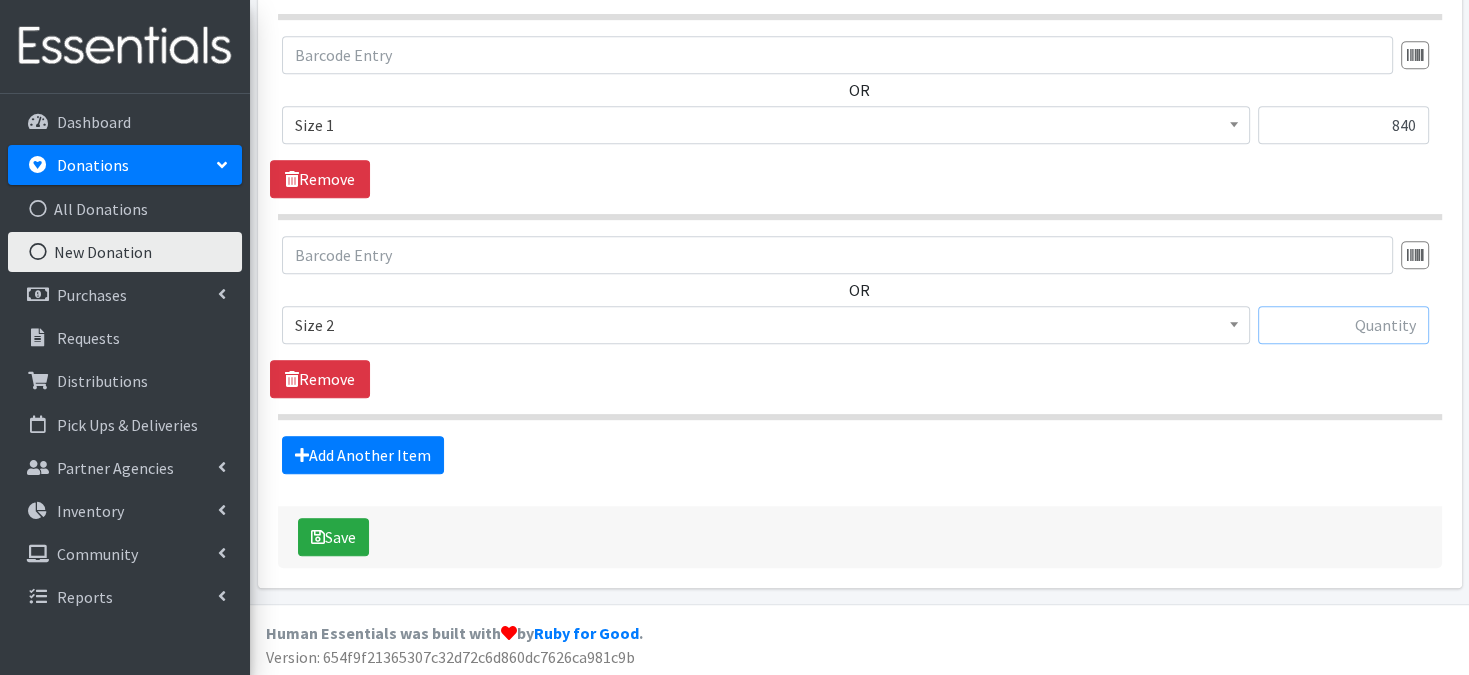 click at bounding box center [1343, 325] 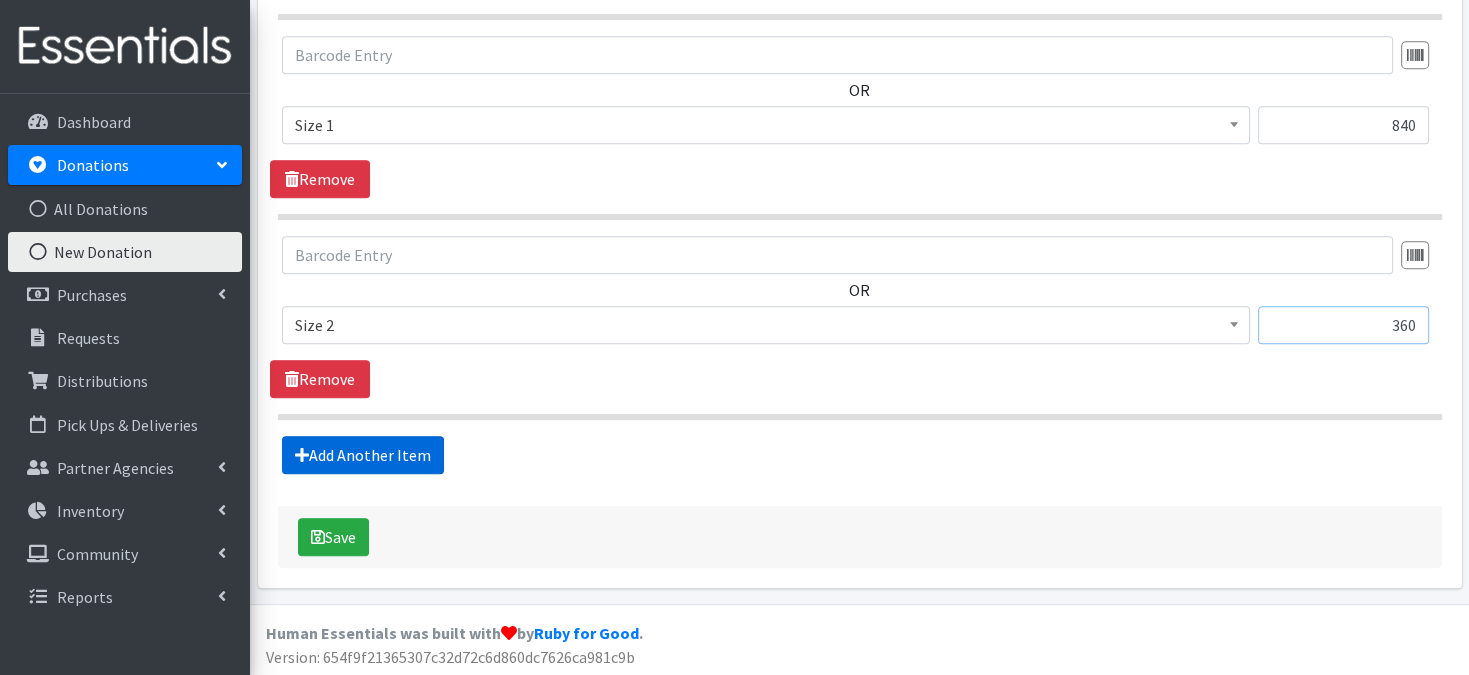 type on "360" 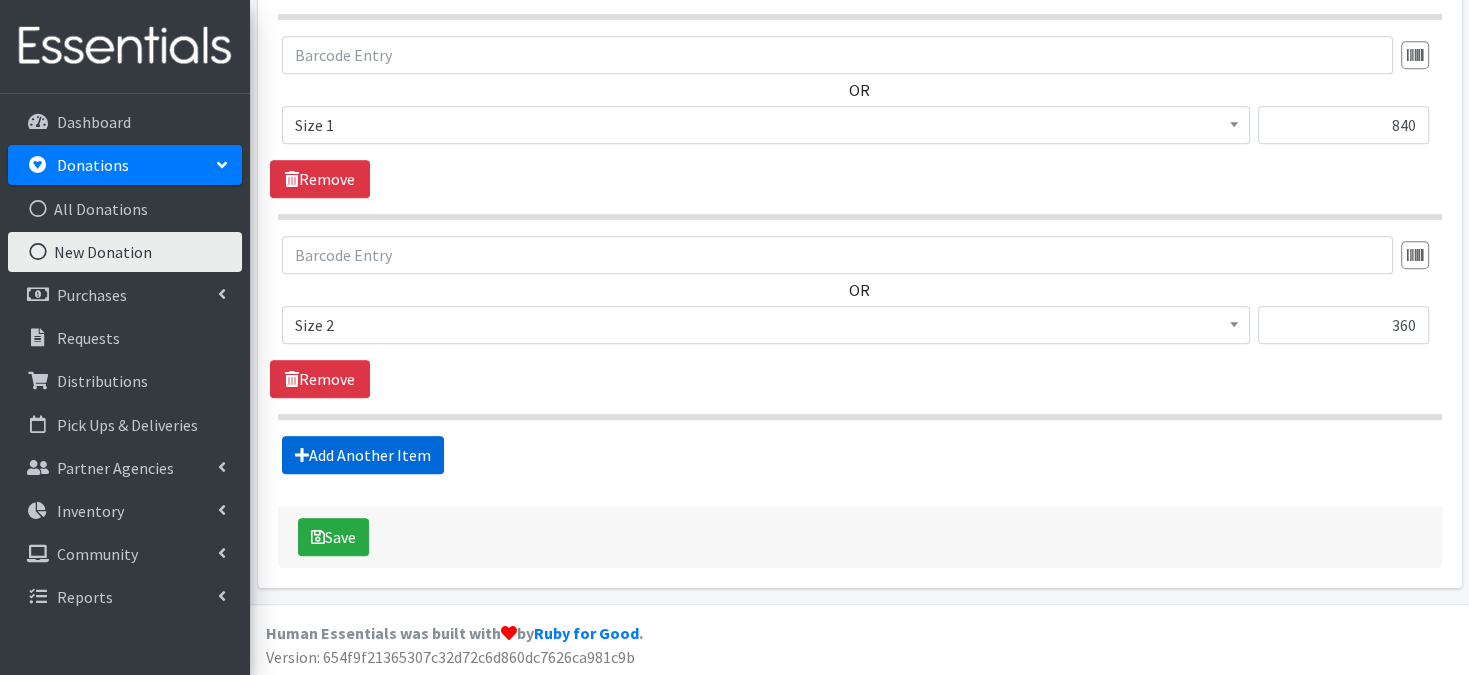 click on "Add Another Item" at bounding box center [363, 455] 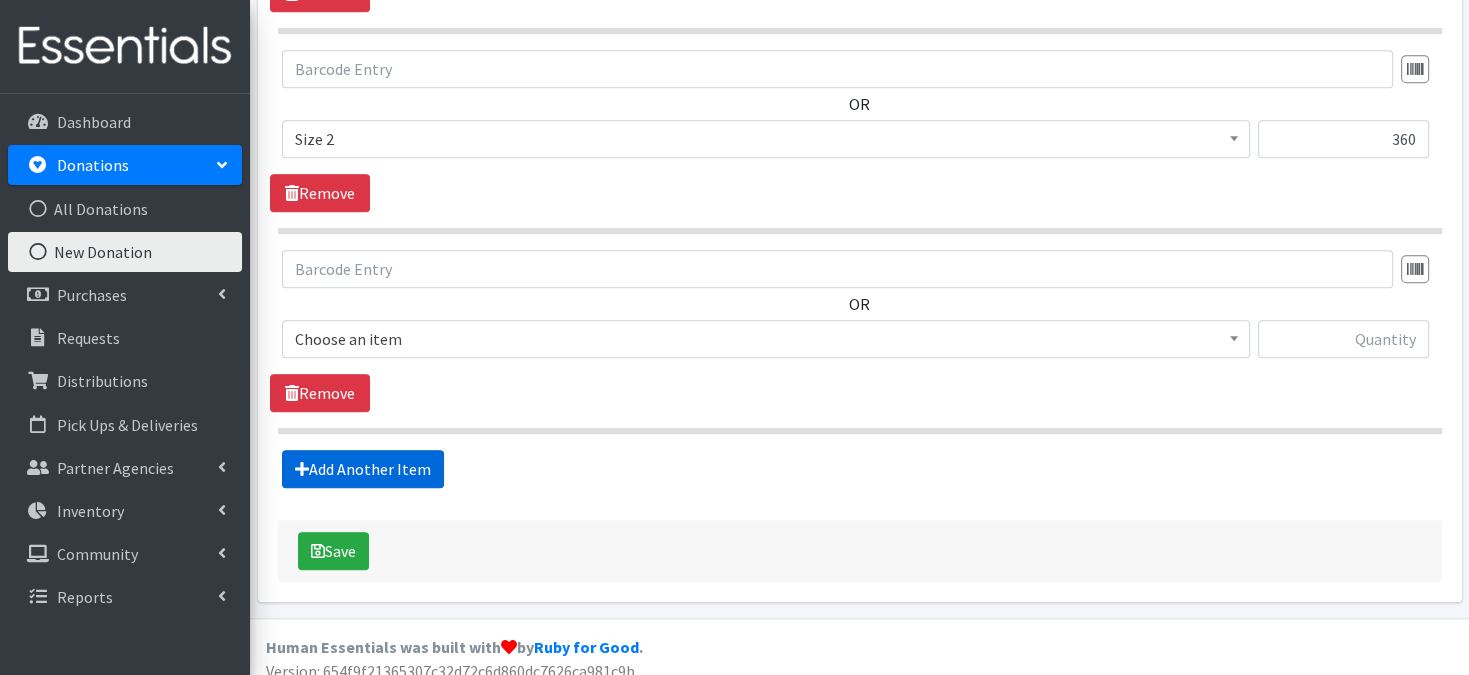 scroll, scrollTop: 1097, scrollLeft: 0, axis: vertical 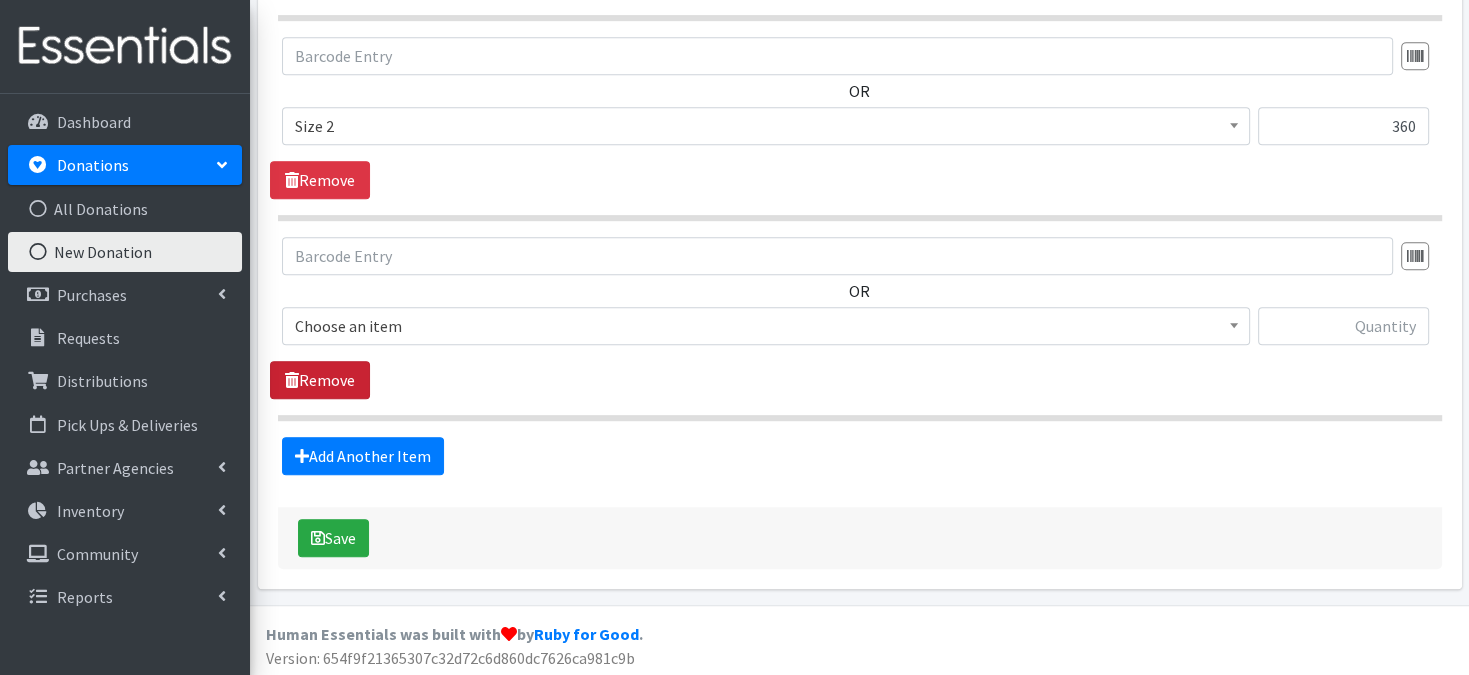 click on "Remove" at bounding box center [320, 380] 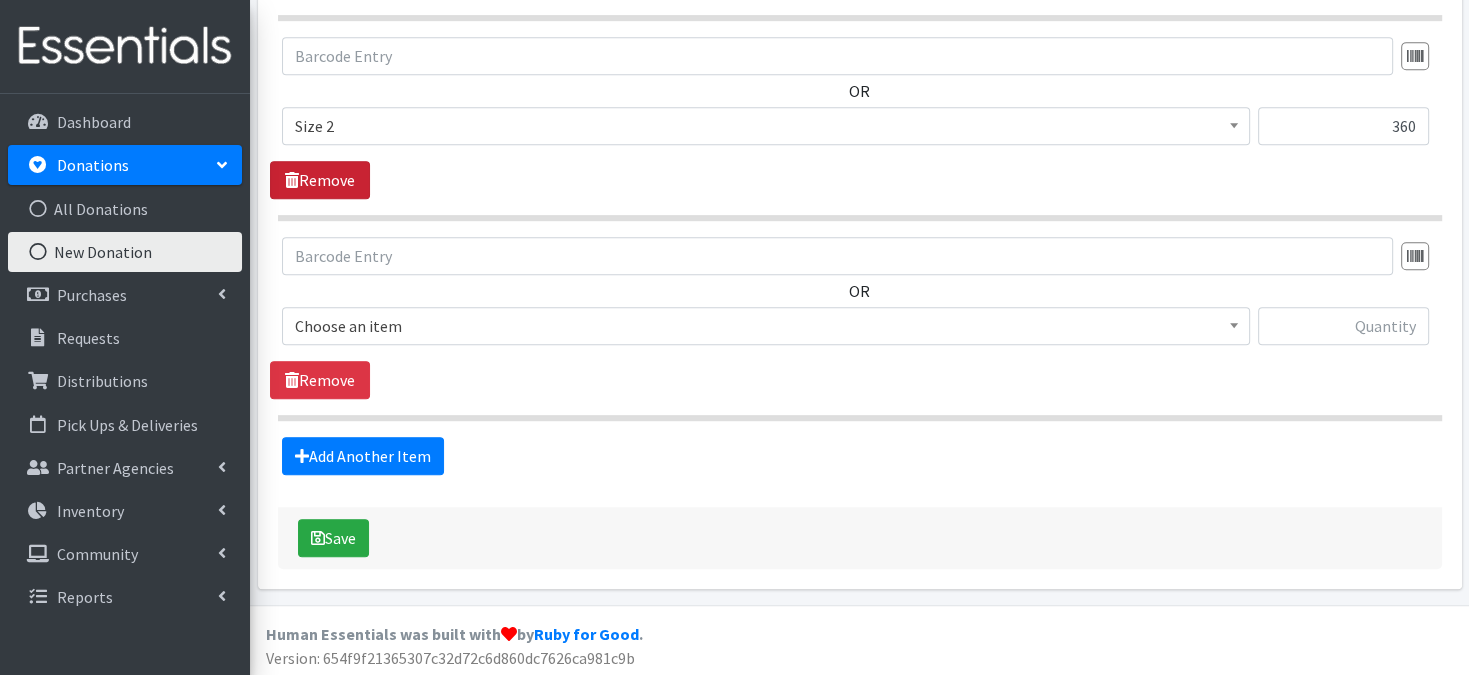 scroll, scrollTop: 898, scrollLeft: 0, axis: vertical 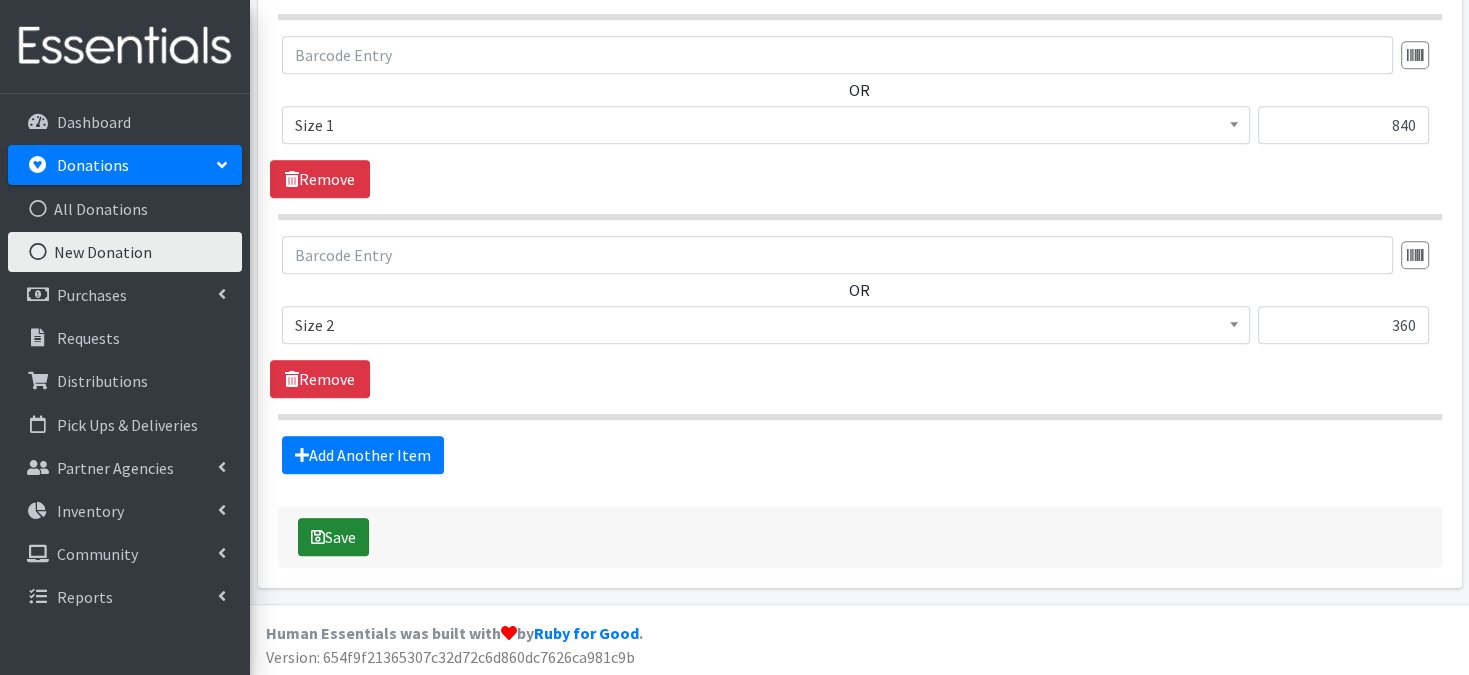 click on "Save" at bounding box center (333, 537) 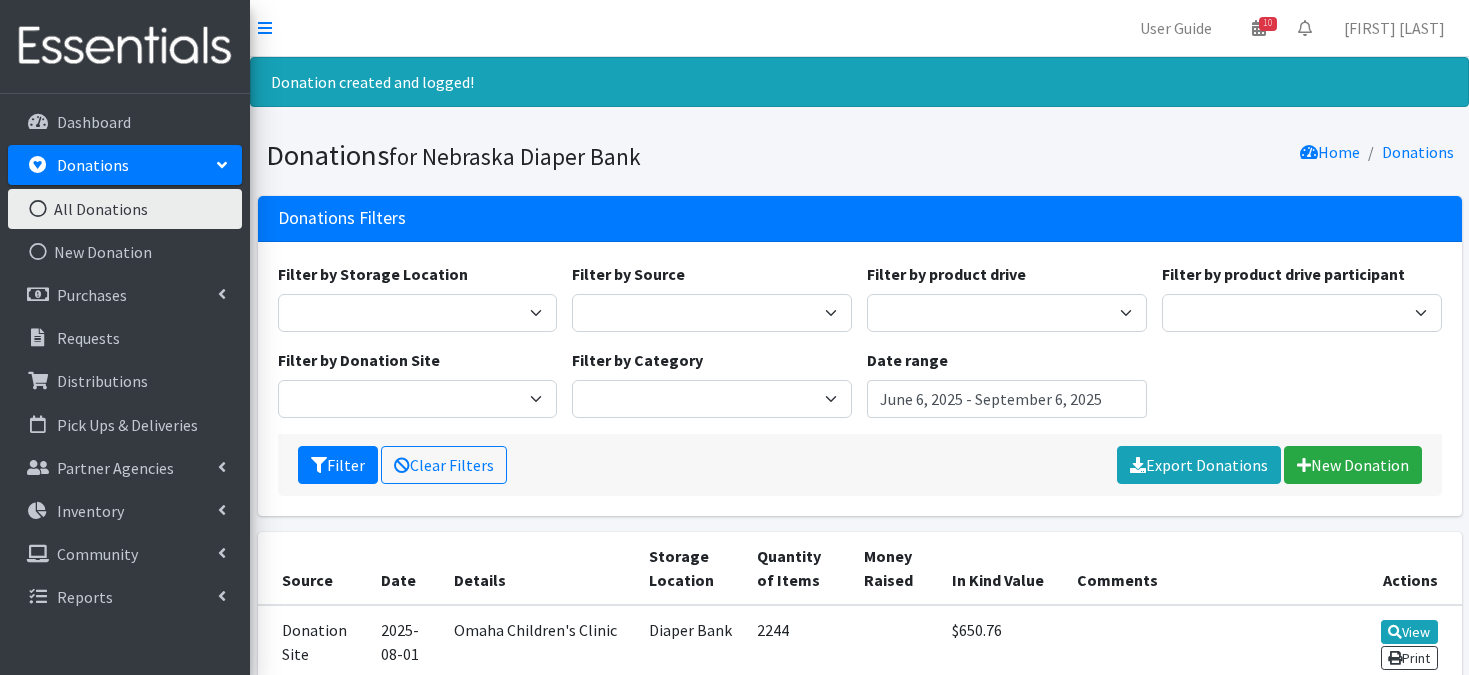 scroll, scrollTop: 0, scrollLeft: 0, axis: both 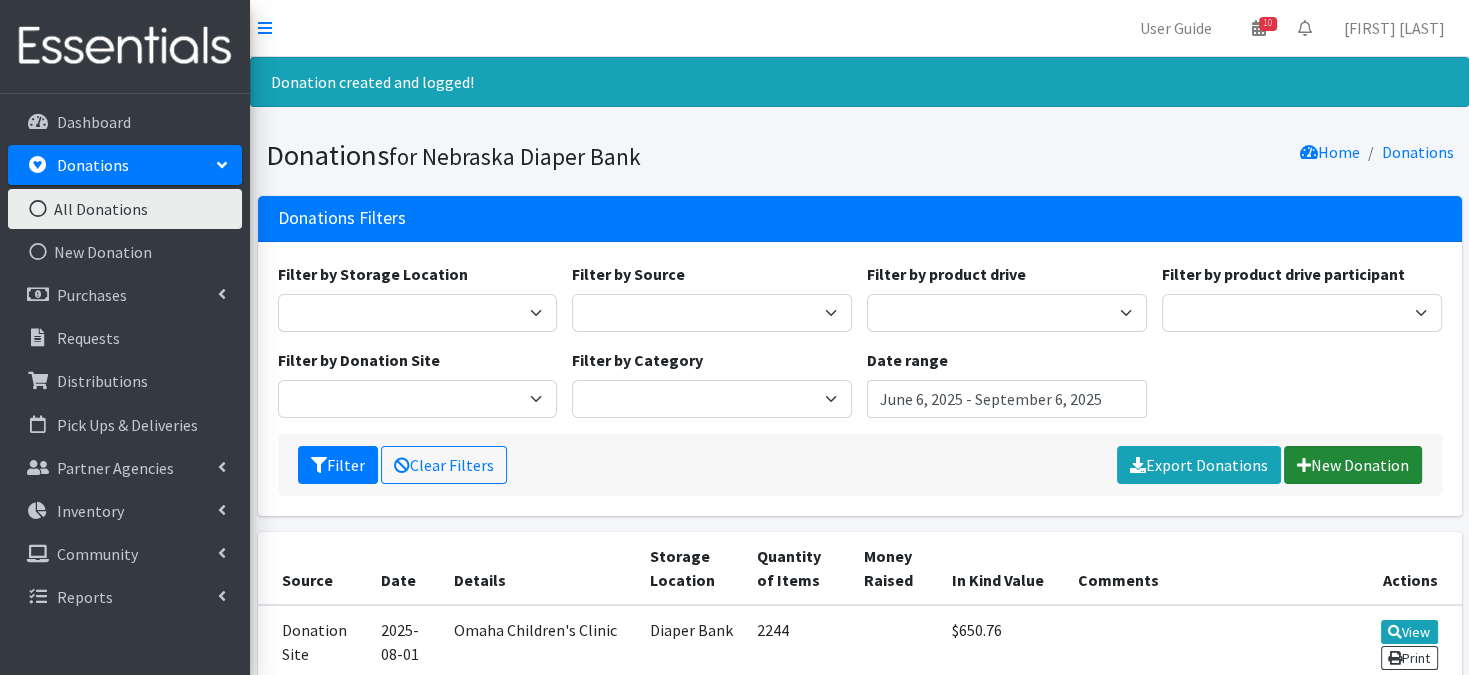 click on "New Donation" at bounding box center [1353, 465] 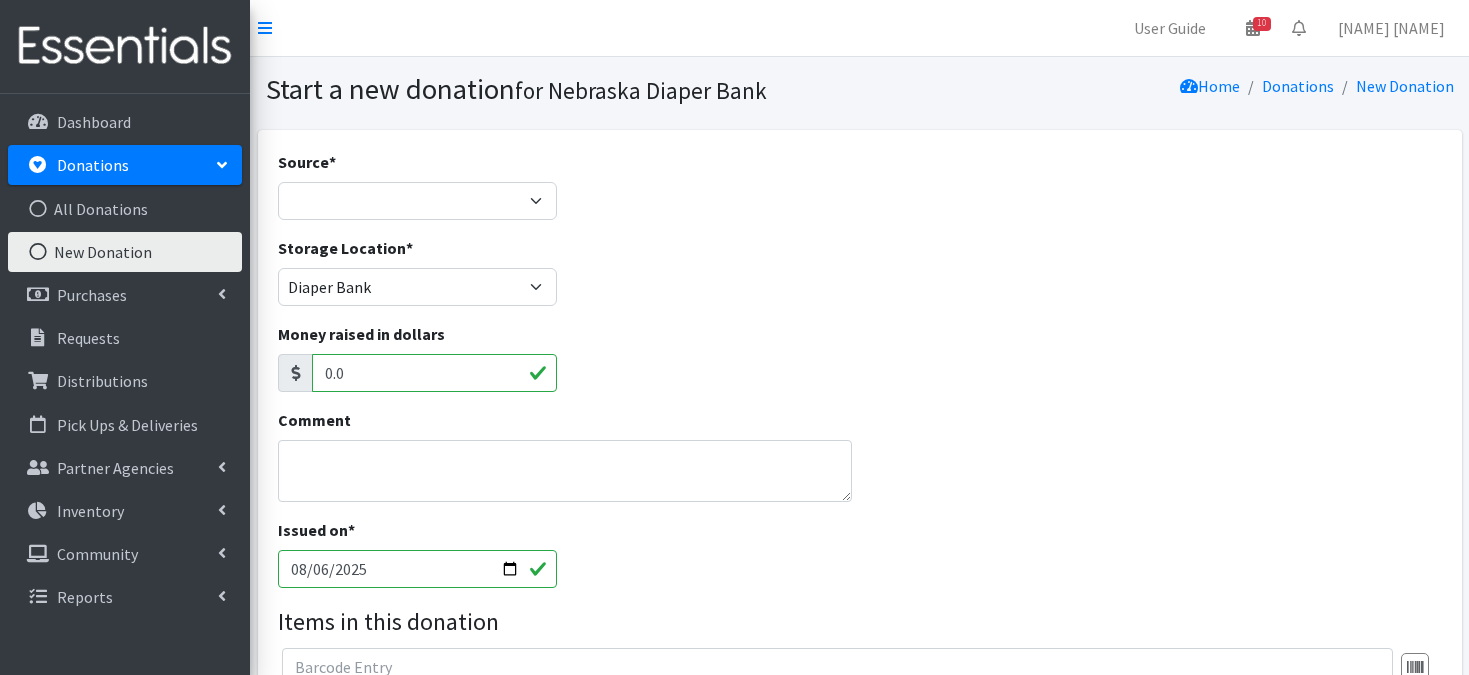 scroll, scrollTop: 0, scrollLeft: 0, axis: both 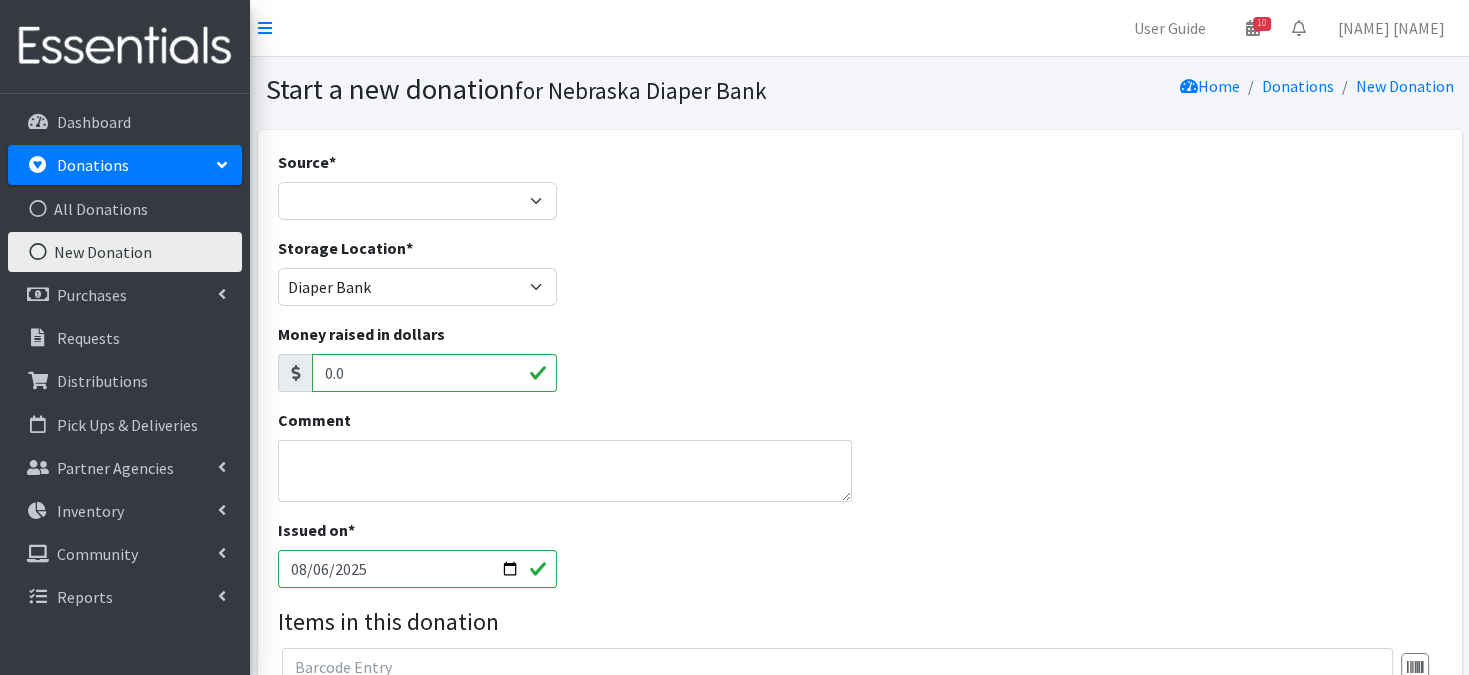 click on "2025-08-06" at bounding box center (418, 569) 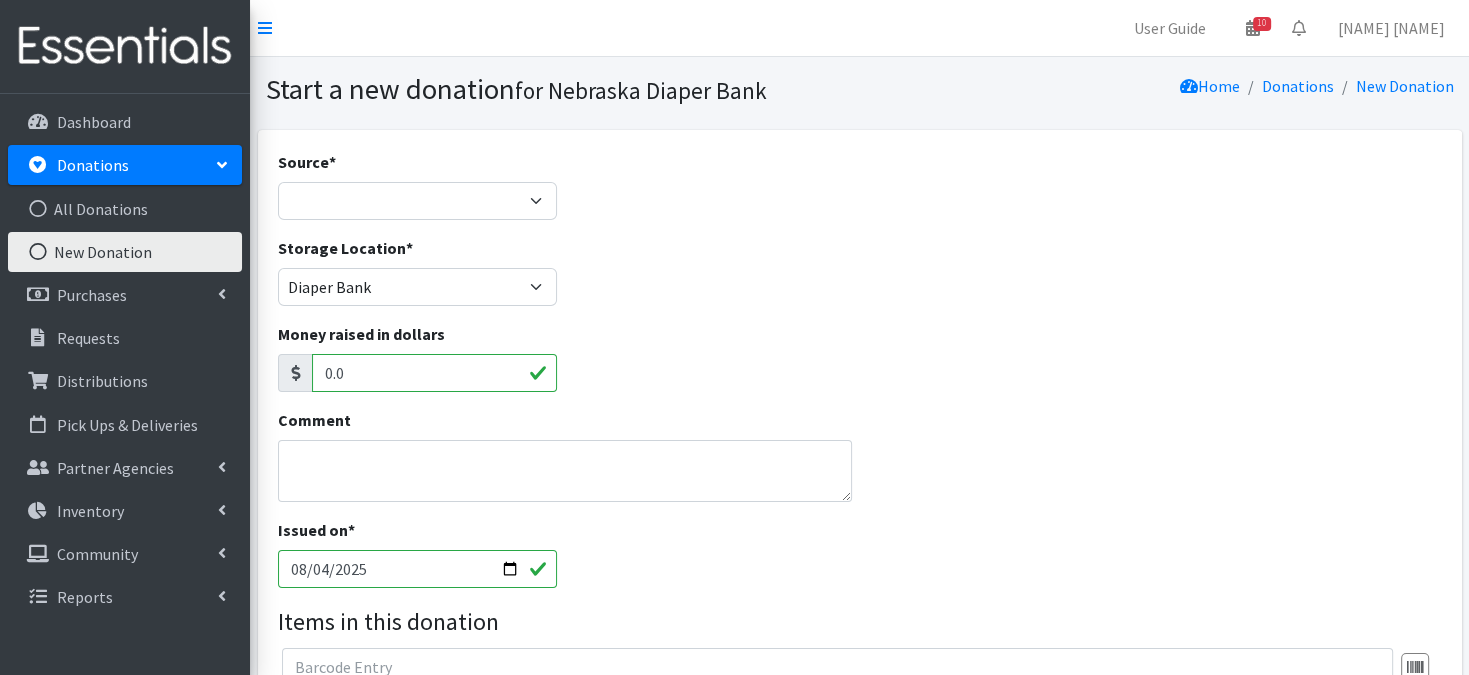 type on "2025-08-04" 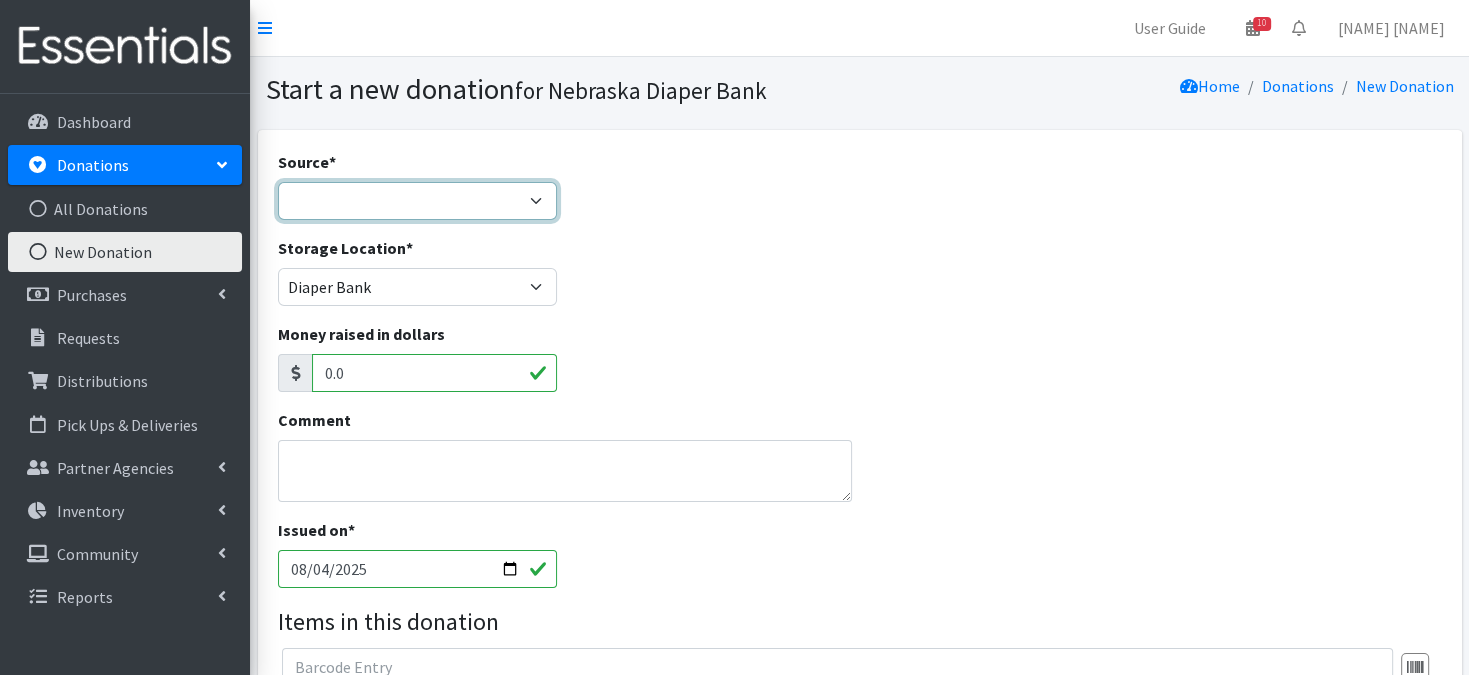 click on "Product Drive
Manufacturer
Donation Site
Misc. Donation" at bounding box center (418, 201) 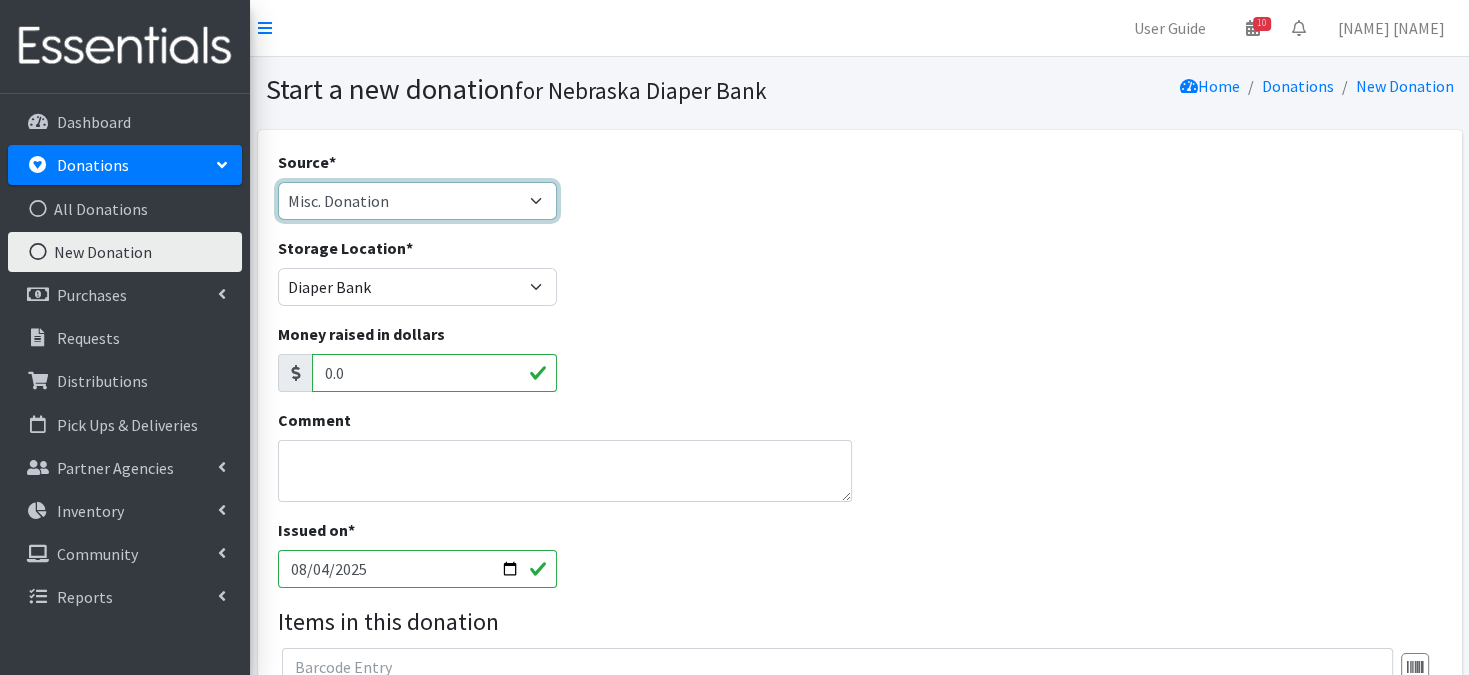 click on "Product Drive
Manufacturer
Donation Site
Misc. Donation" at bounding box center (418, 201) 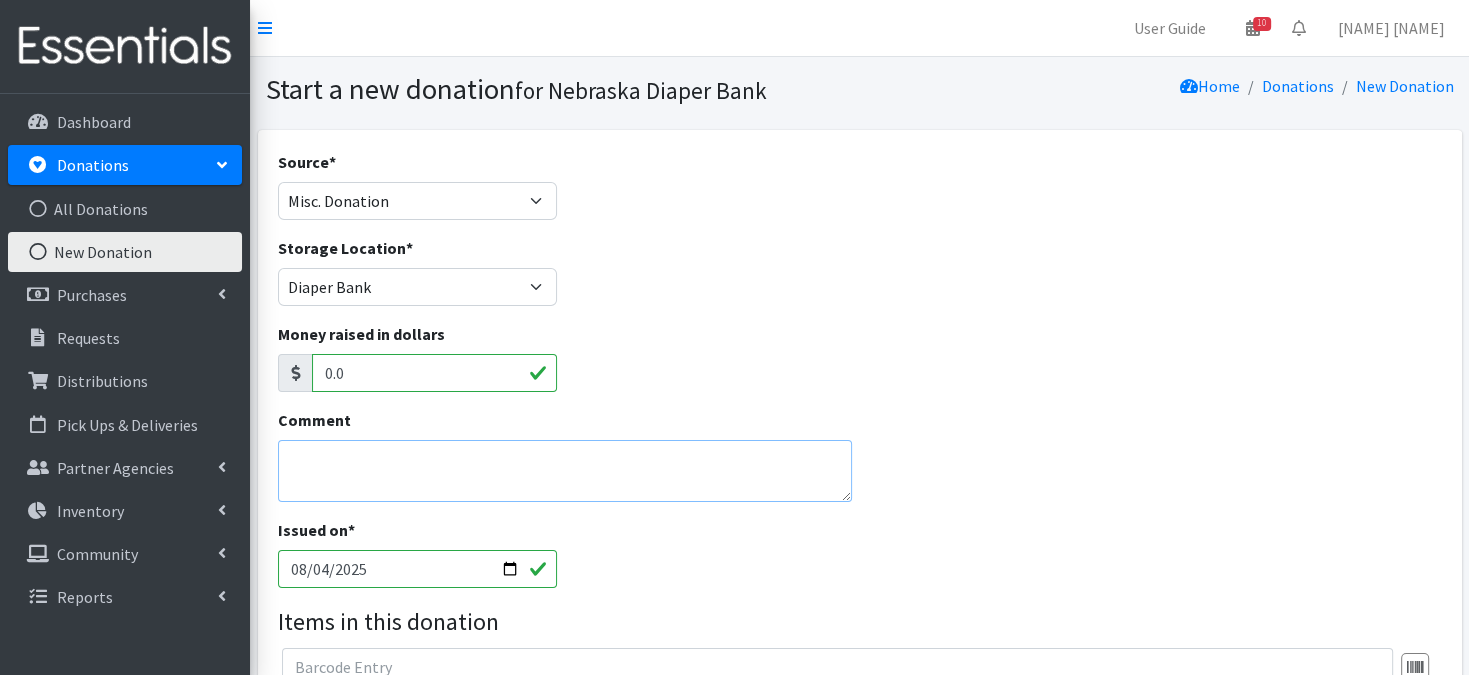 click on "Comment" at bounding box center (565, 471) 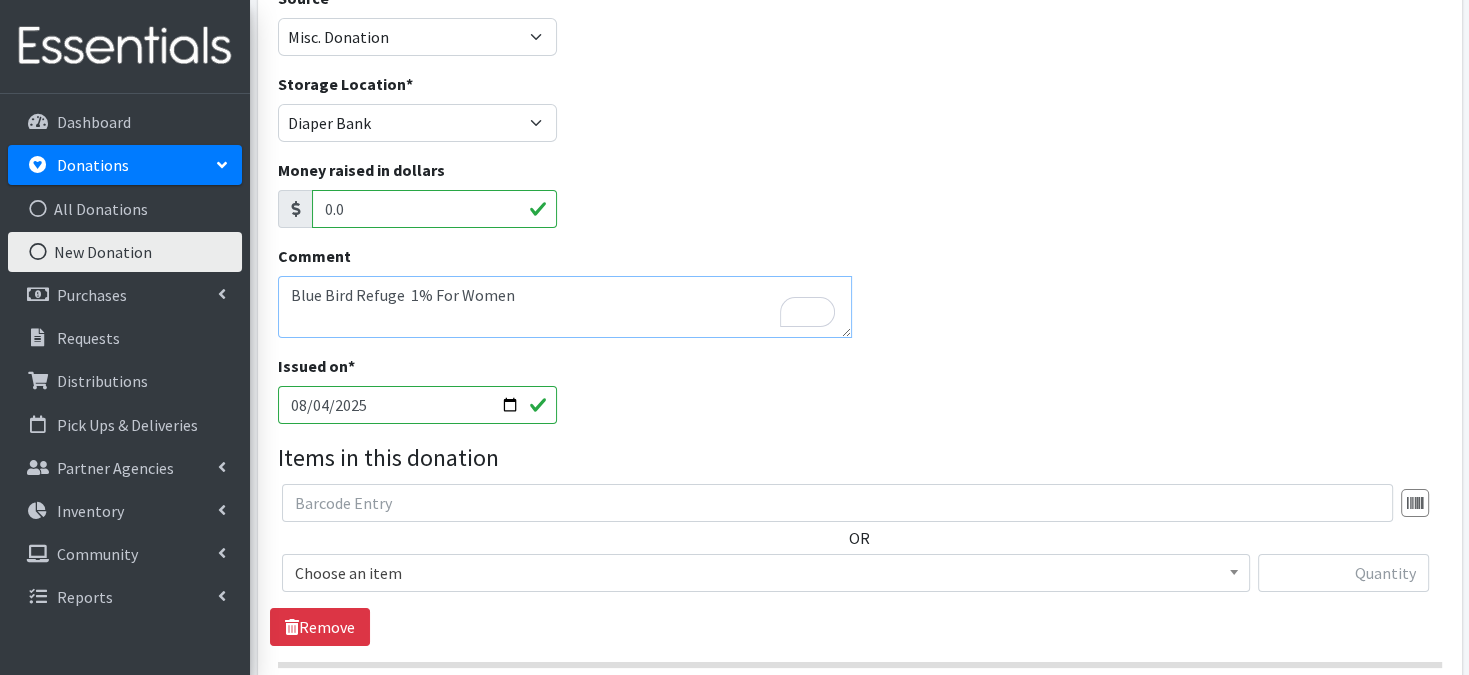 scroll, scrollTop: 173, scrollLeft: 0, axis: vertical 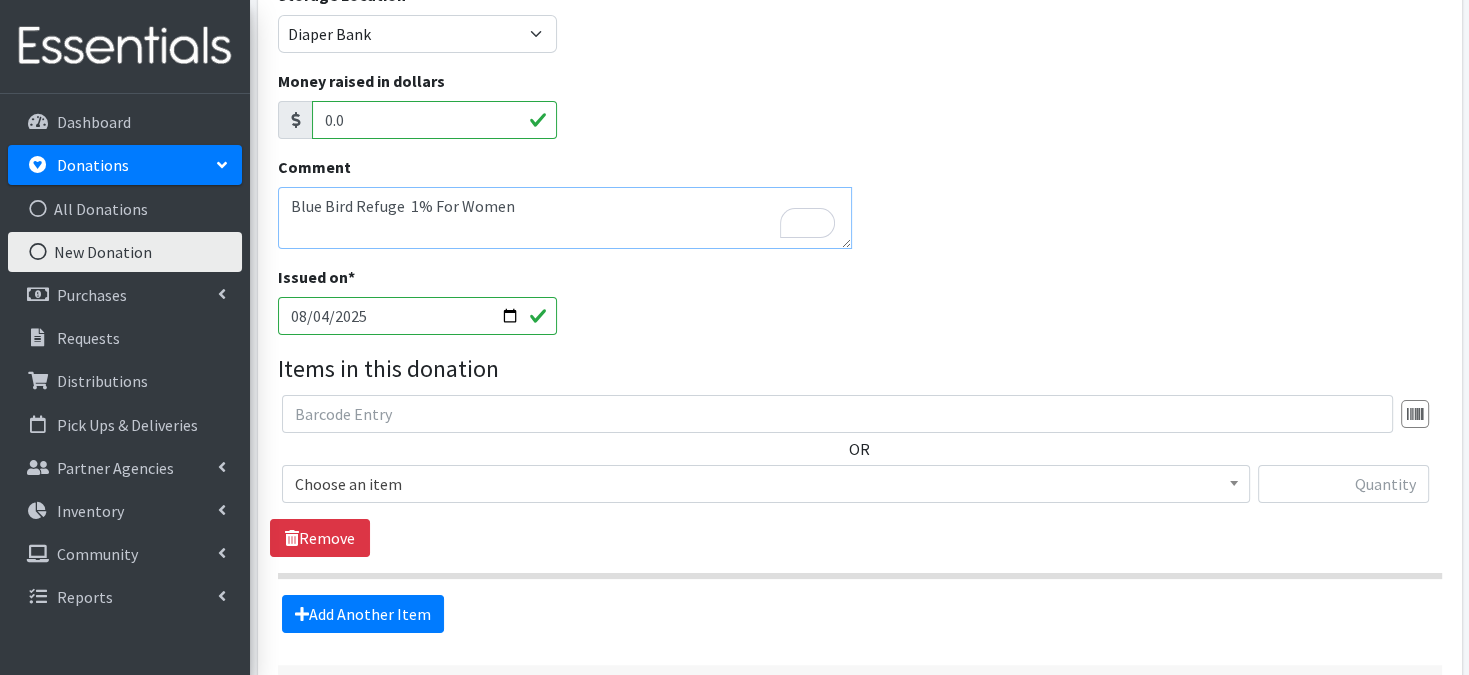 type on "Blue Bird Refuge  1% For Women" 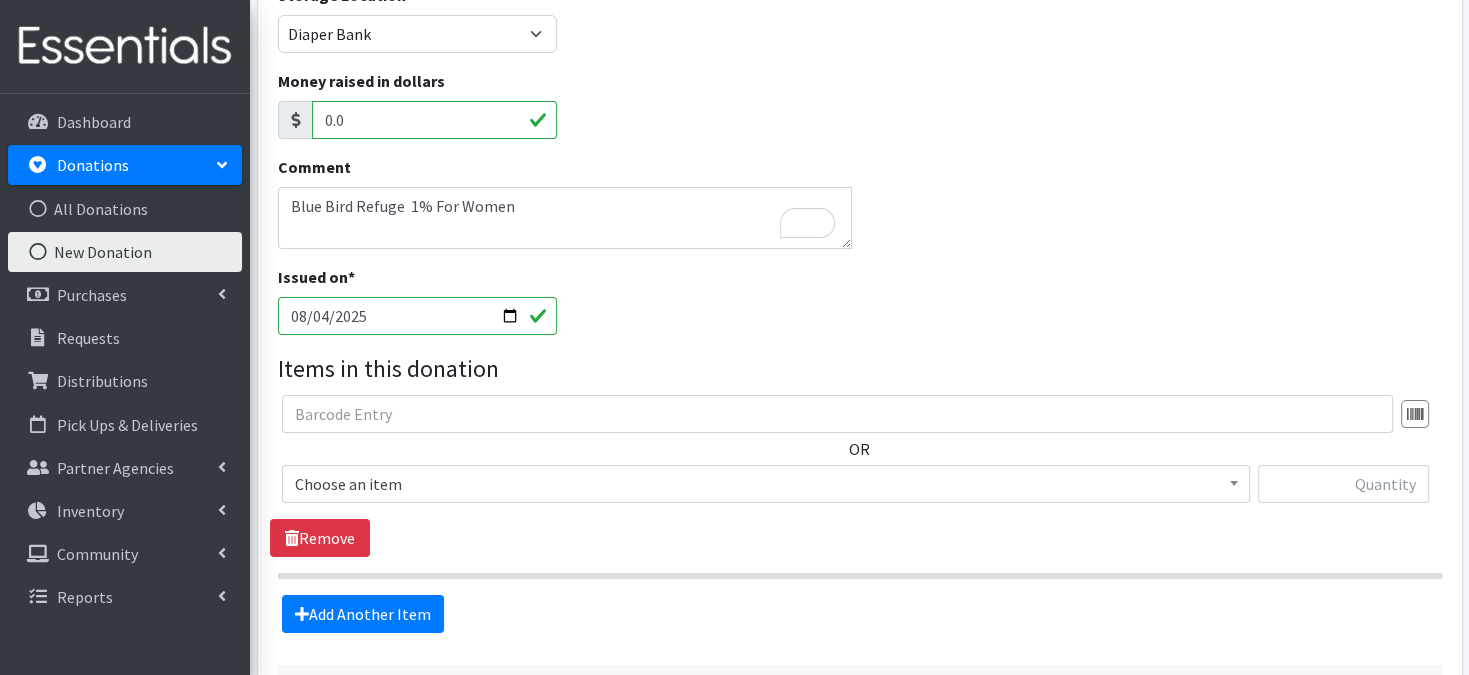 click at bounding box center (1234, 481) 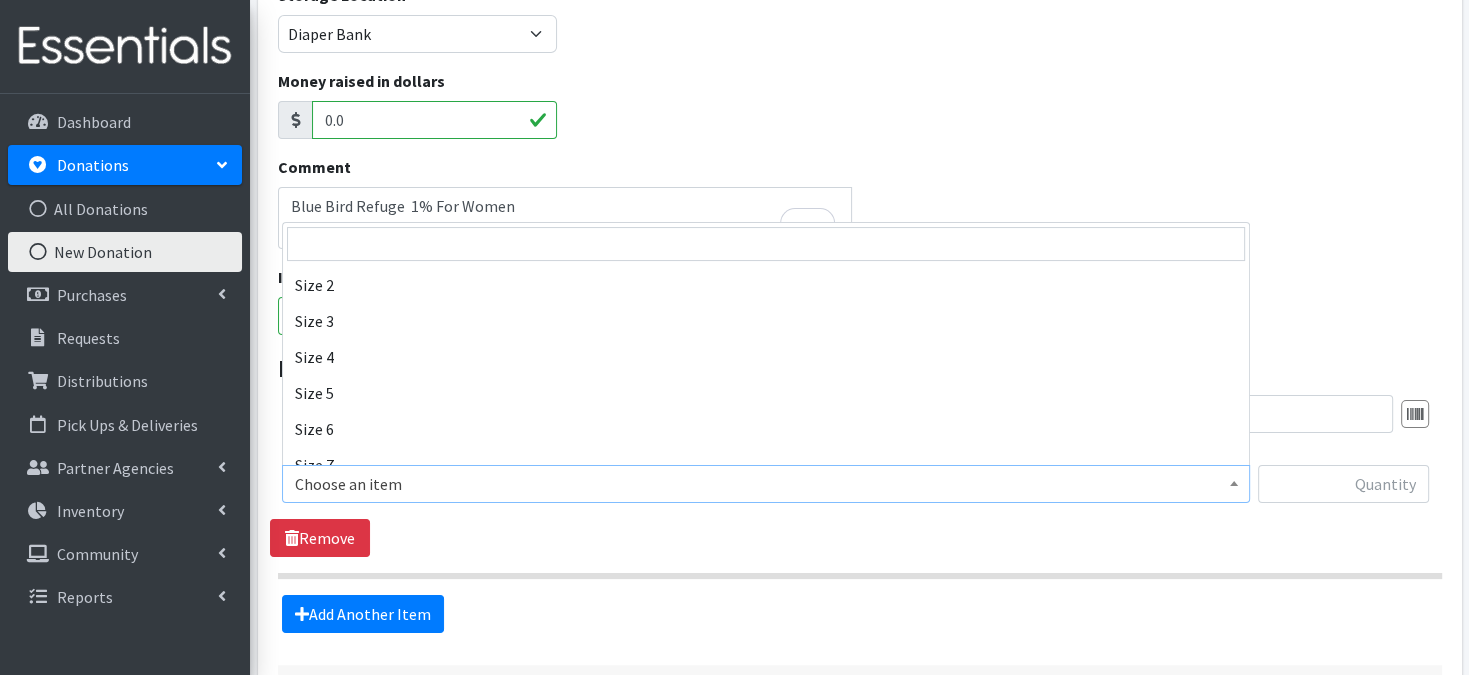 scroll, scrollTop: 280, scrollLeft: 0, axis: vertical 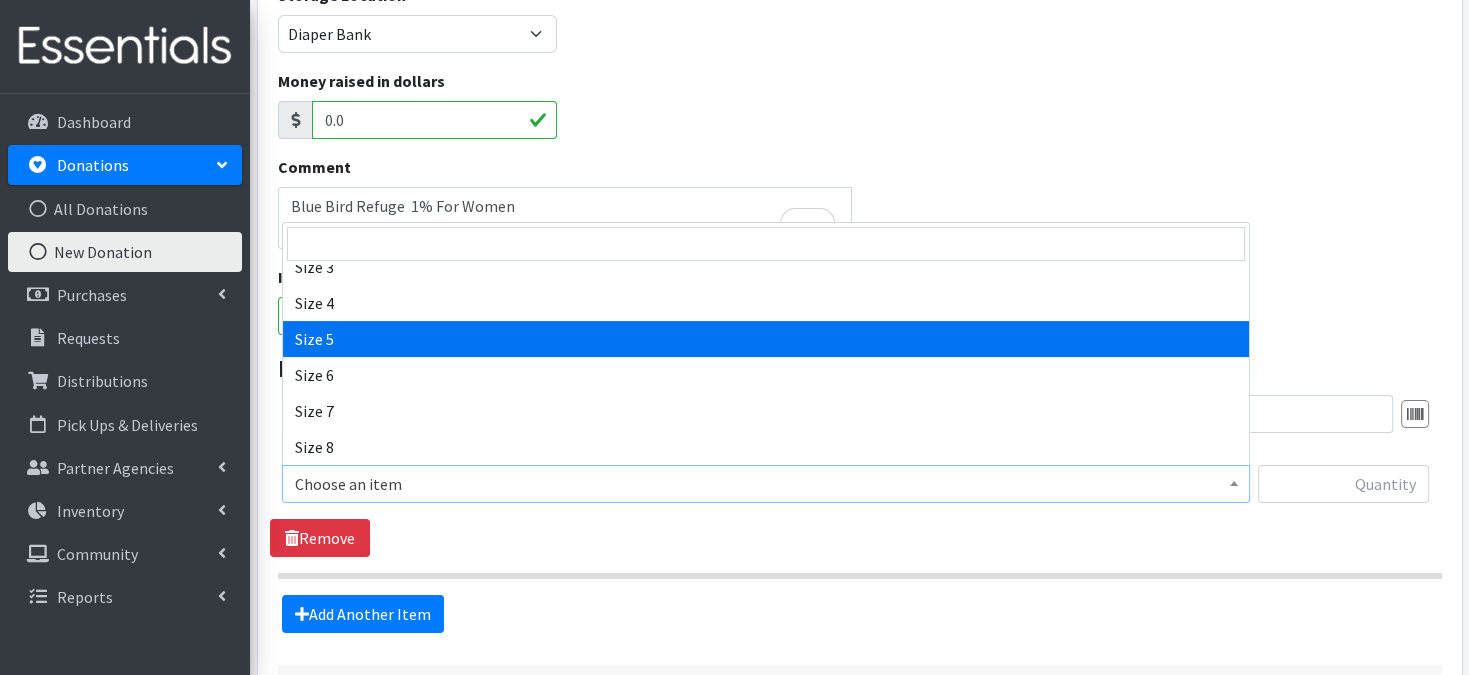 select on "3686" 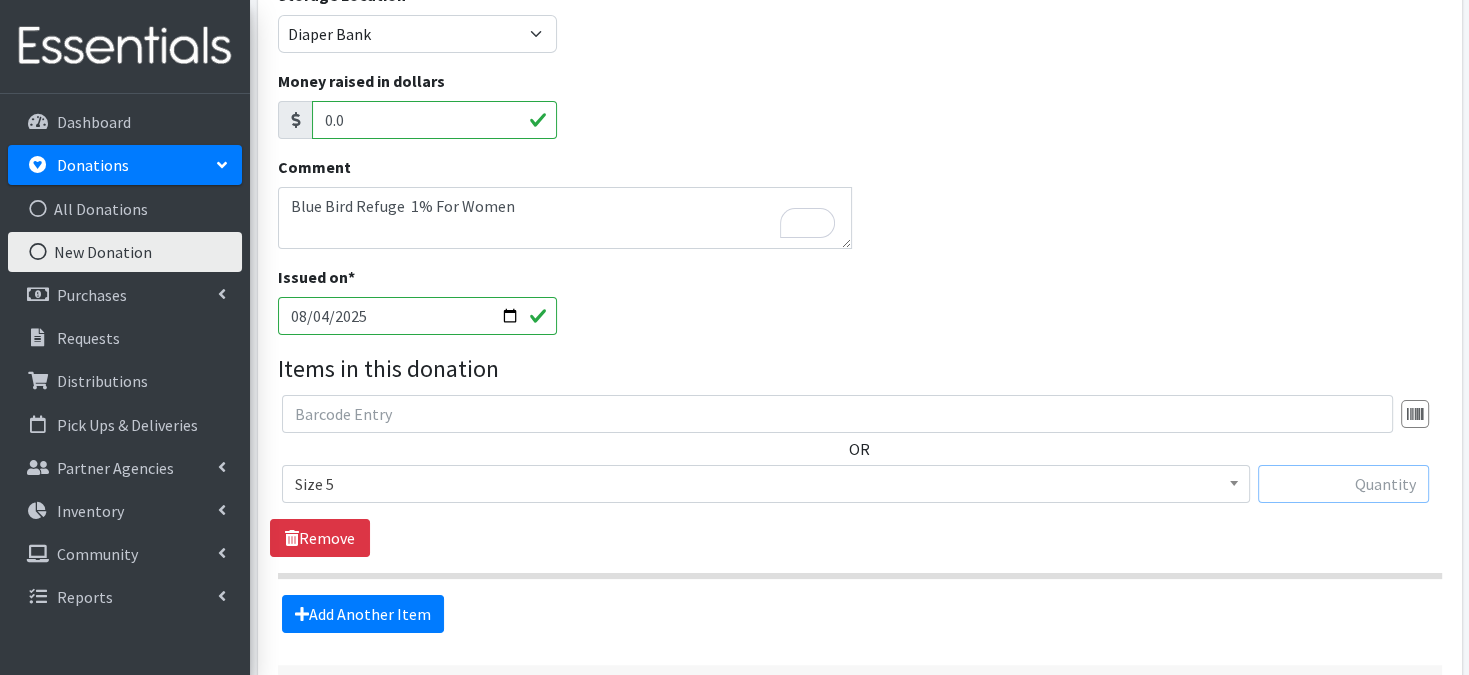 click at bounding box center [1343, 484] 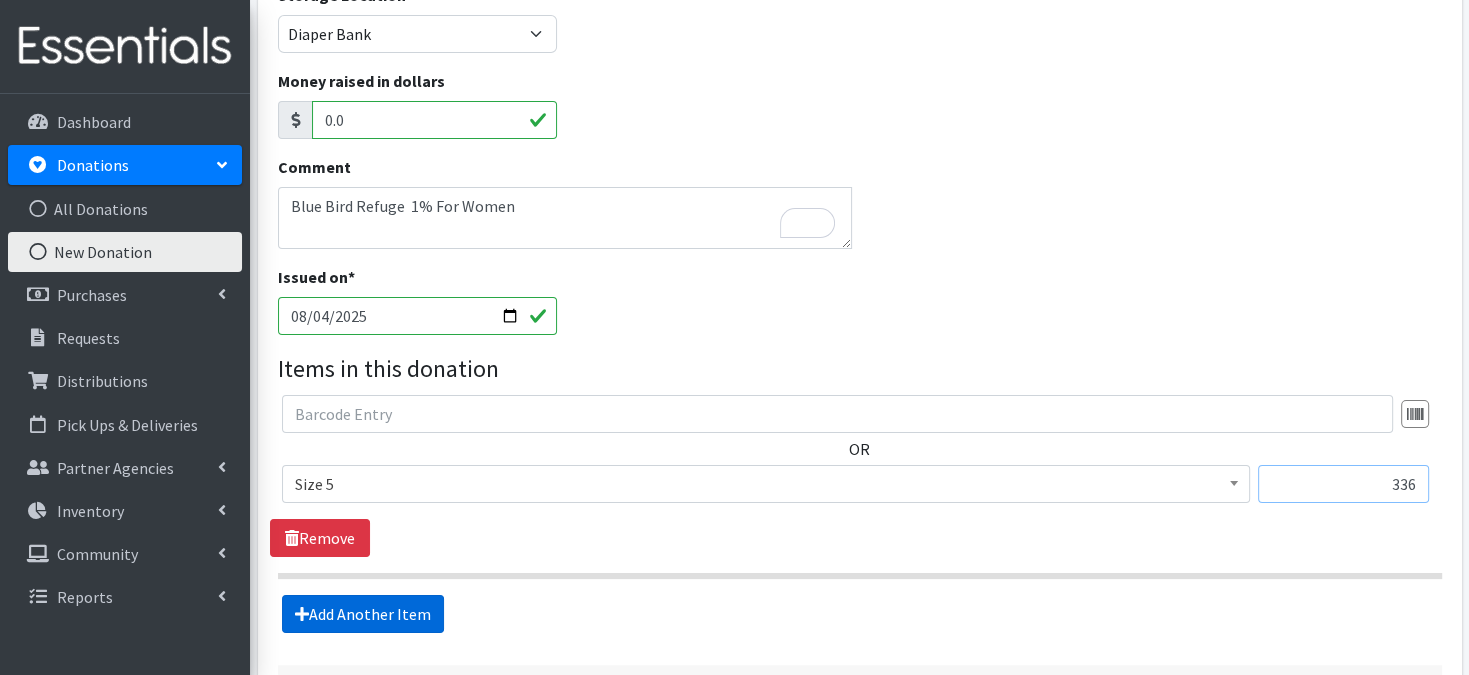 type on "336" 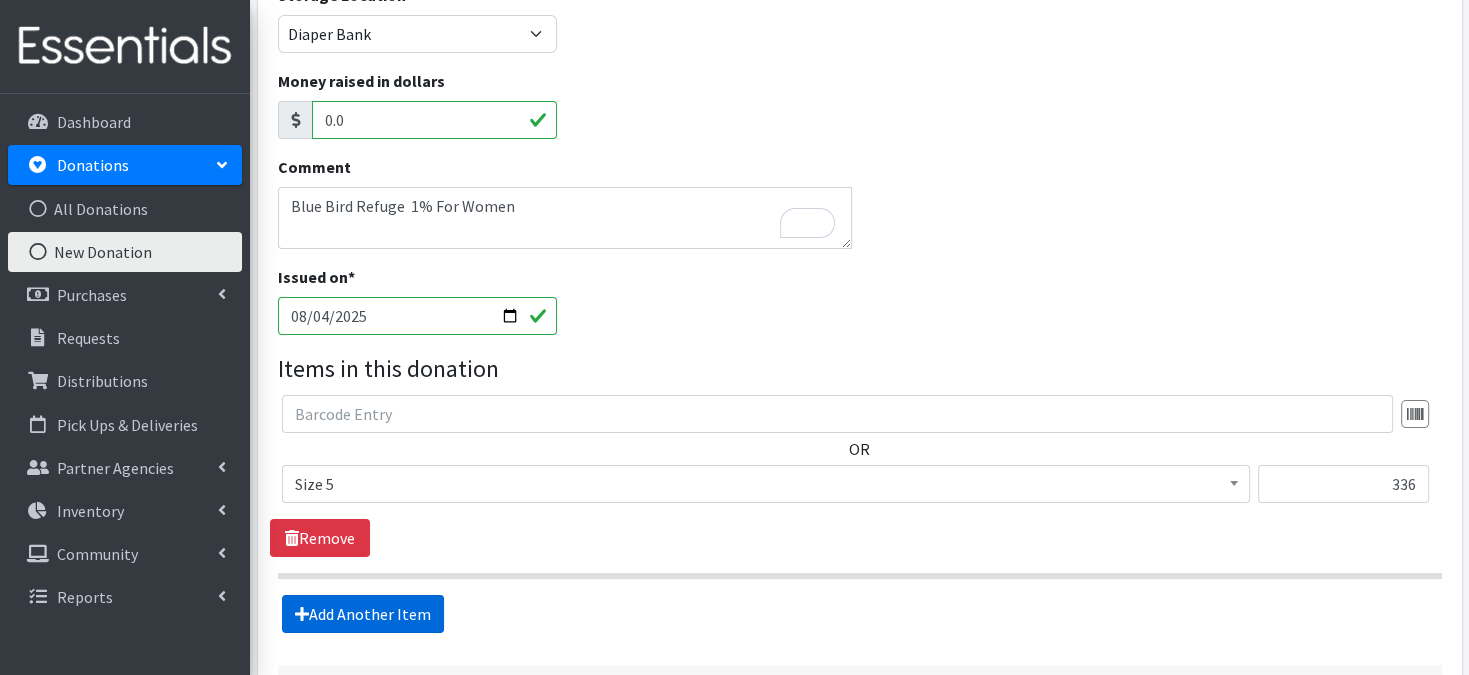 click on "Add Another Item" at bounding box center (363, 614) 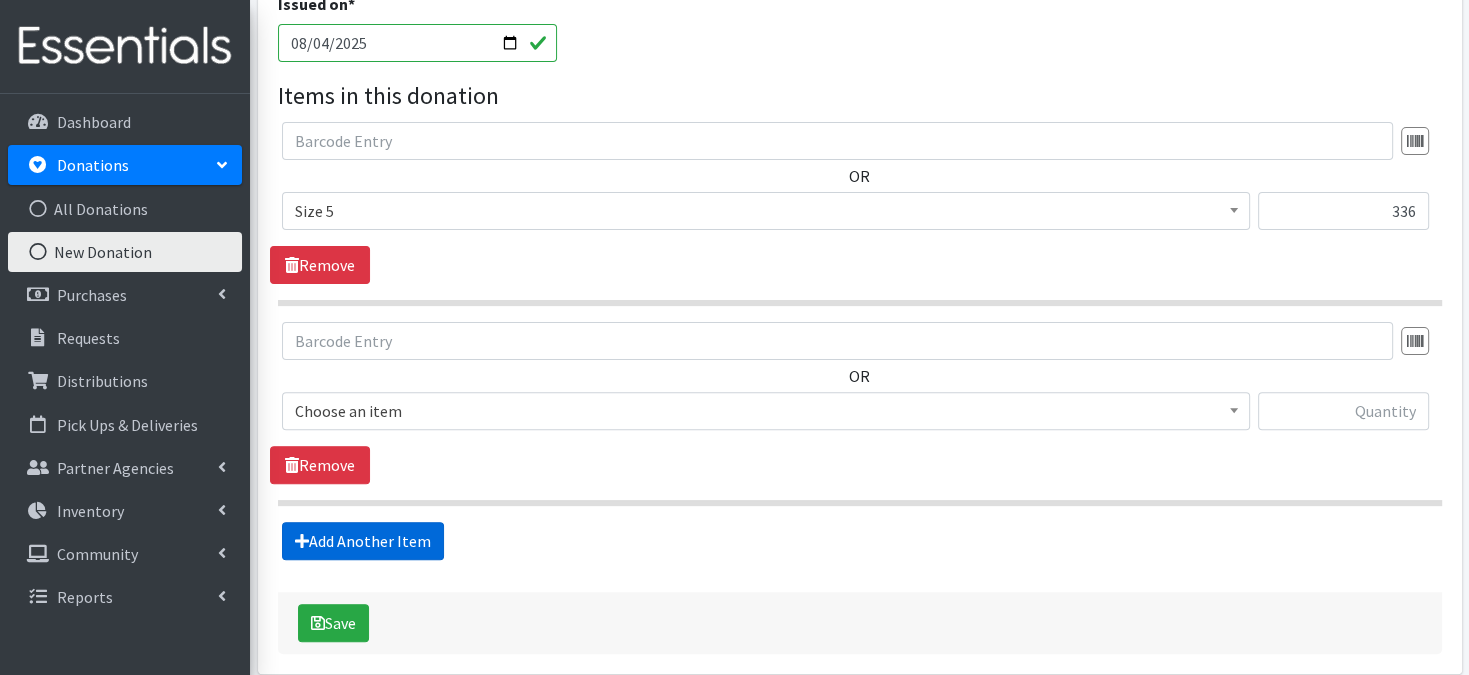 scroll, scrollTop: 612, scrollLeft: 0, axis: vertical 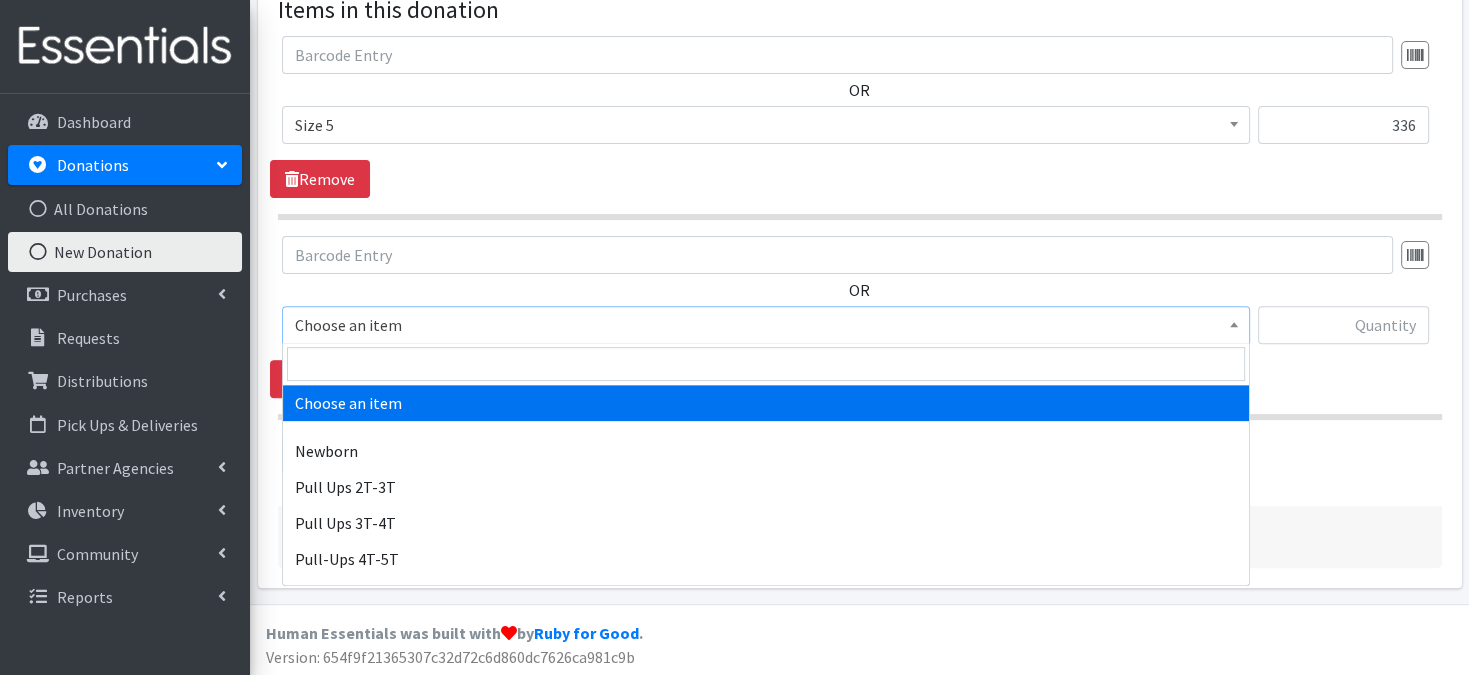 click at bounding box center (1234, 324) 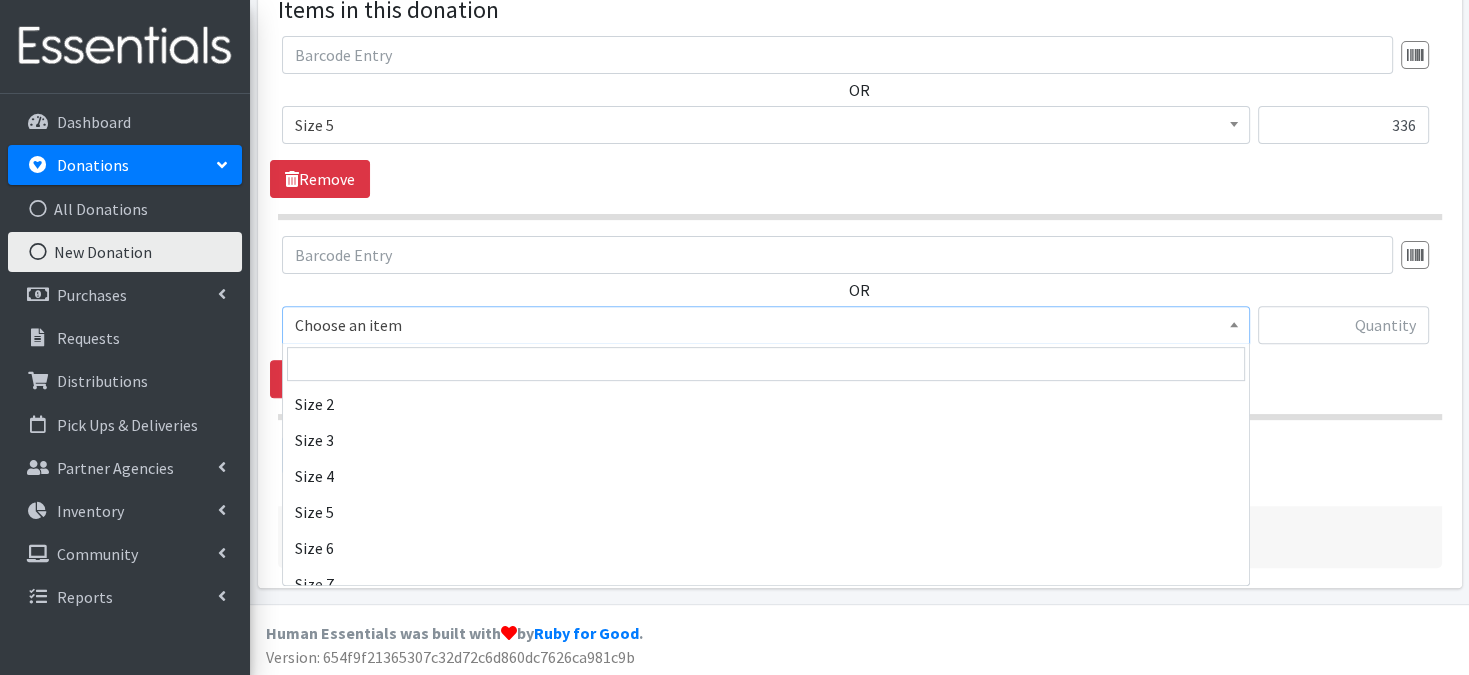 scroll, scrollTop: 267, scrollLeft: 0, axis: vertical 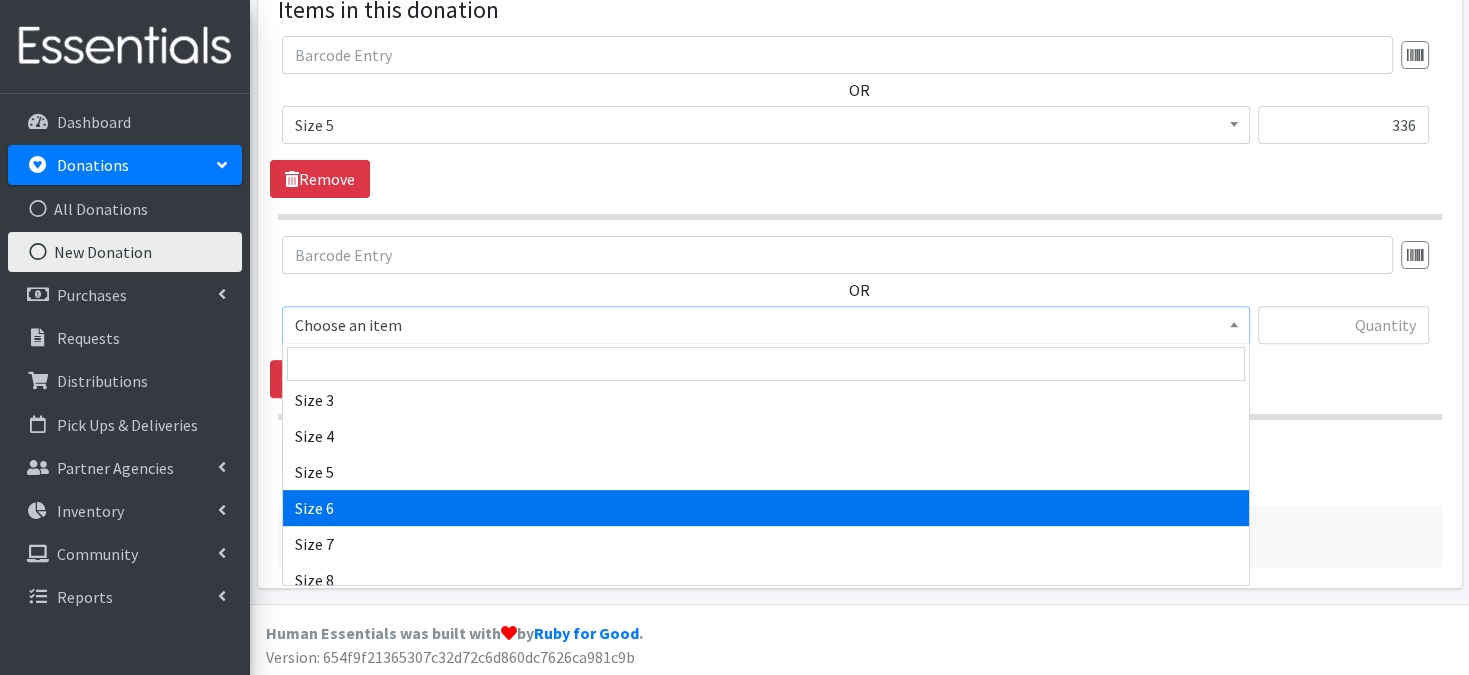 select on "3687" 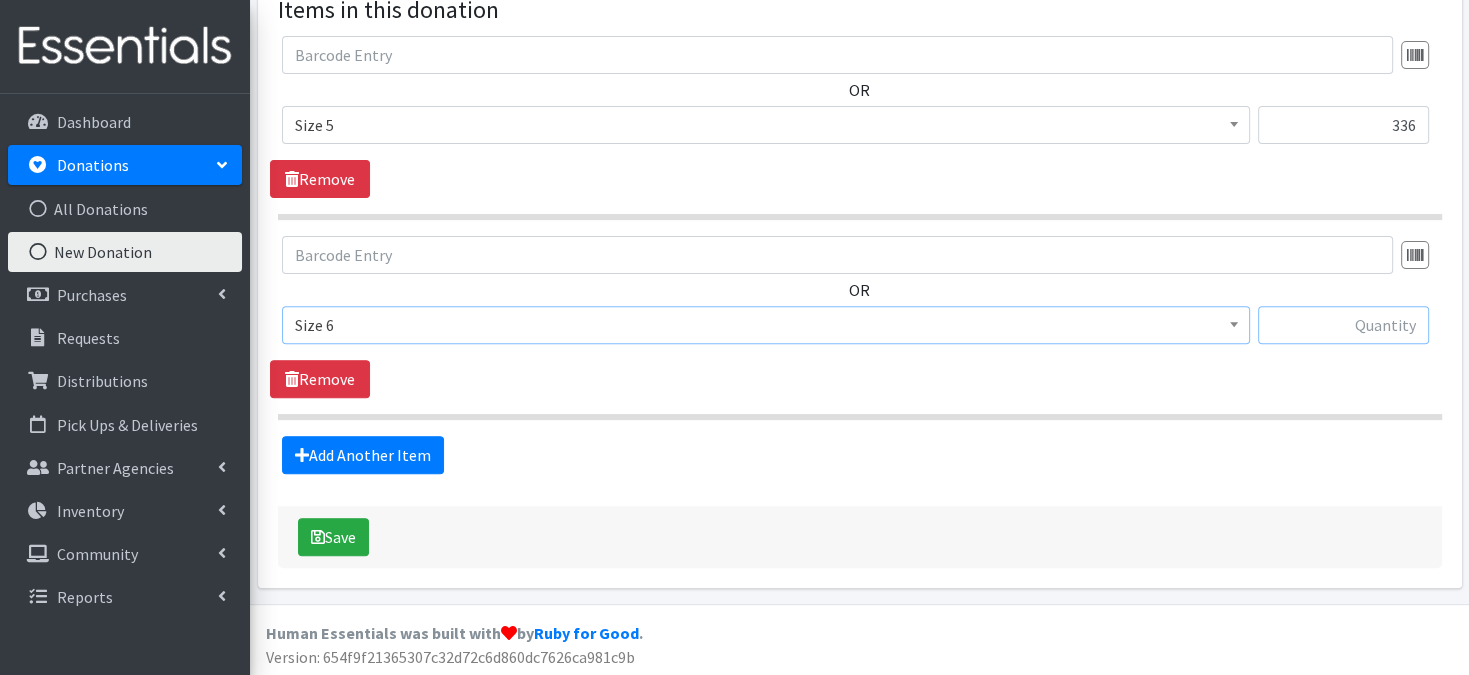 click at bounding box center (1343, 325) 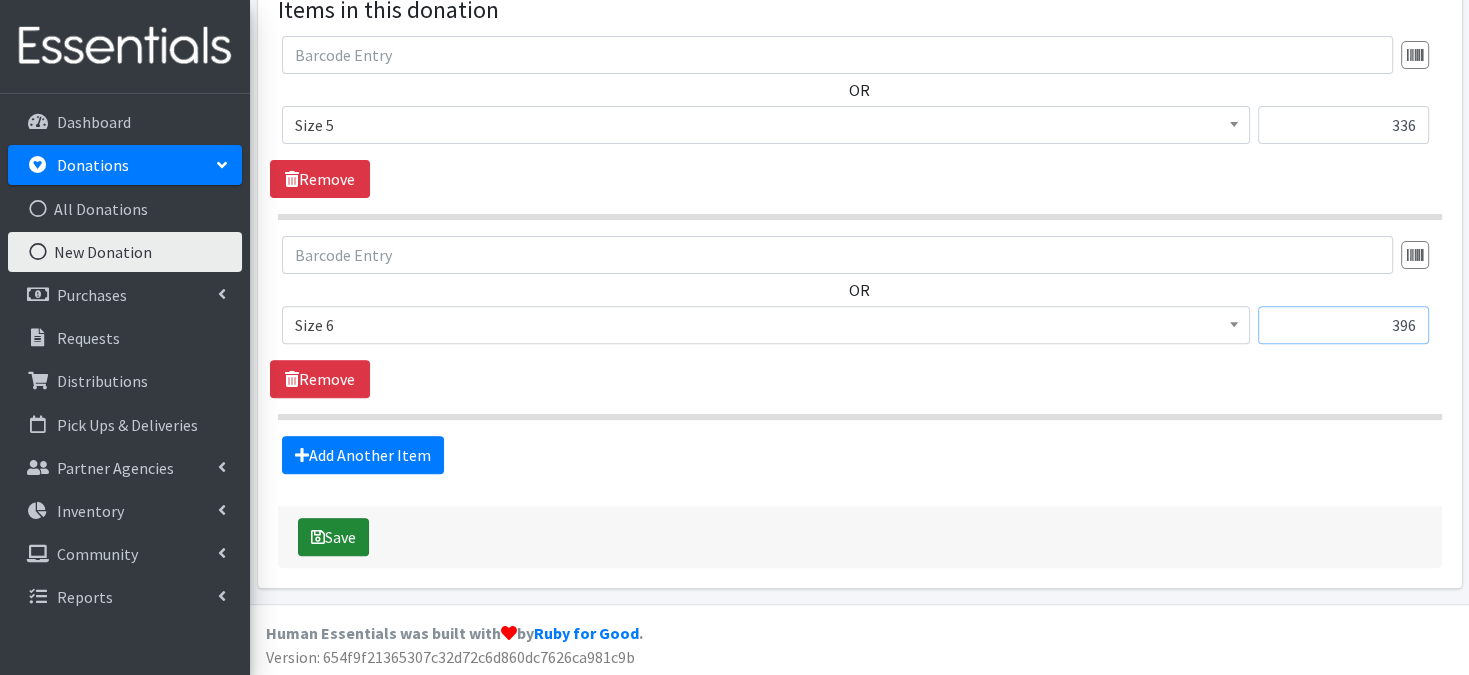 type on "396" 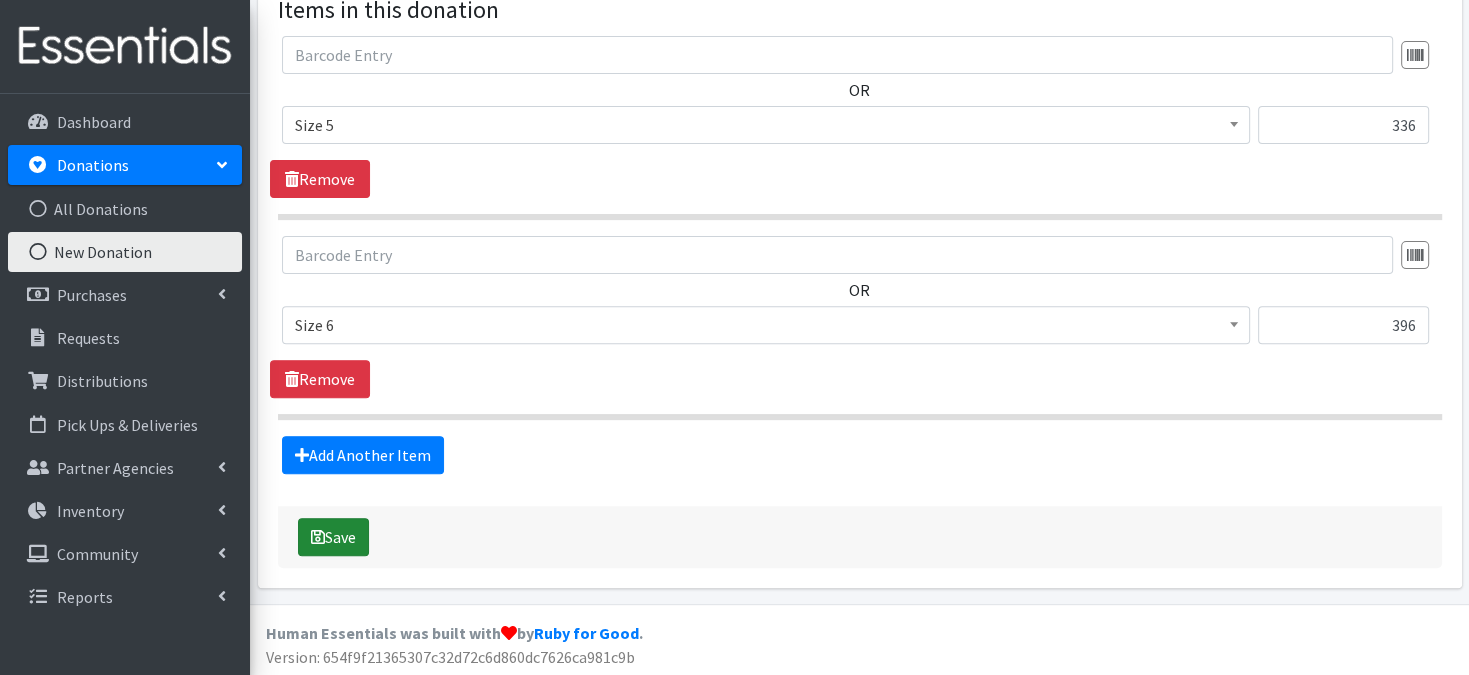click on "Save" at bounding box center (333, 537) 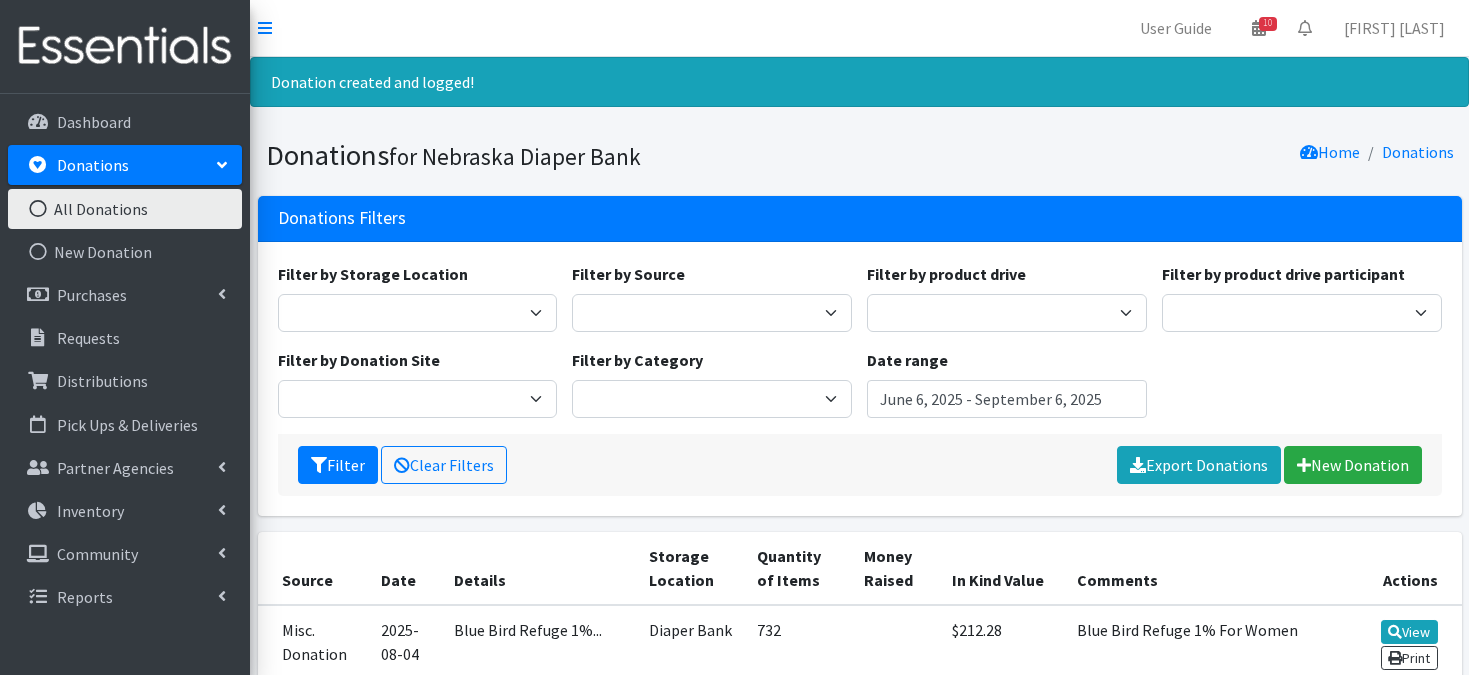scroll, scrollTop: 0, scrollLeft: 0, axis: both 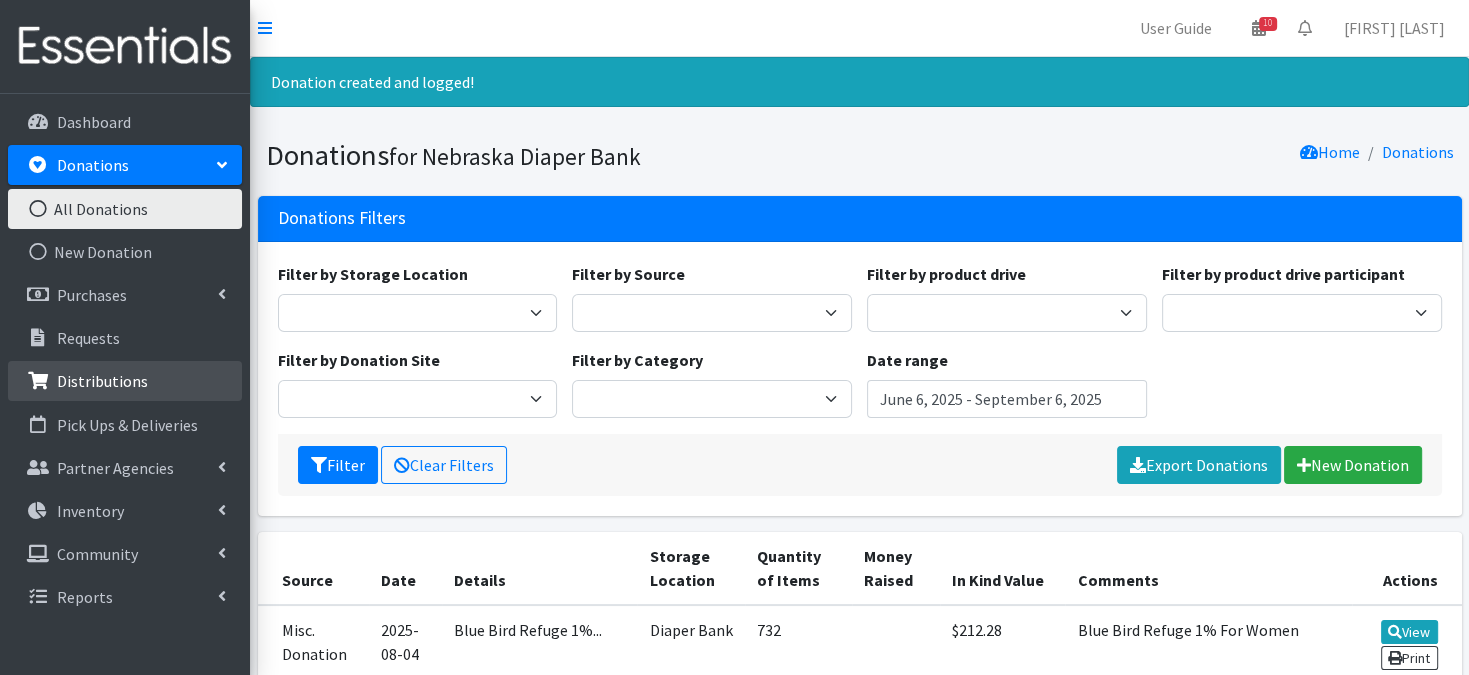 click on "Distributions" at bounding box center [102, 381] 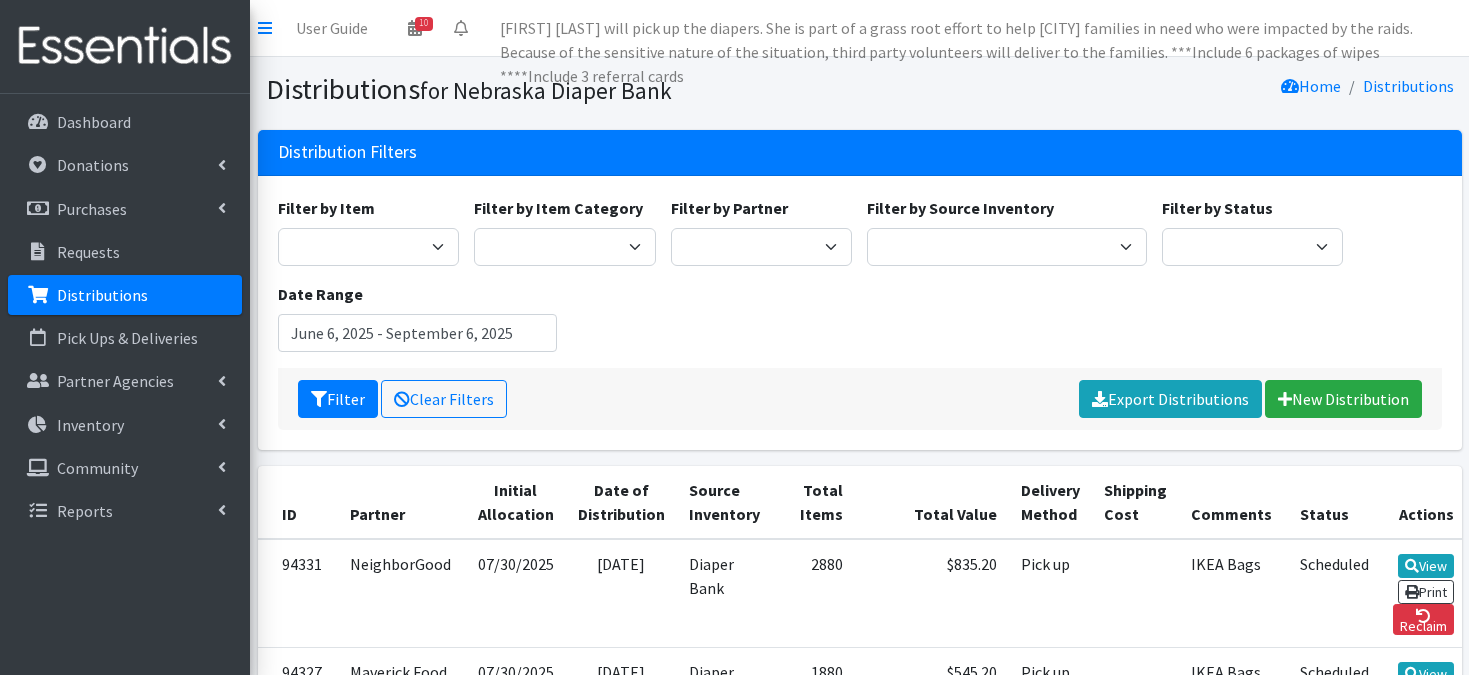 scroll, scrollTop: 0, scrollLeft: 0, axis: both 